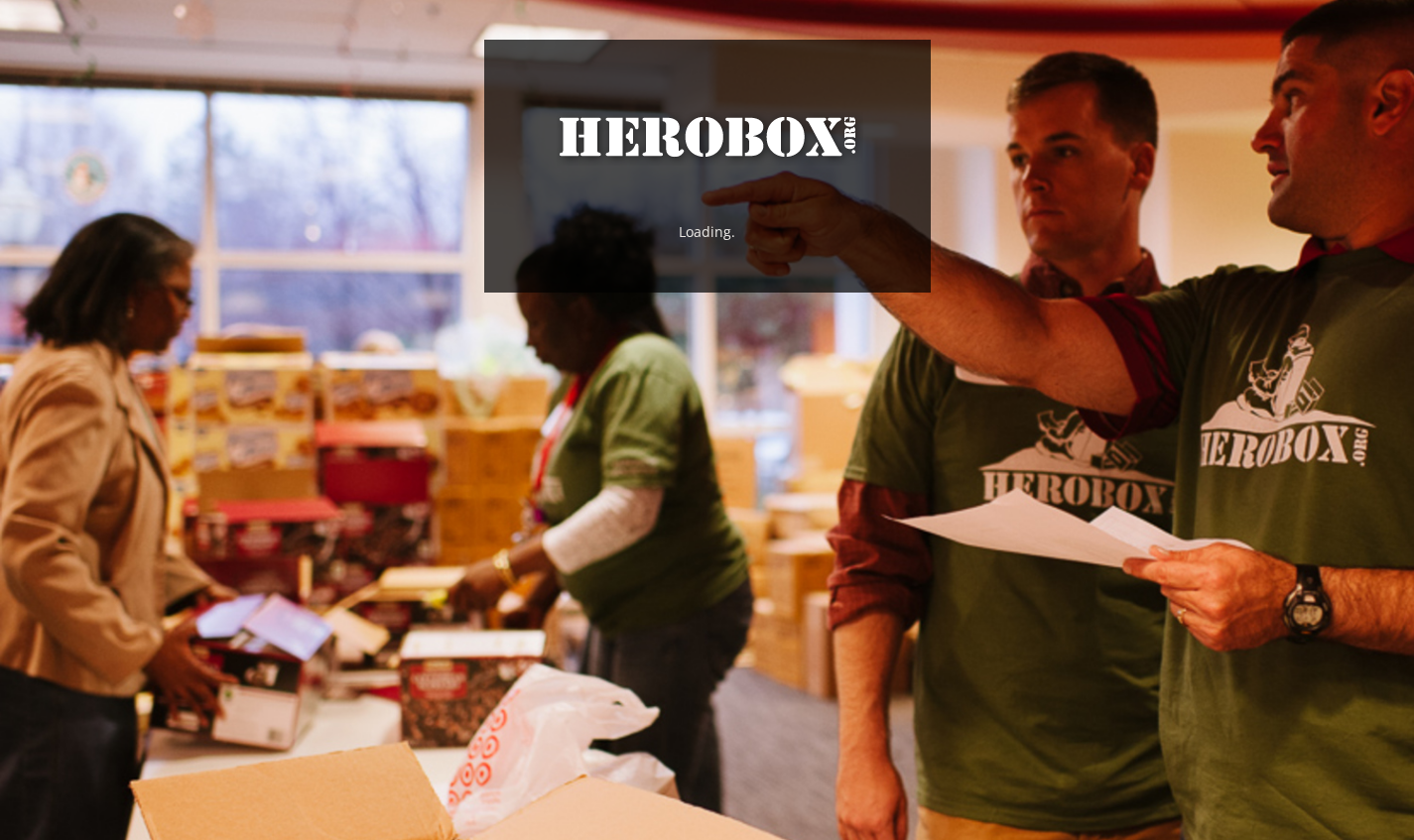 scroll, scrollTop: 0, scrollLeft: 0, axis: both 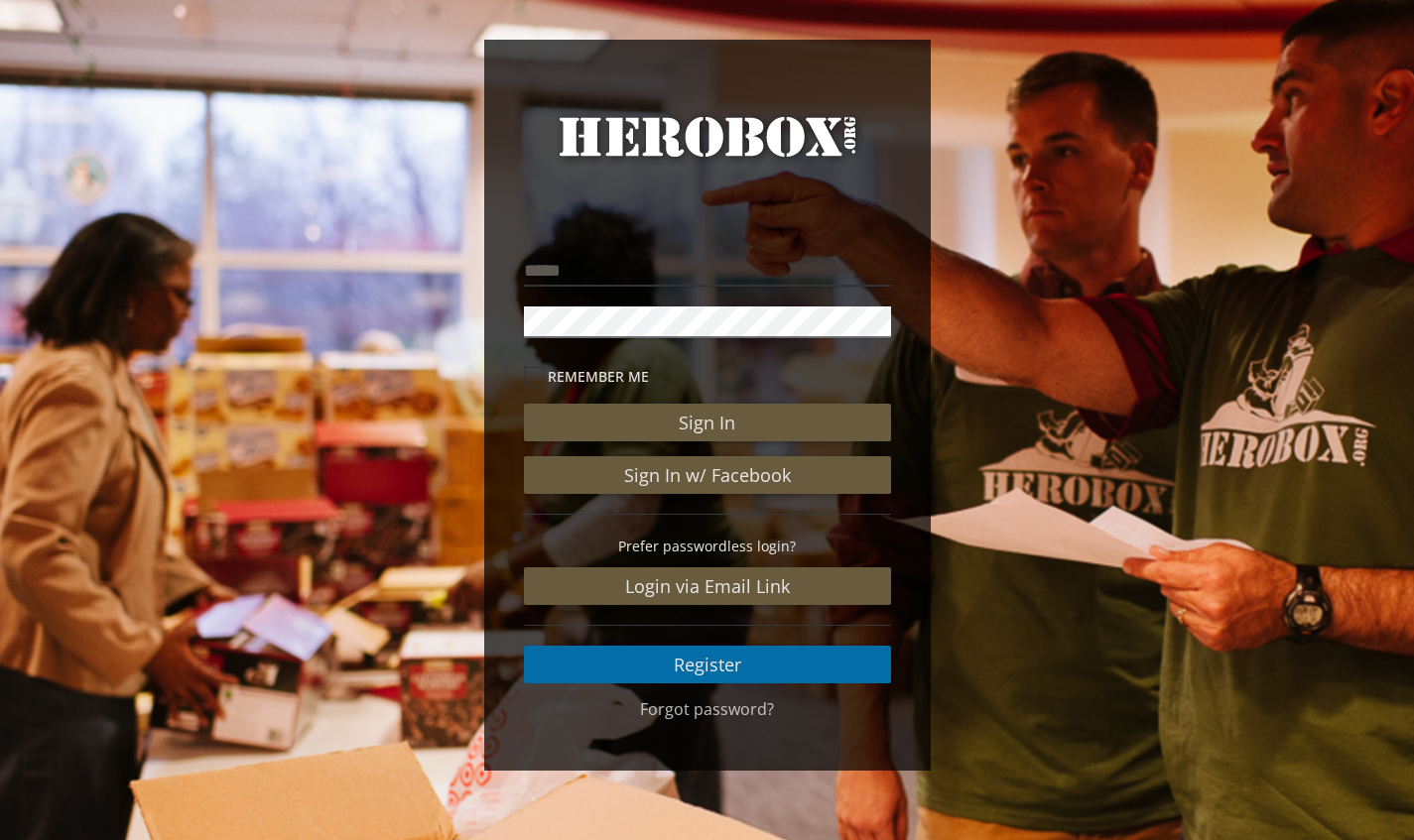 click at bounding box center [707, 271] 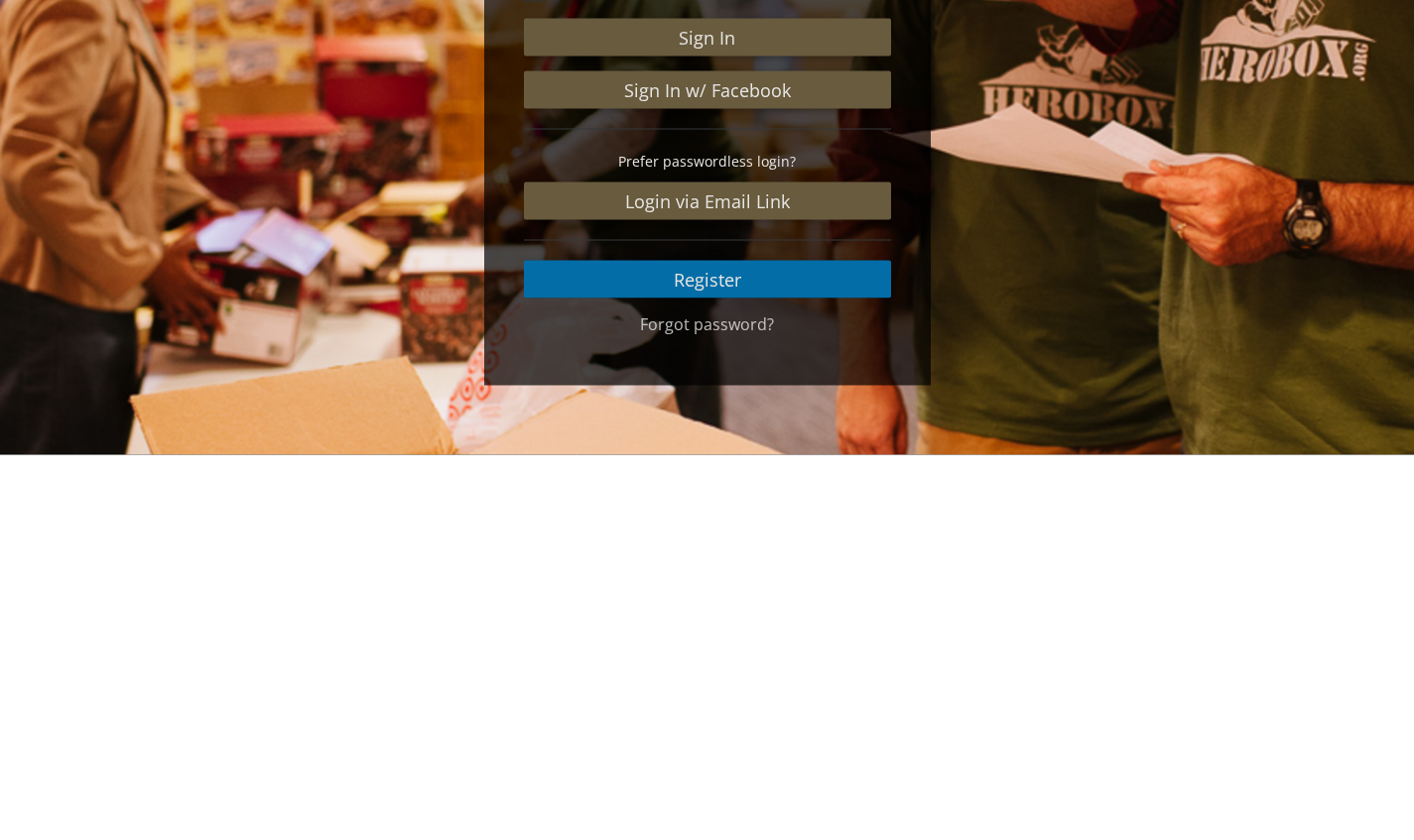 click on "Register" at bounding box center (707, 664) 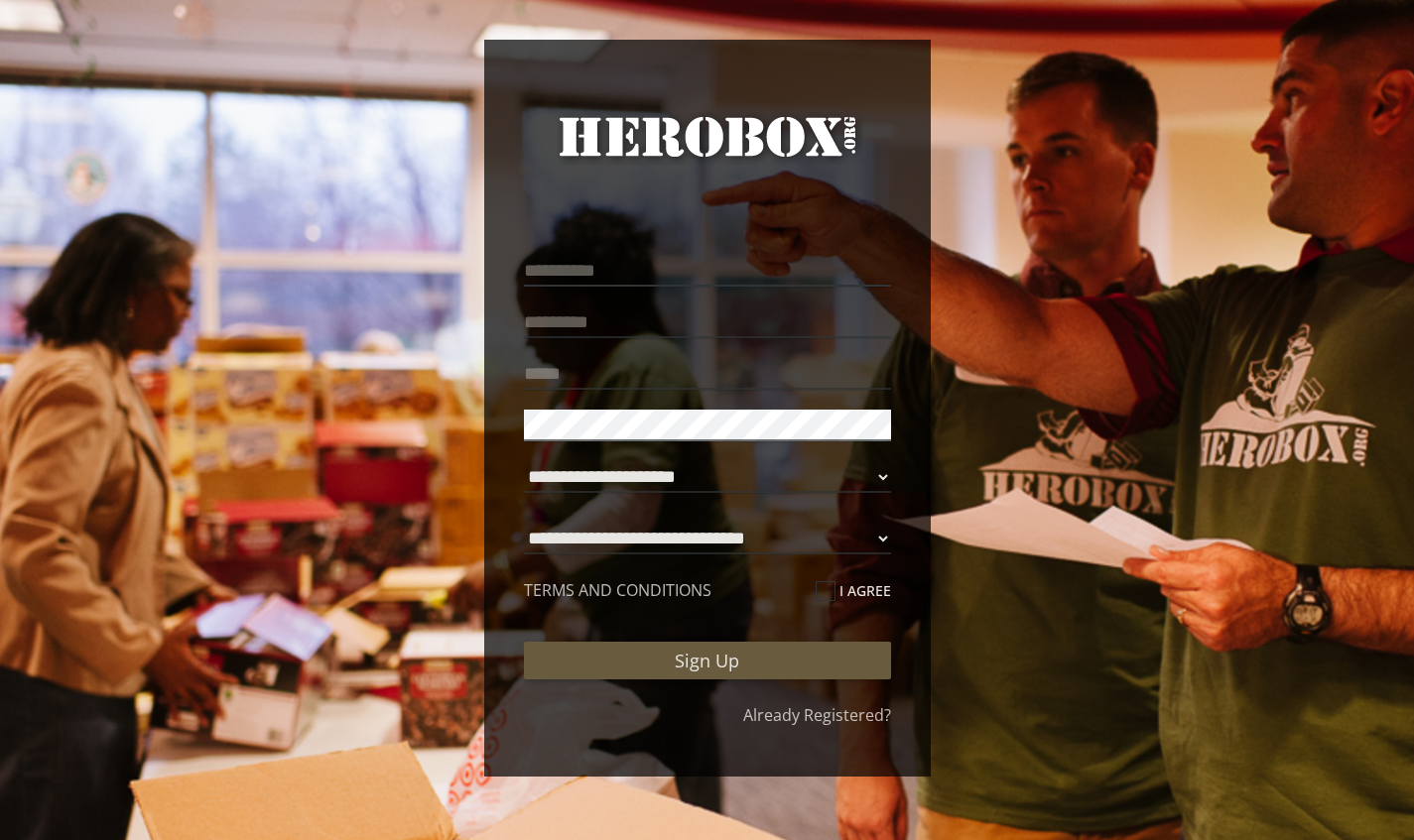 click at bounding box center (707, 271) 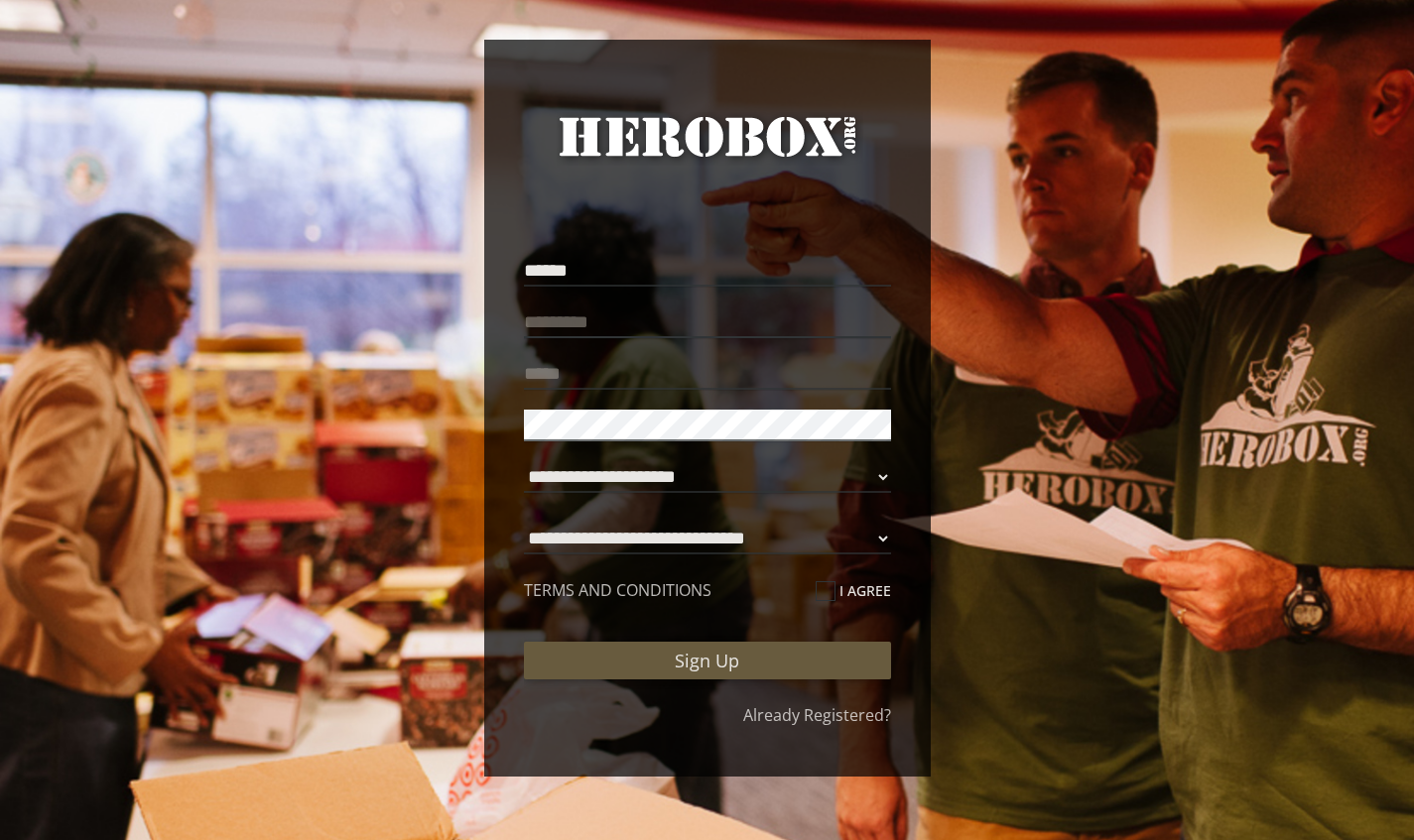 type on "*********" 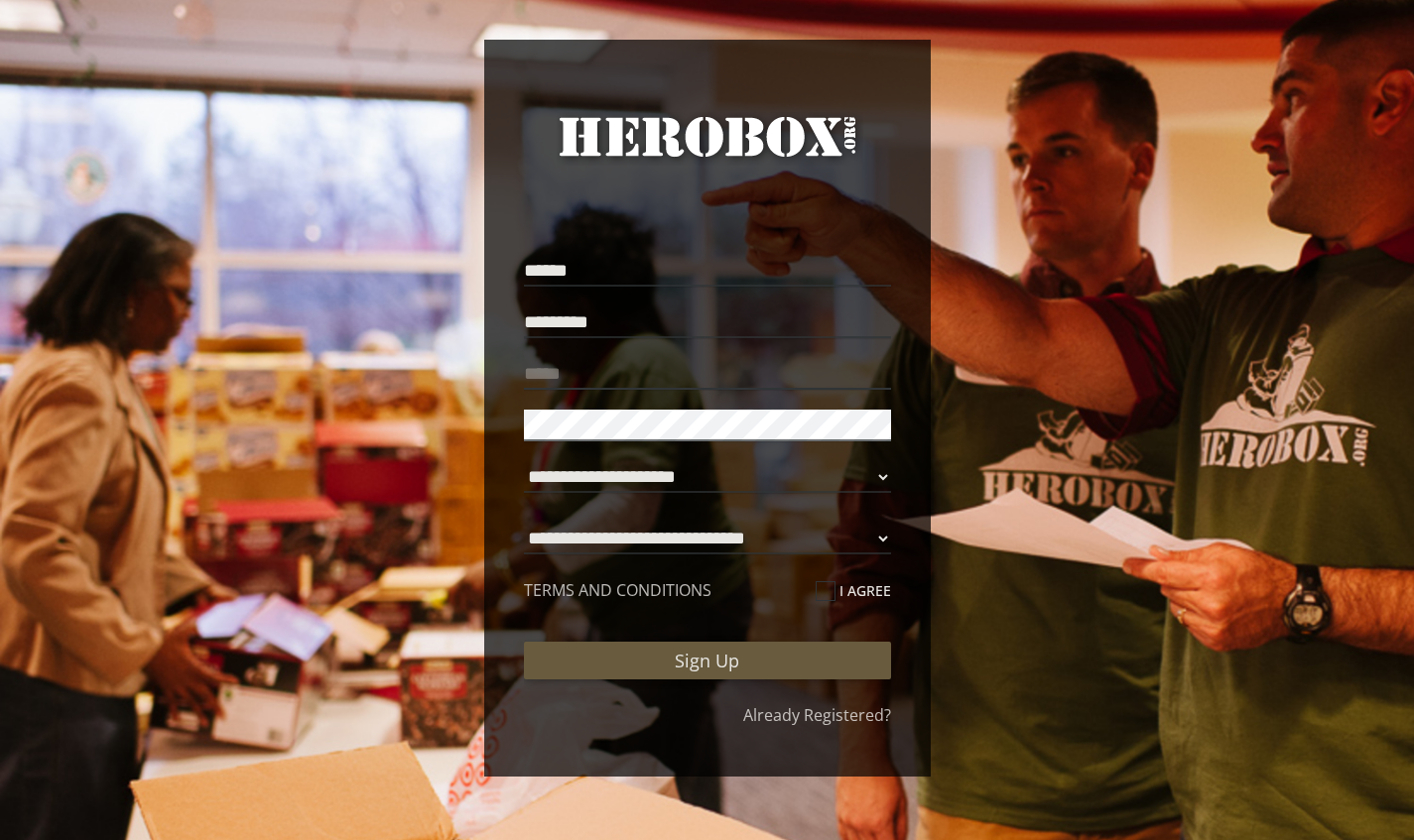 type on "**********" 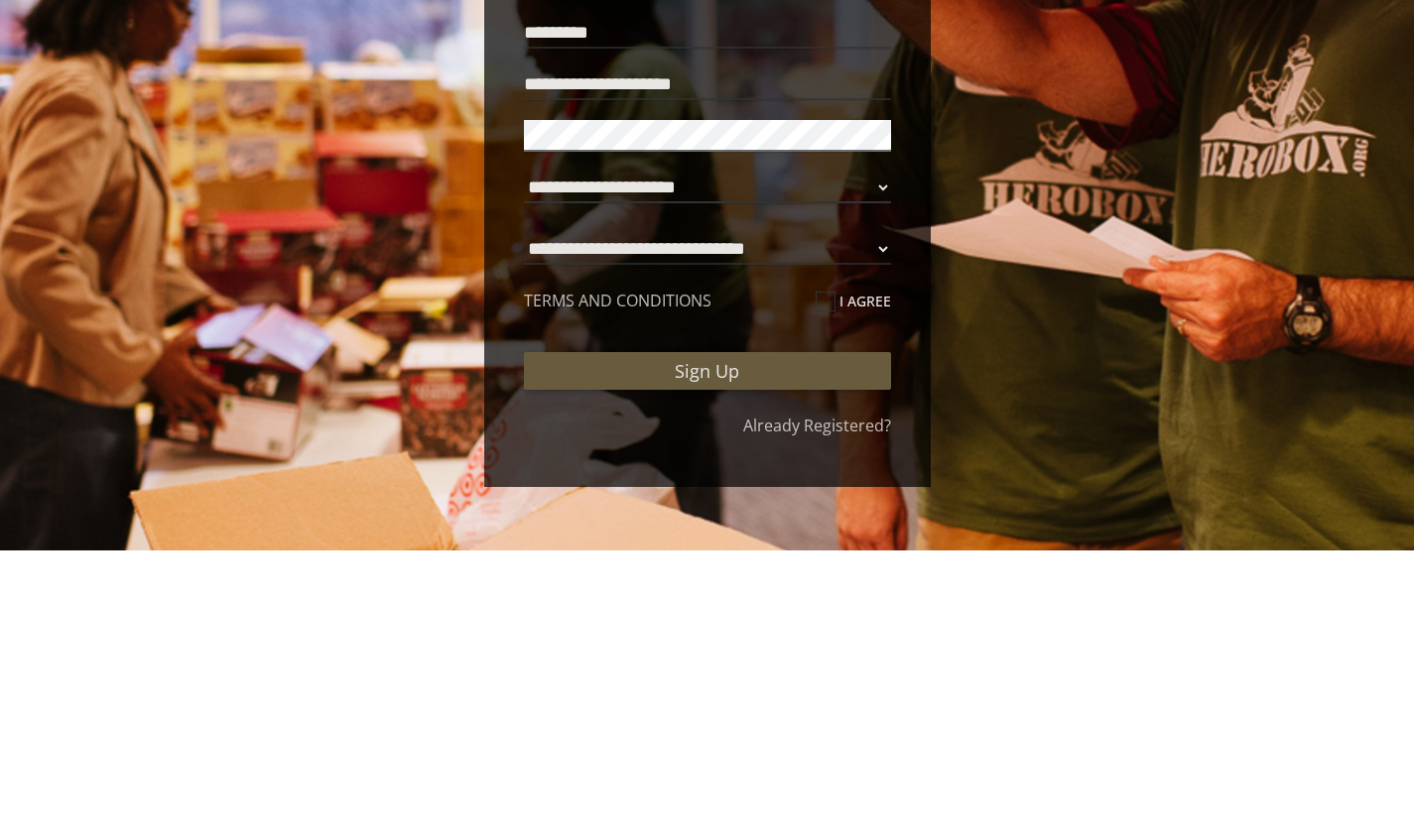 click on "**********" at bounding box center [707, 477] 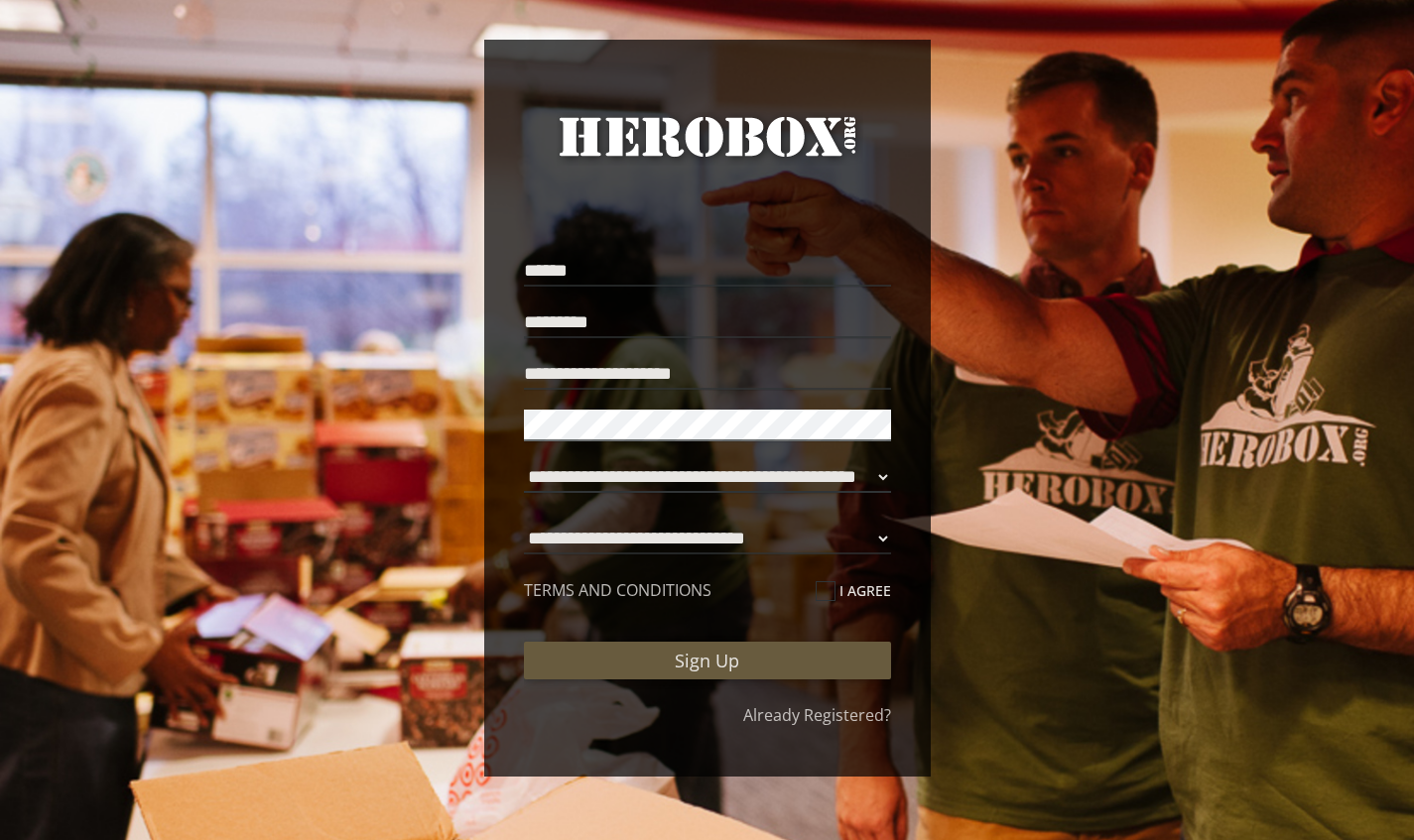 click on "**********" at bounding box center (707, 477) 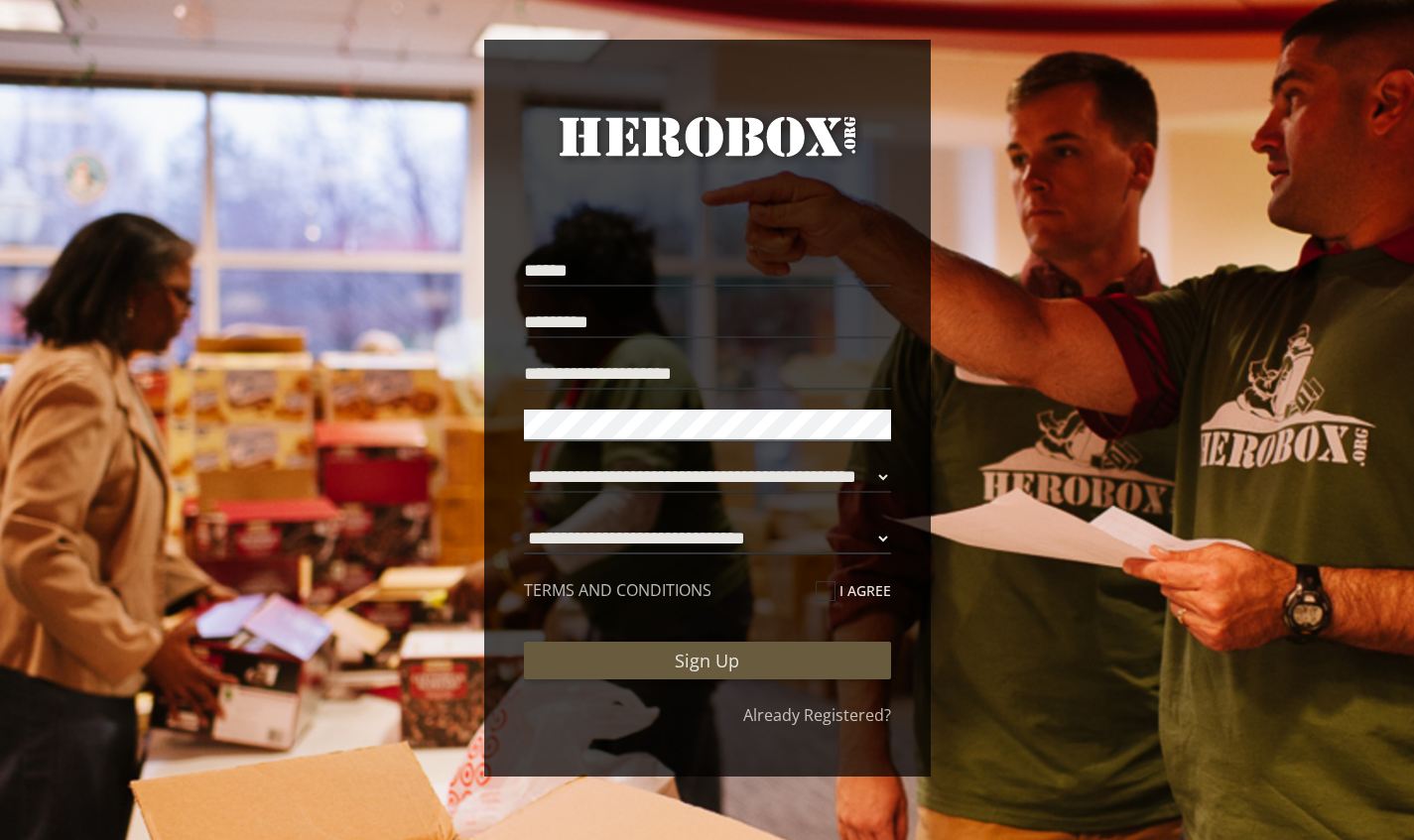 click on "**********" at bounding box center (707, 539) 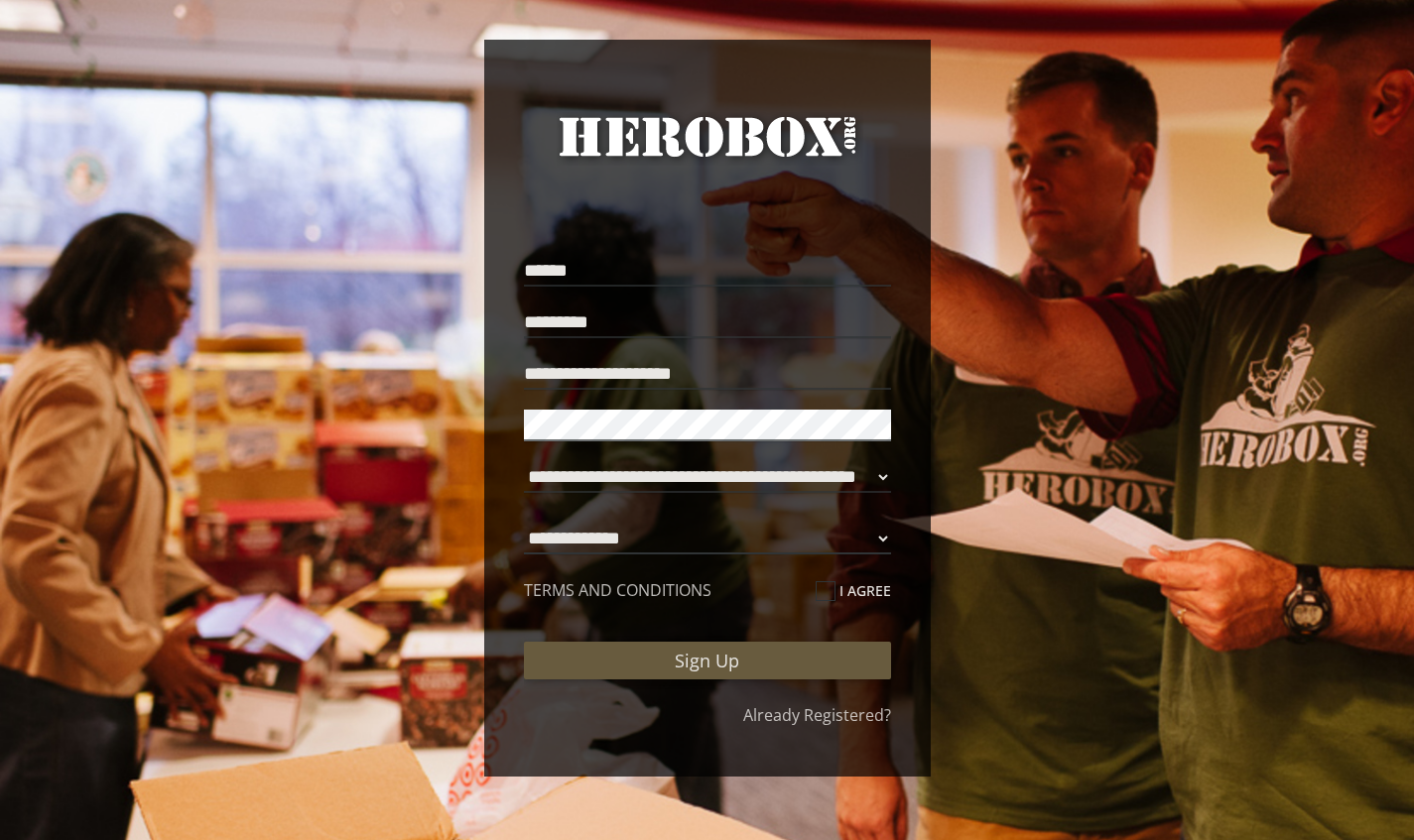 click on "**********" at bounding box center [707, 539] 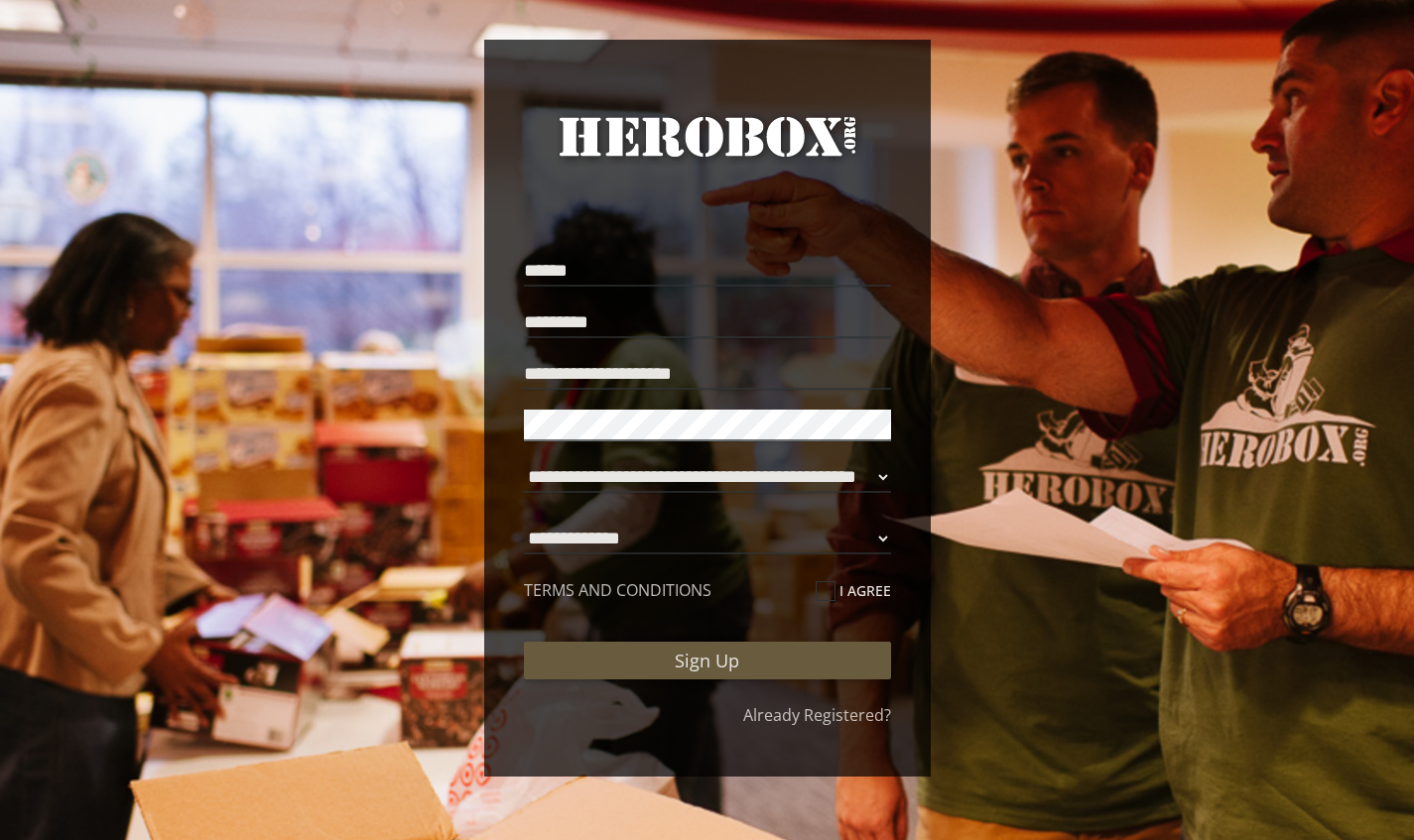 click at bounding box center [826, 591] 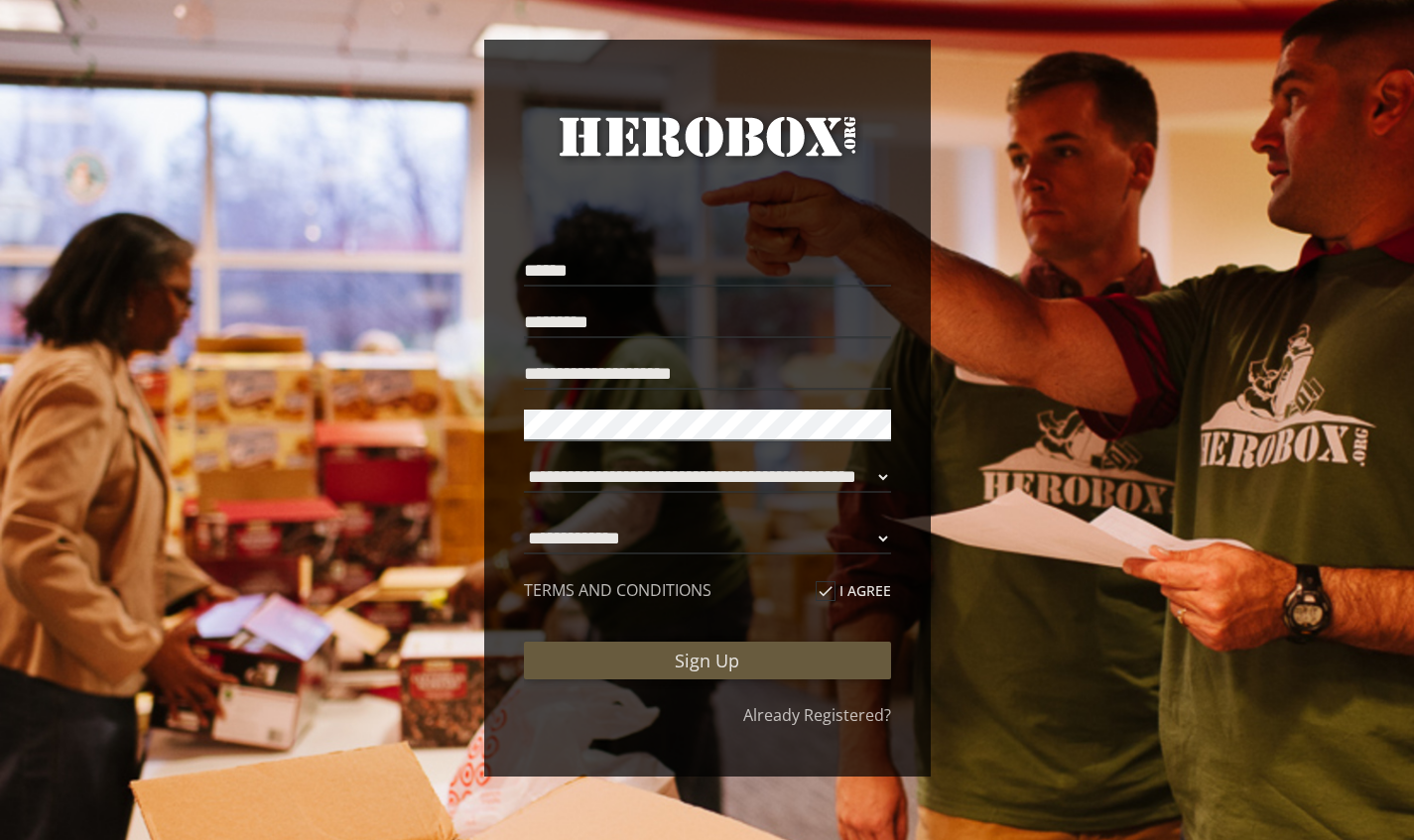 click on "Sign Up" at bounding box center (707, 660) 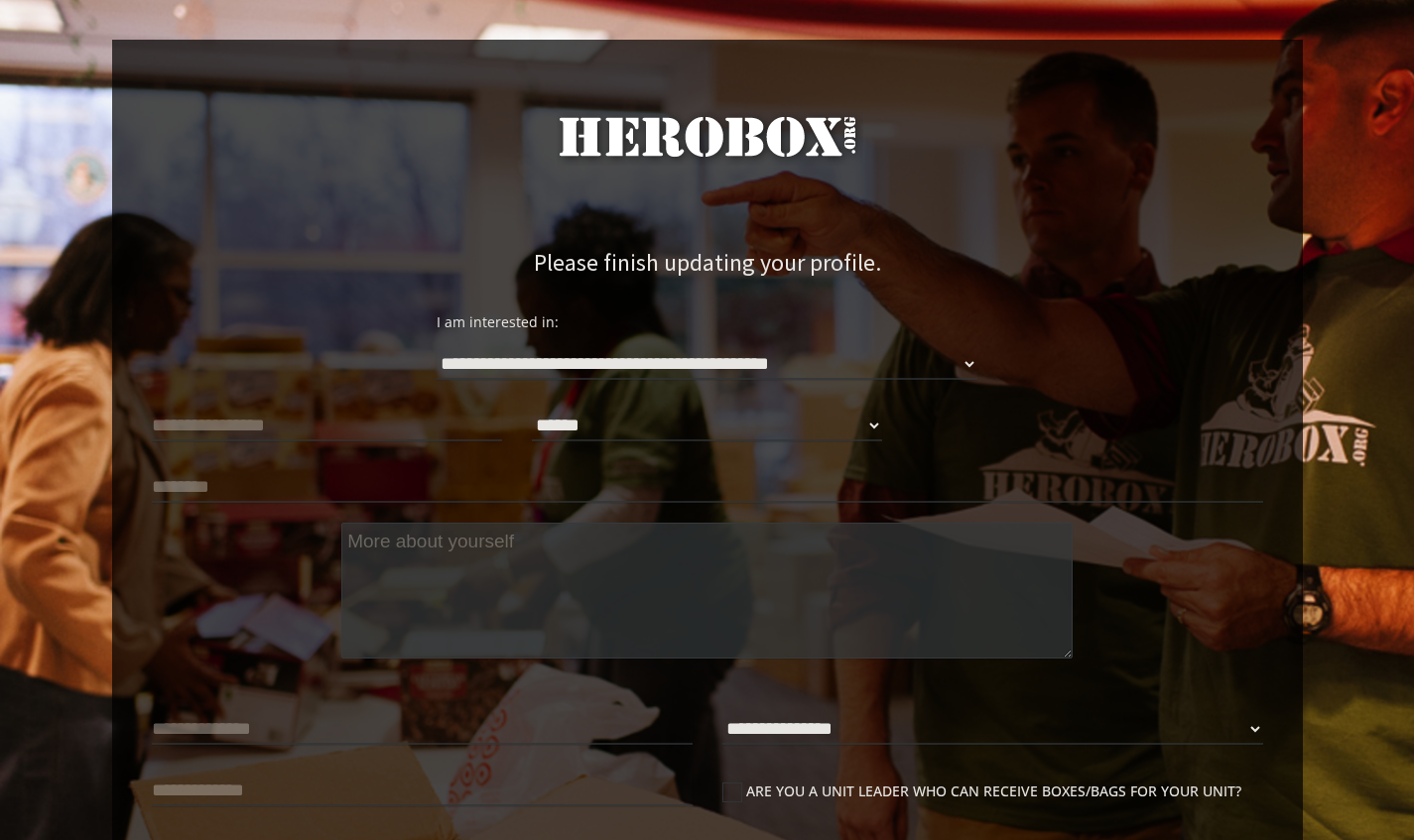 click on "**********" at bounding box center [707, 350] 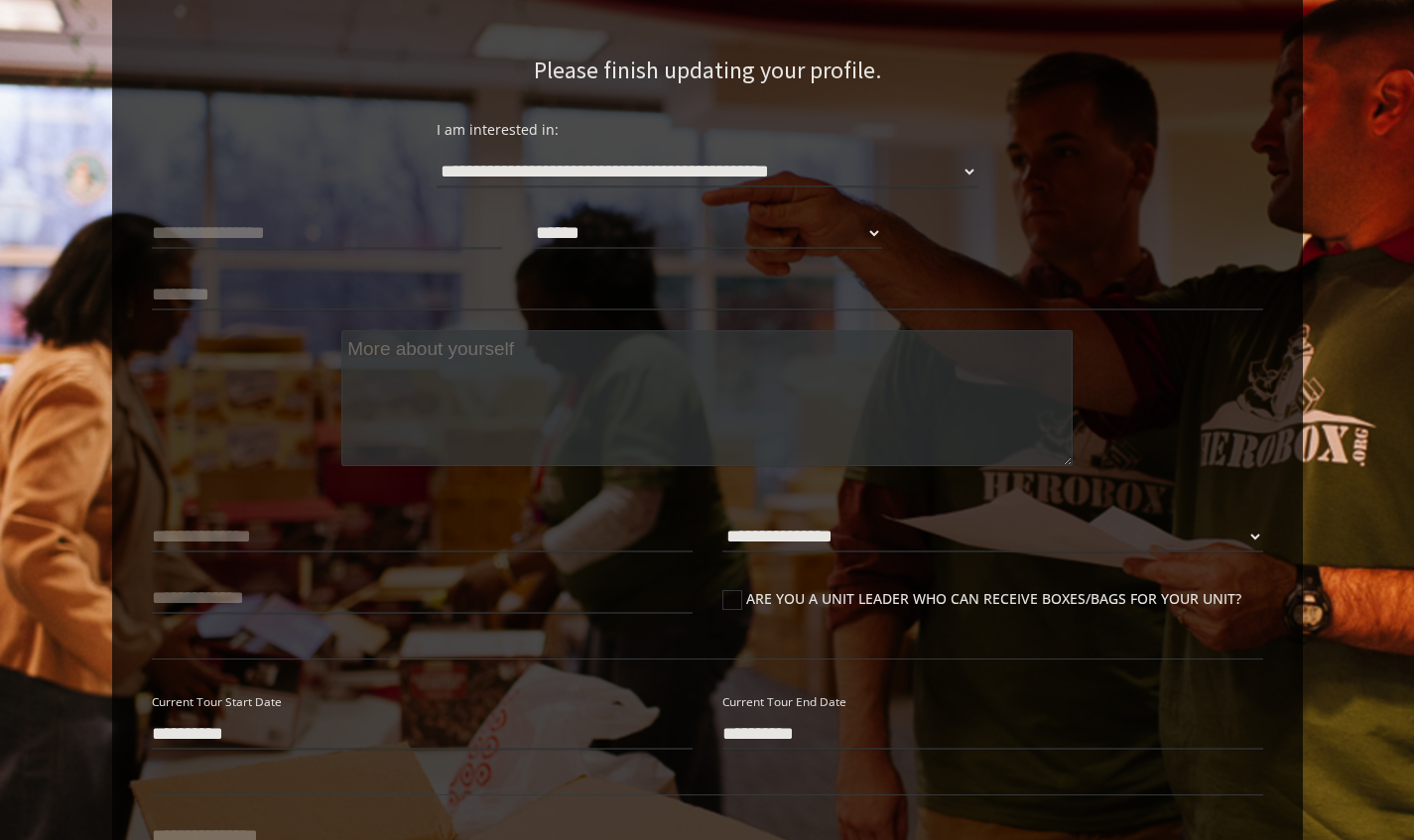 scroll, scrollTop: 189, scrollLeft: 0, axis: vertical 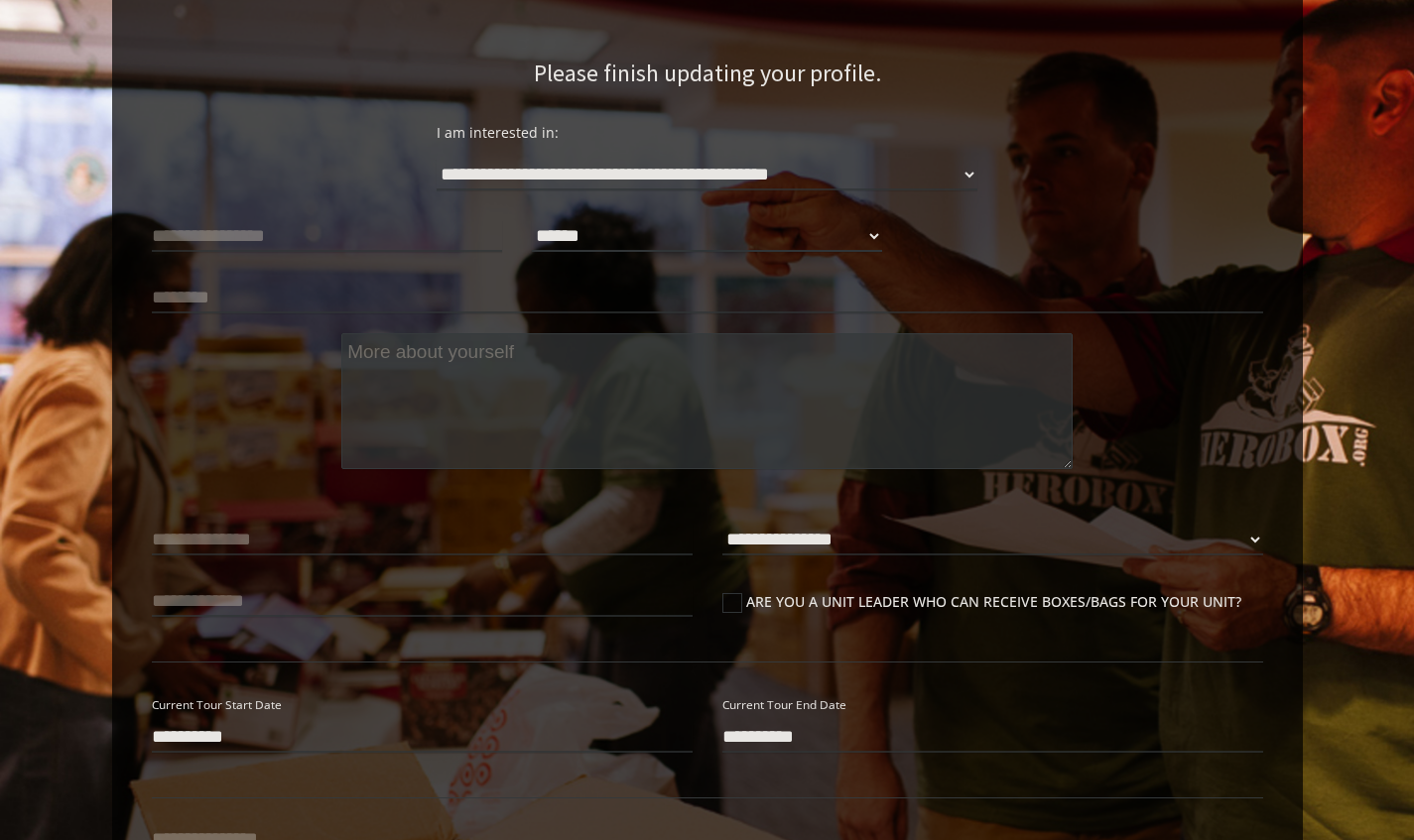 click on "******
**** ******" at bounding box center [707, 236] 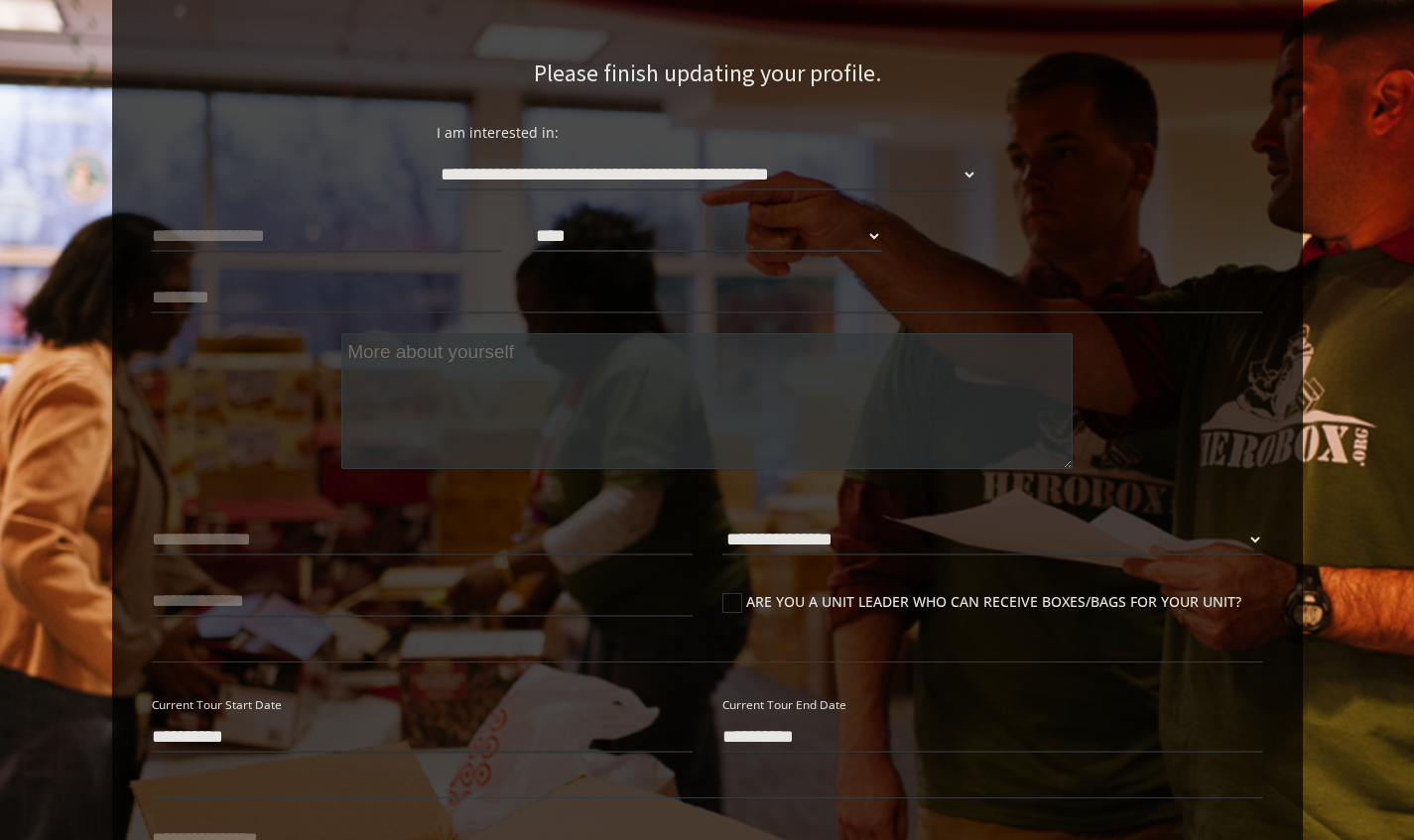 click on "******
**** ******" at bounding box center [707, 236] 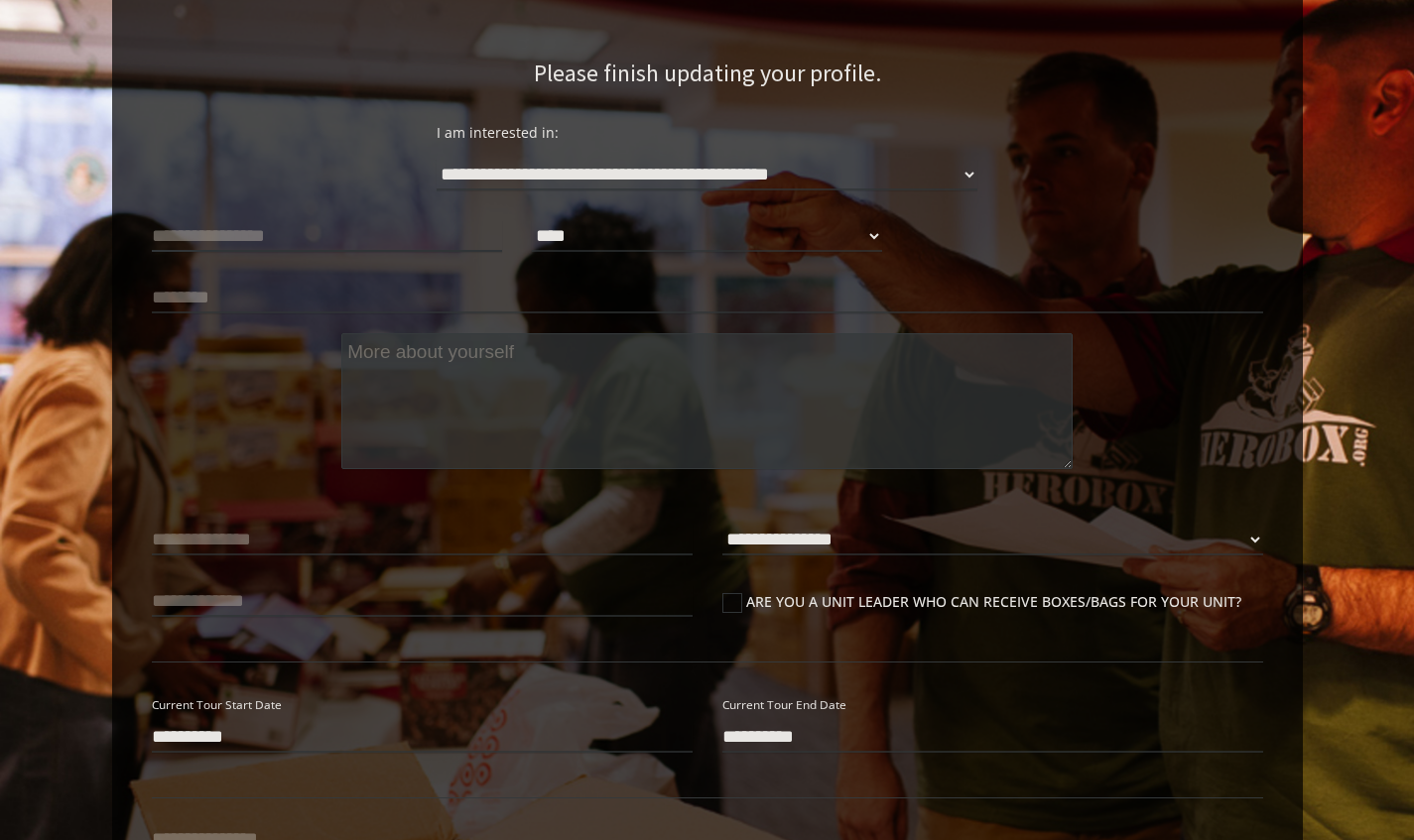 click at bounding box center [326, 236] 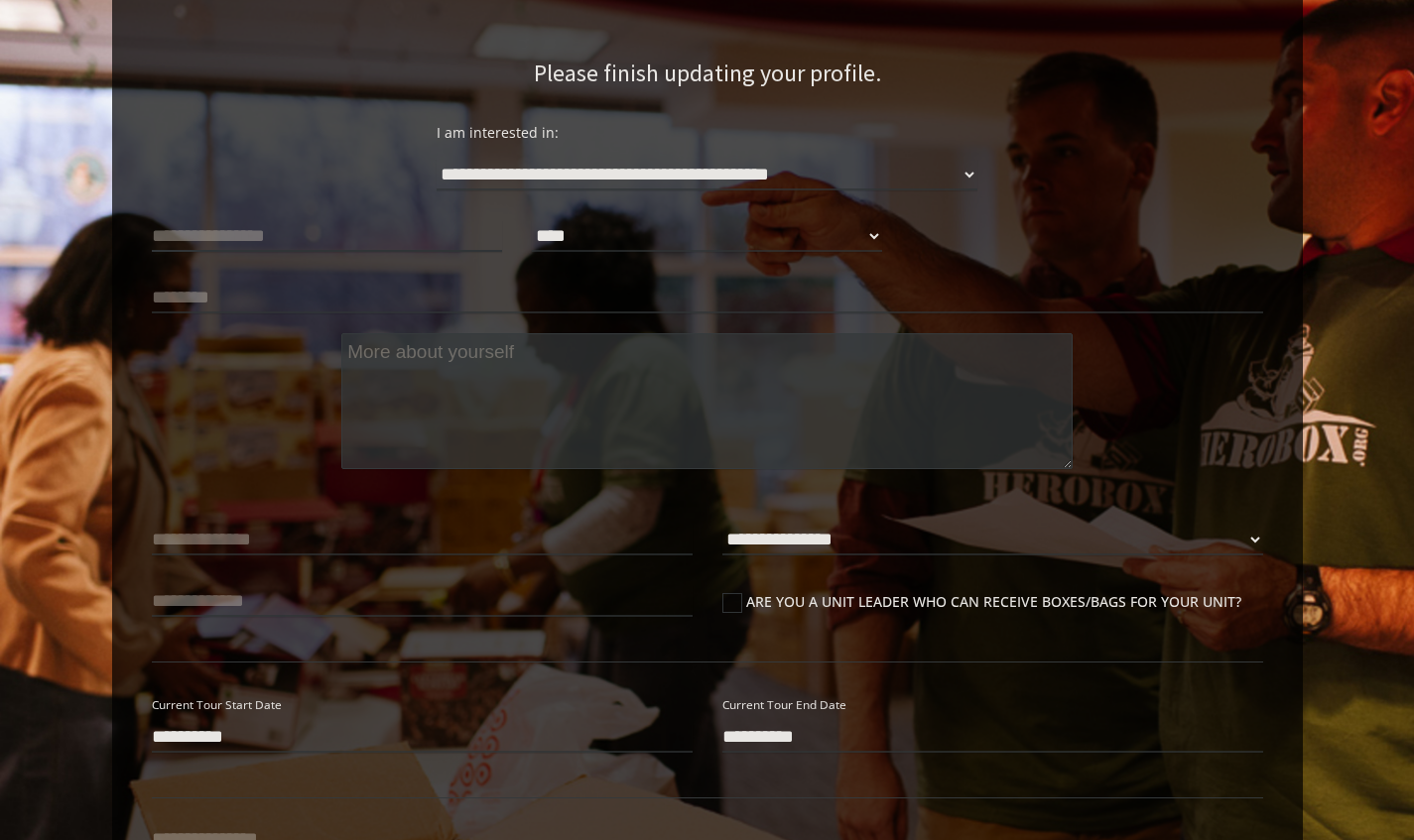 type on "**********" 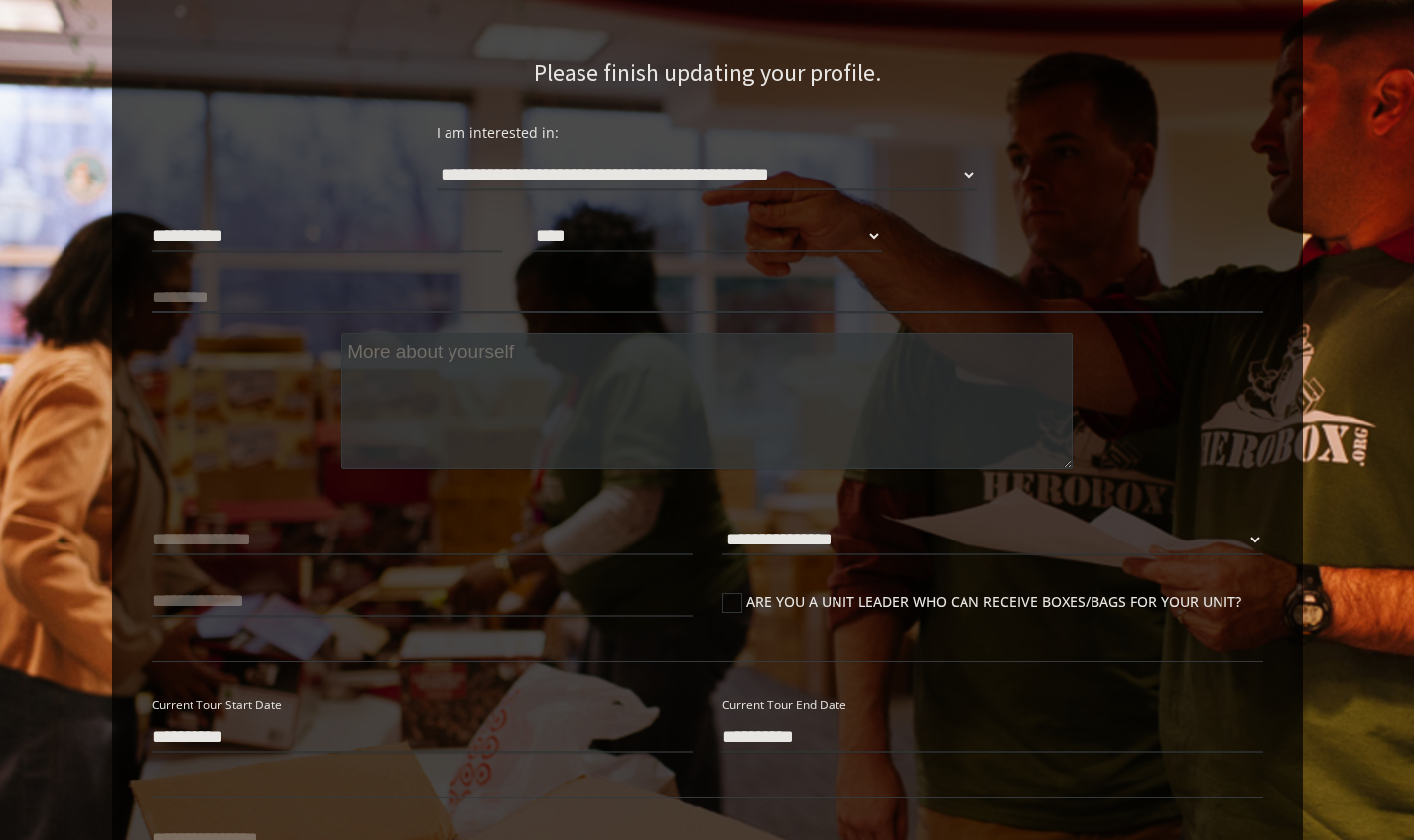 type on "******" 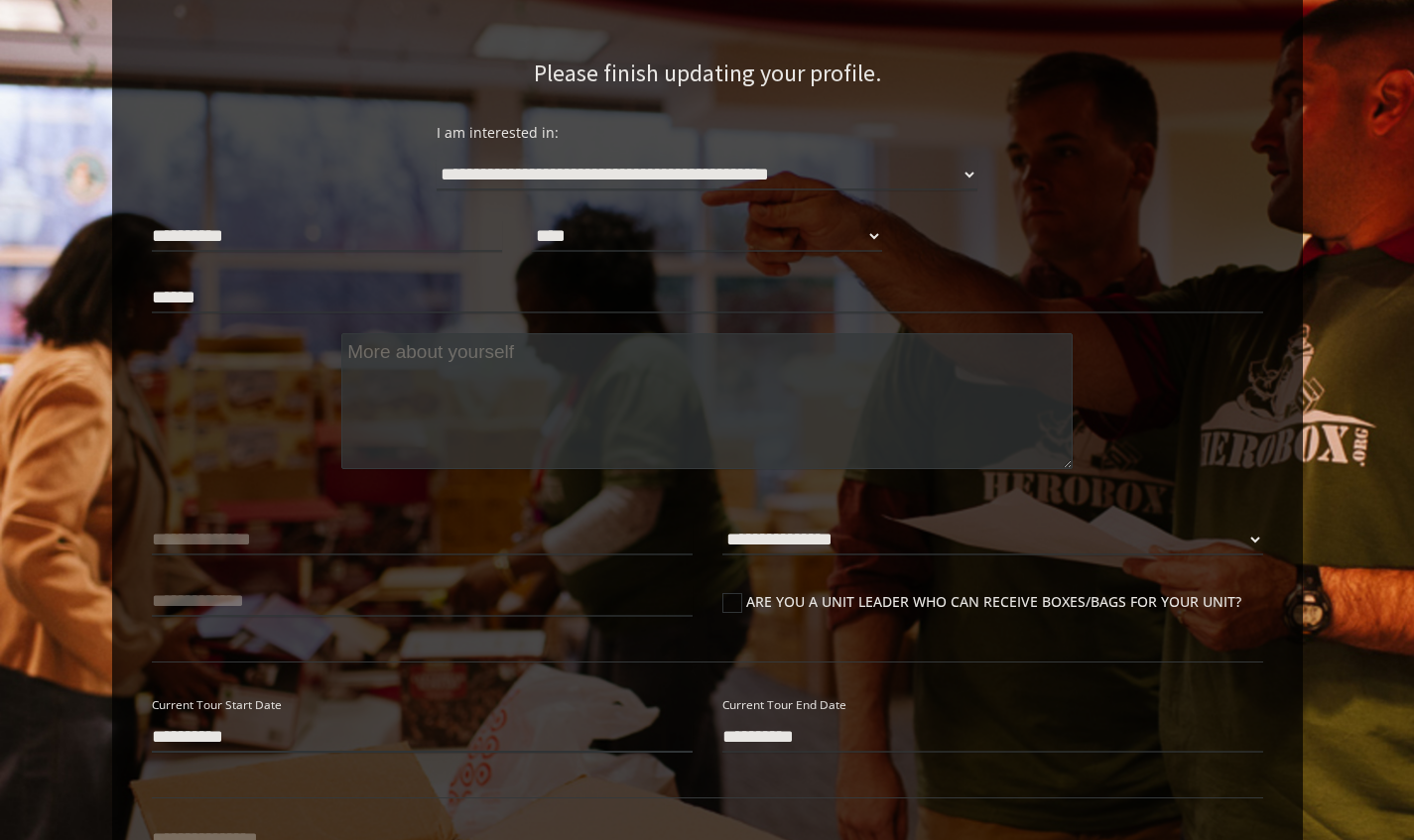 type on "**********" 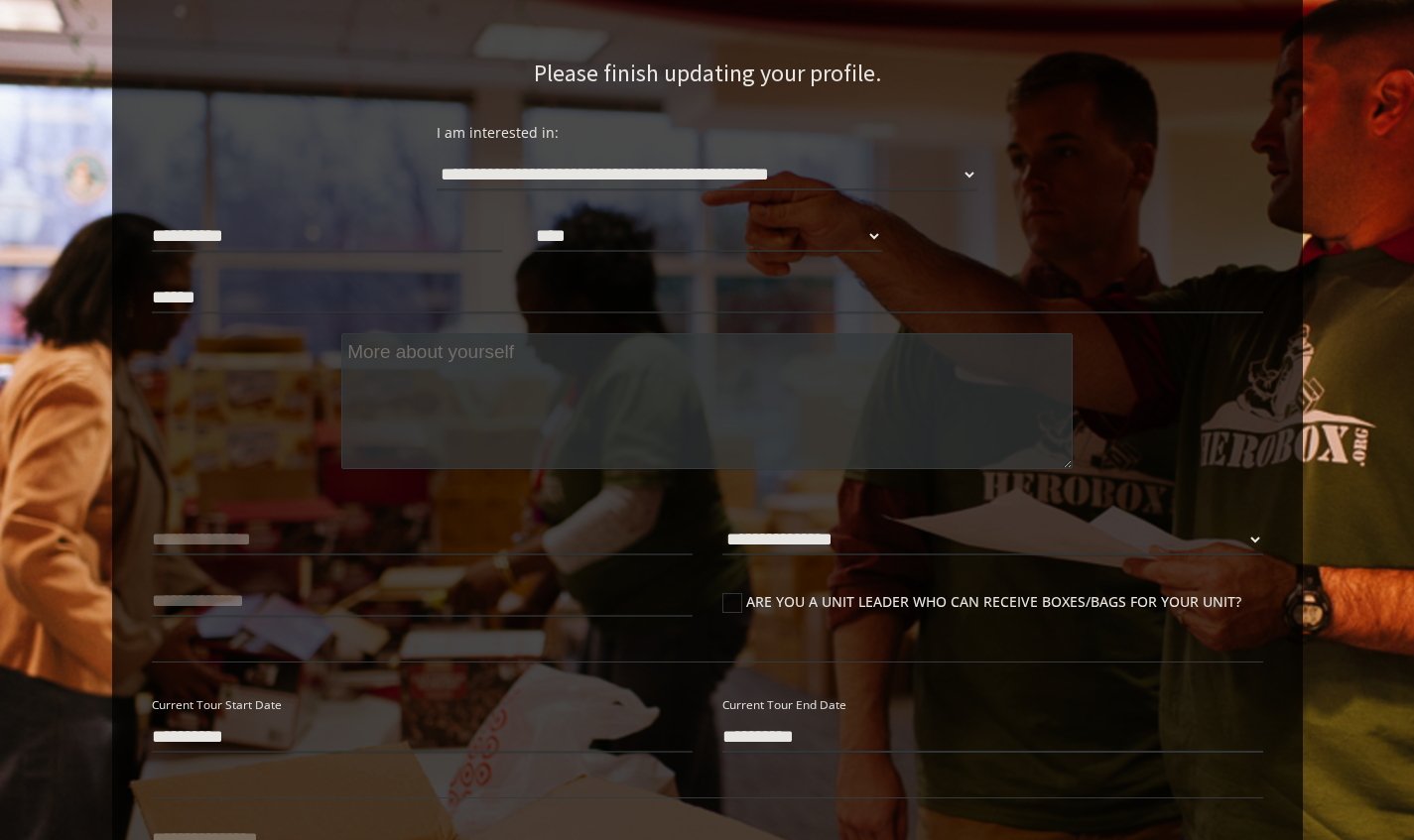 type on "**********" 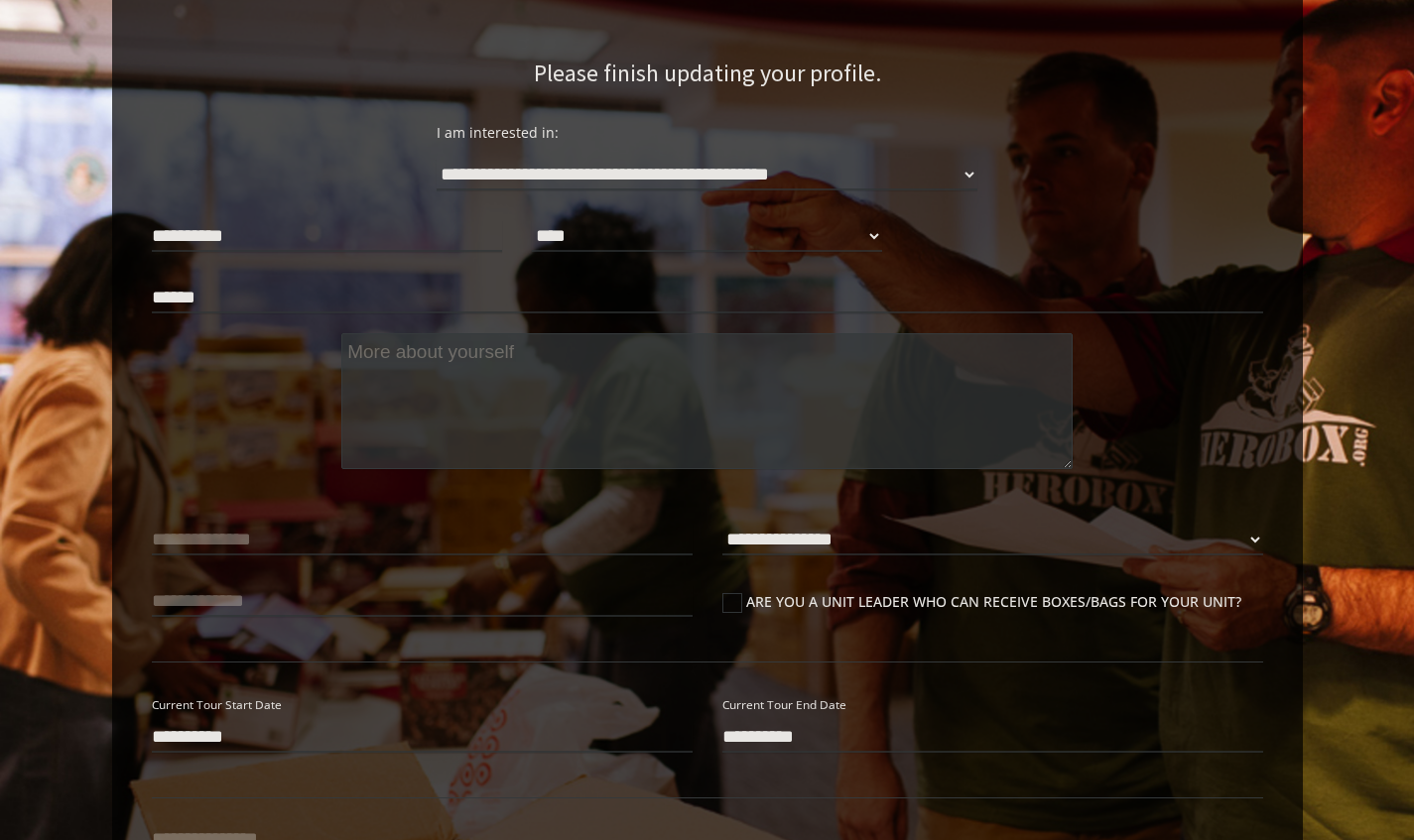 type on "**********" 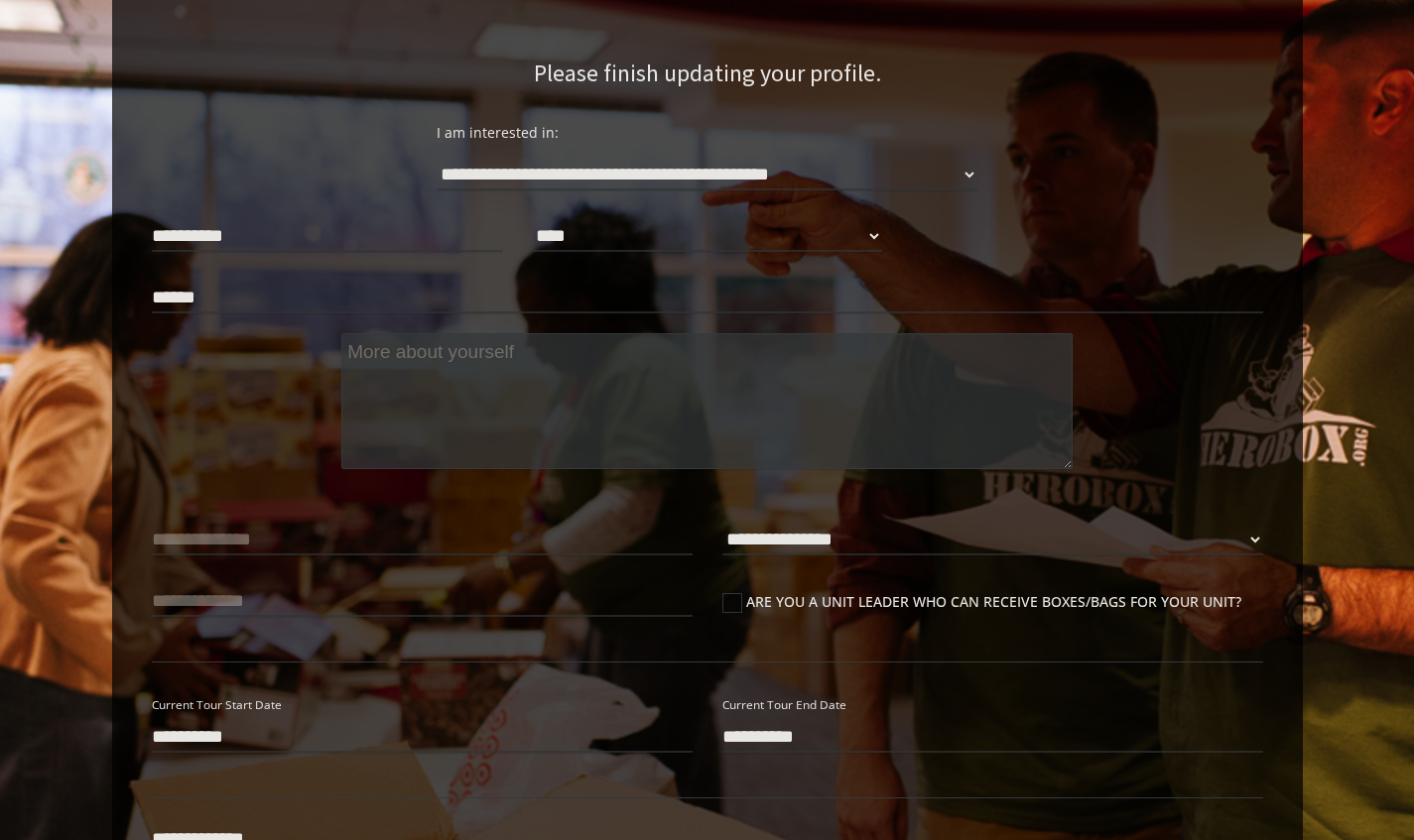 type on "*****" 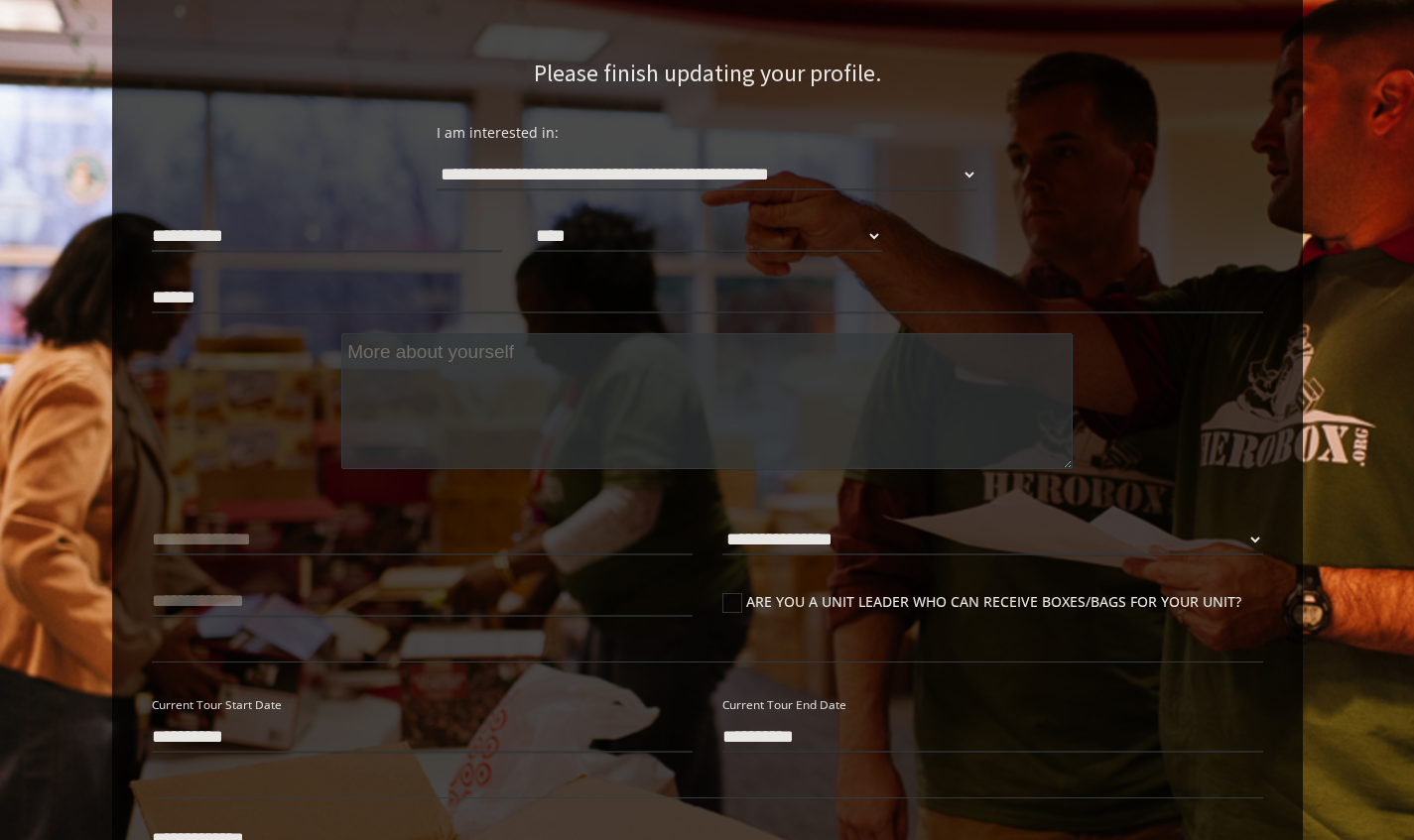 type 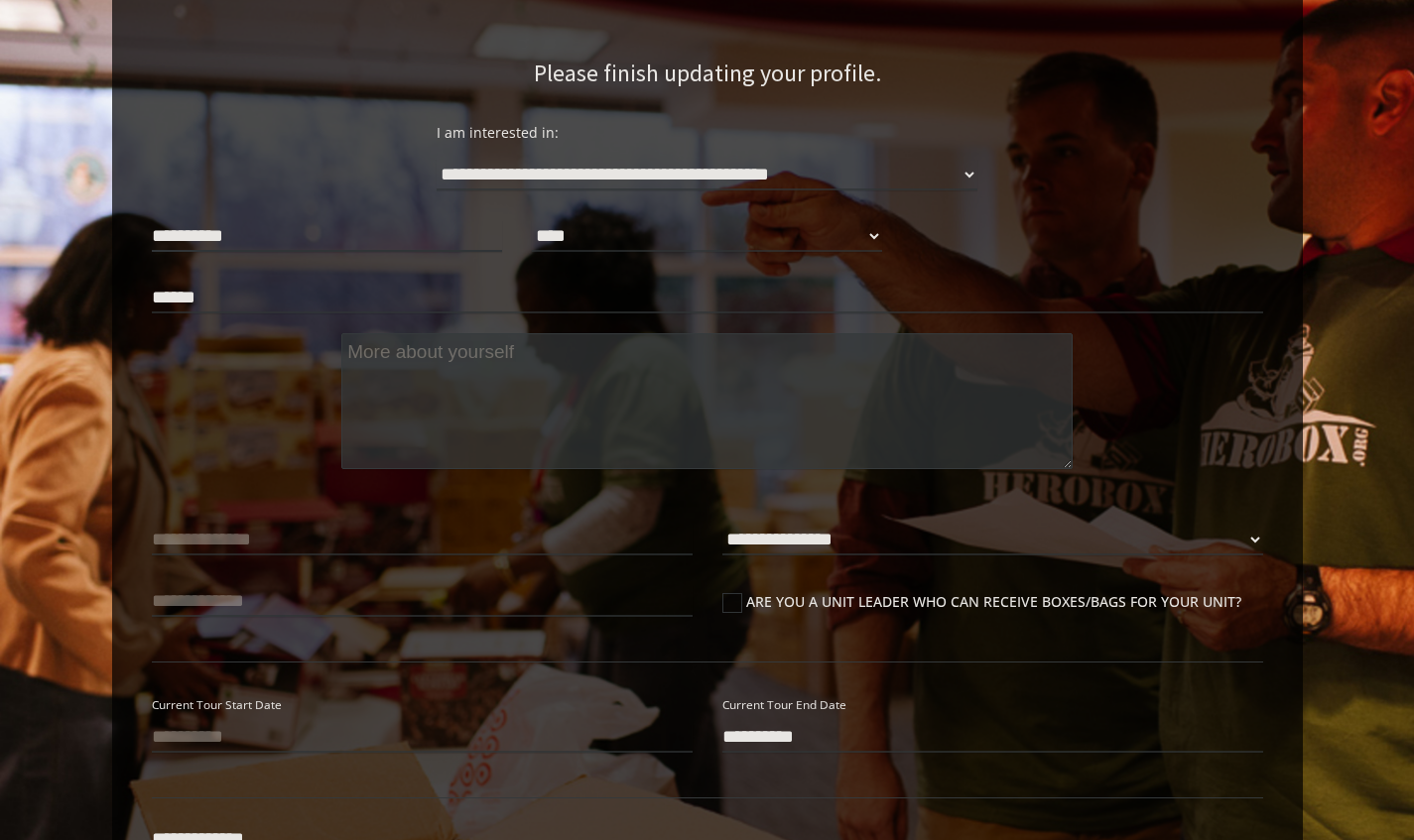type on "**********" 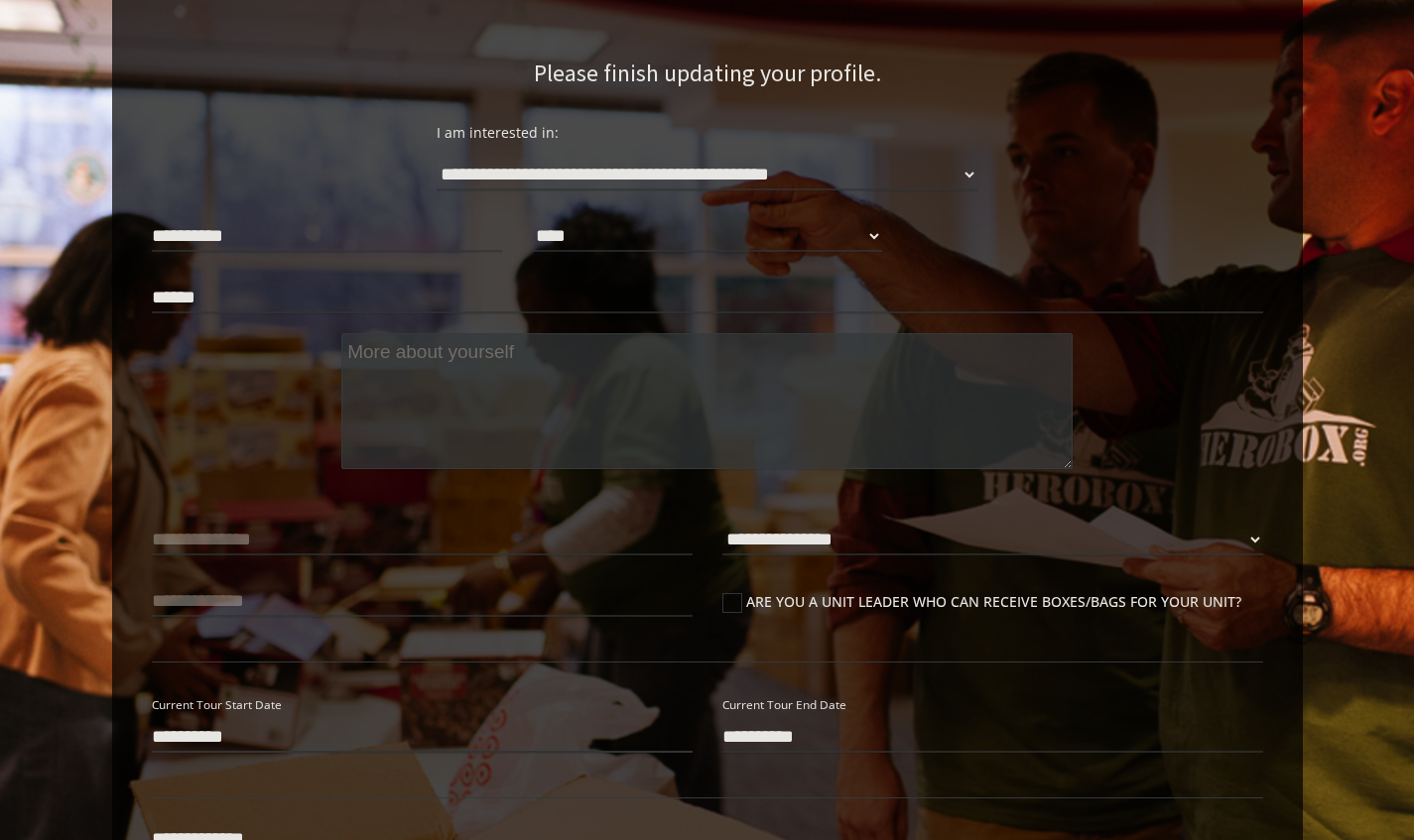 type on "**********" 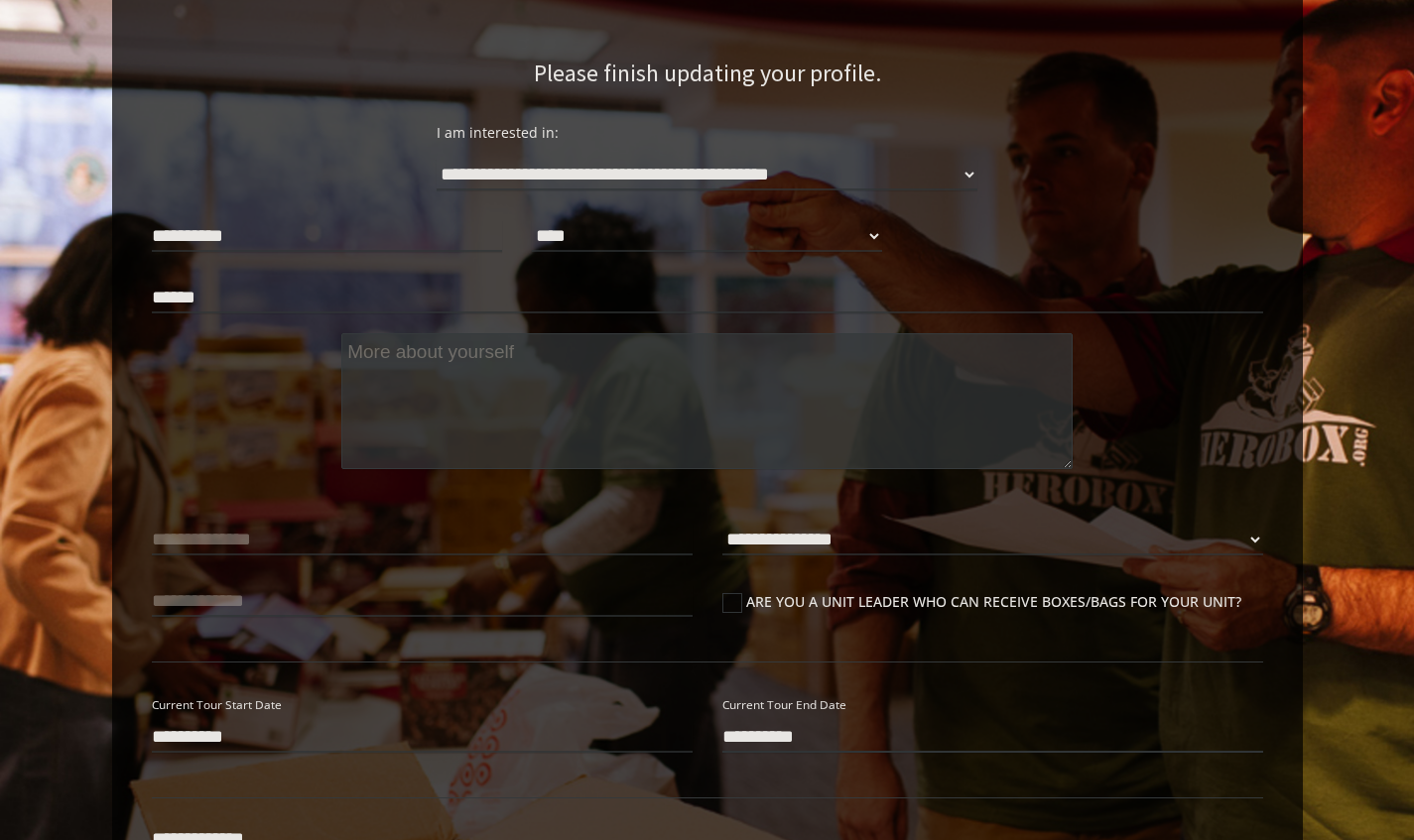 type 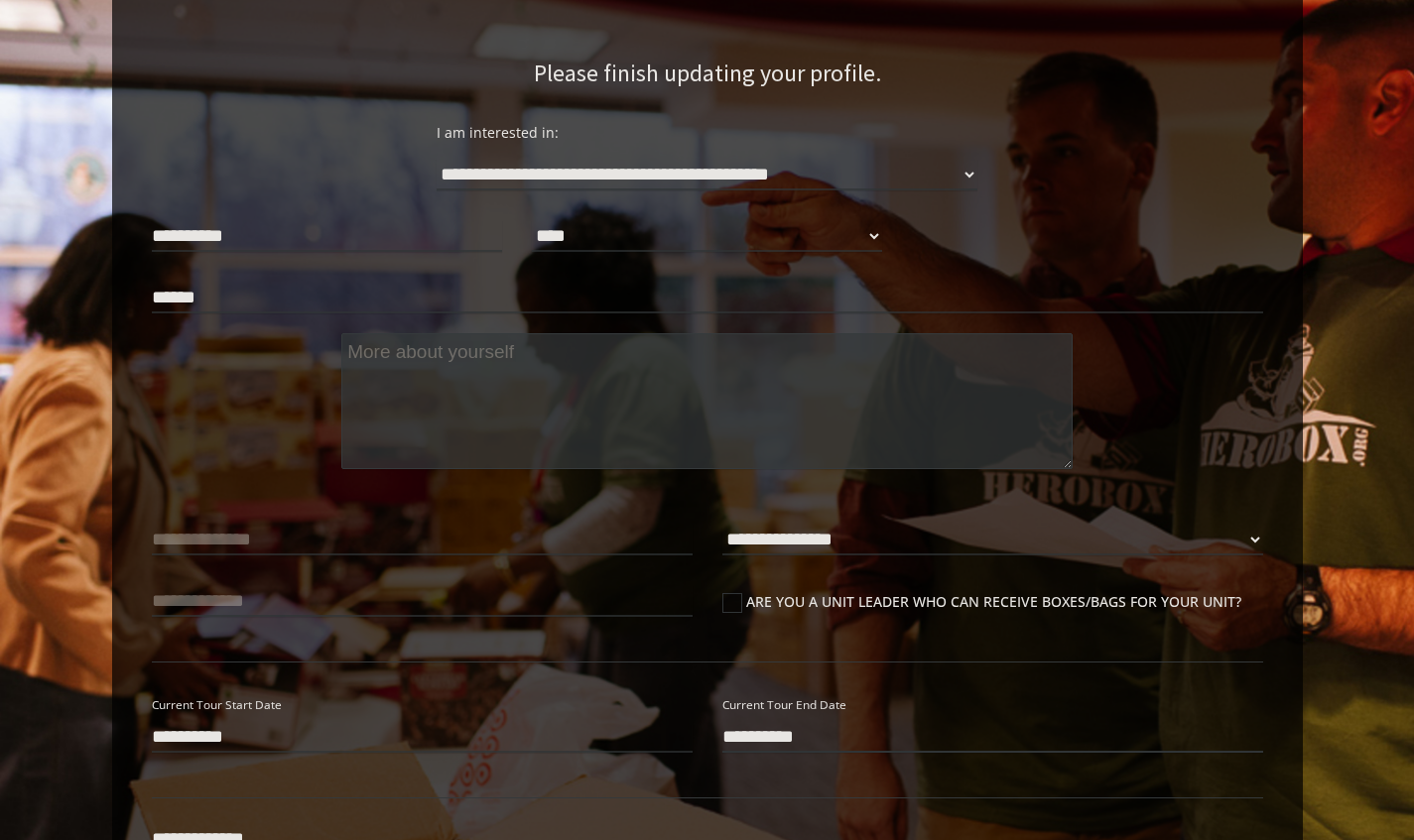 type on "**********" 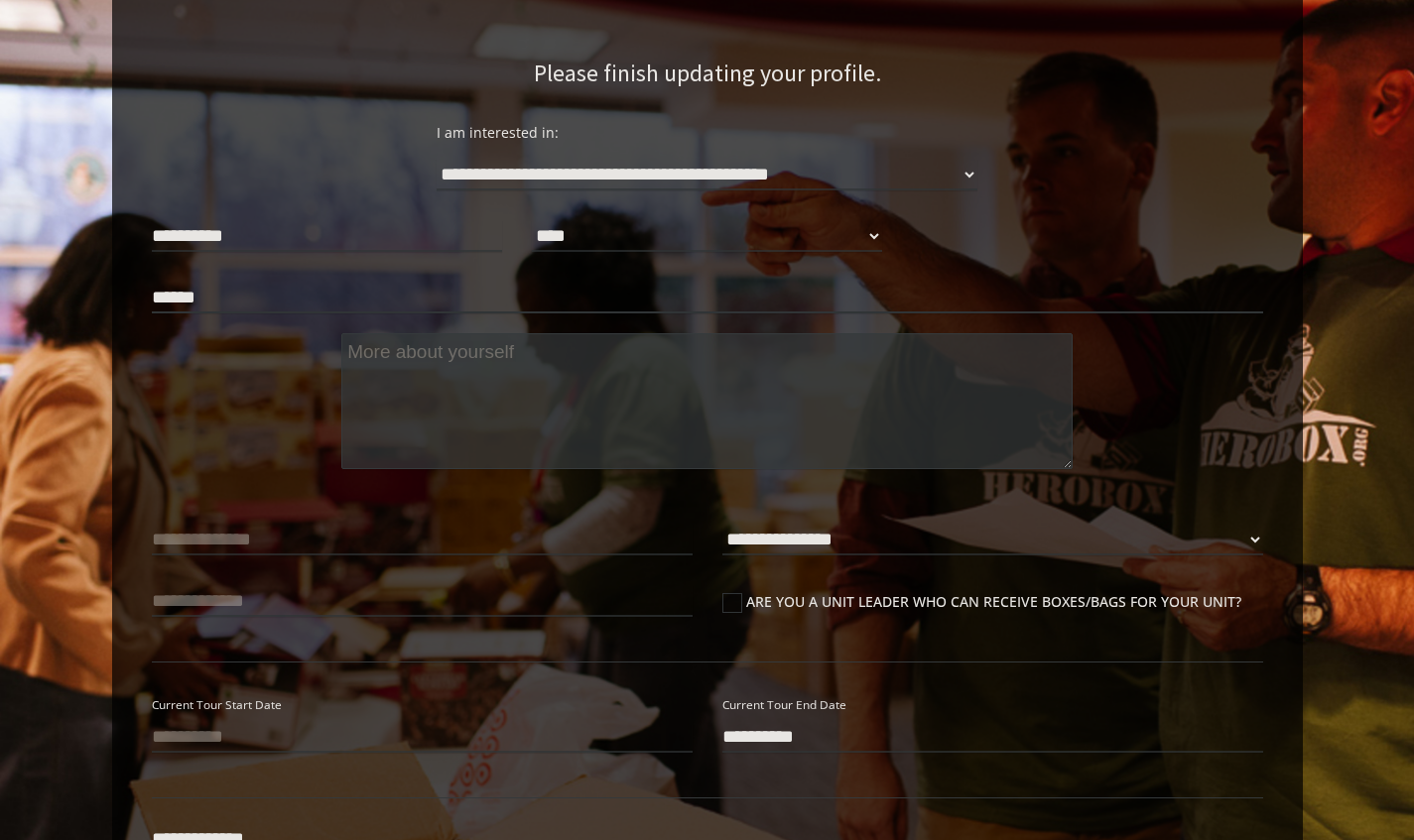 click on "******" at bounding box center (707, 298) 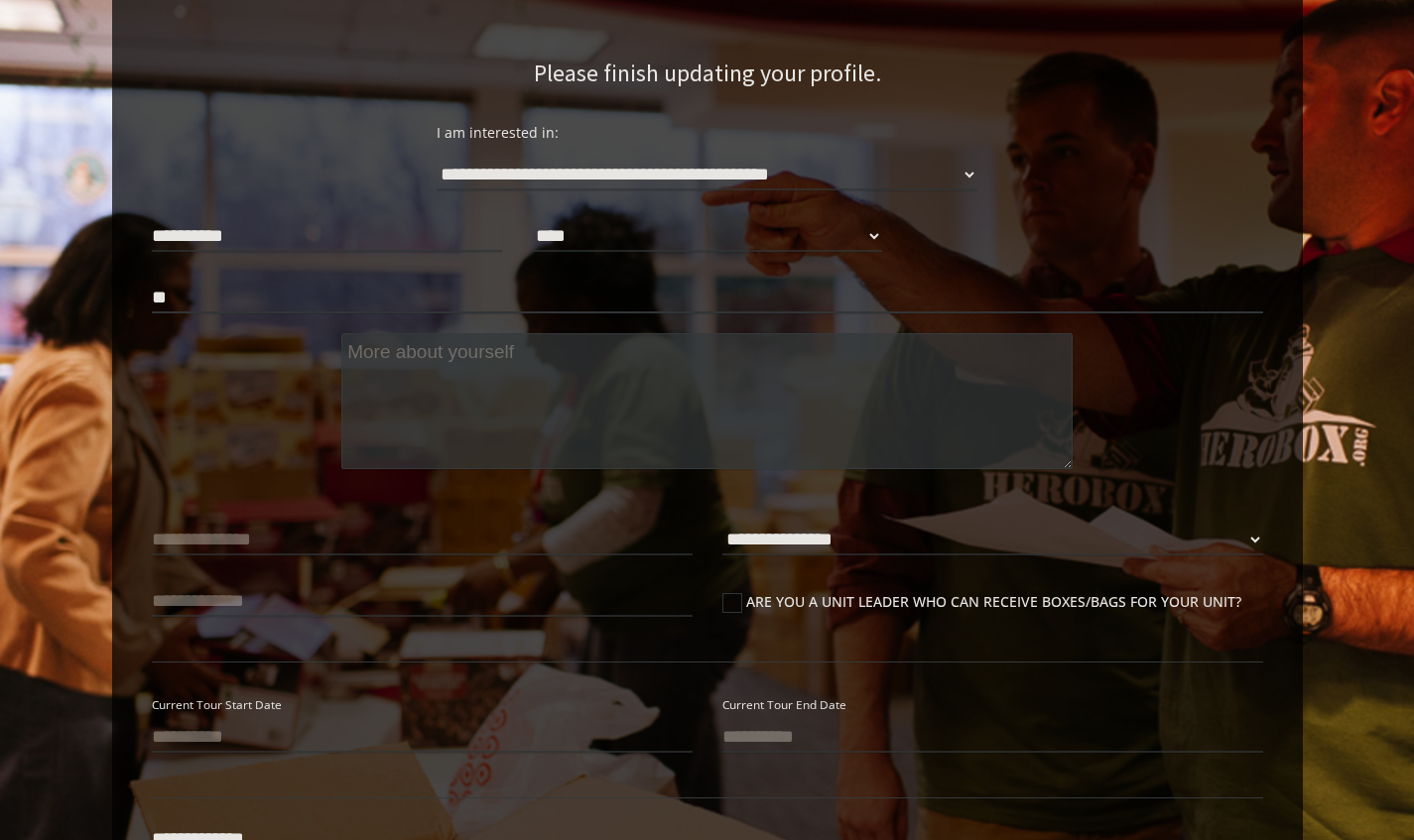 type on "*" 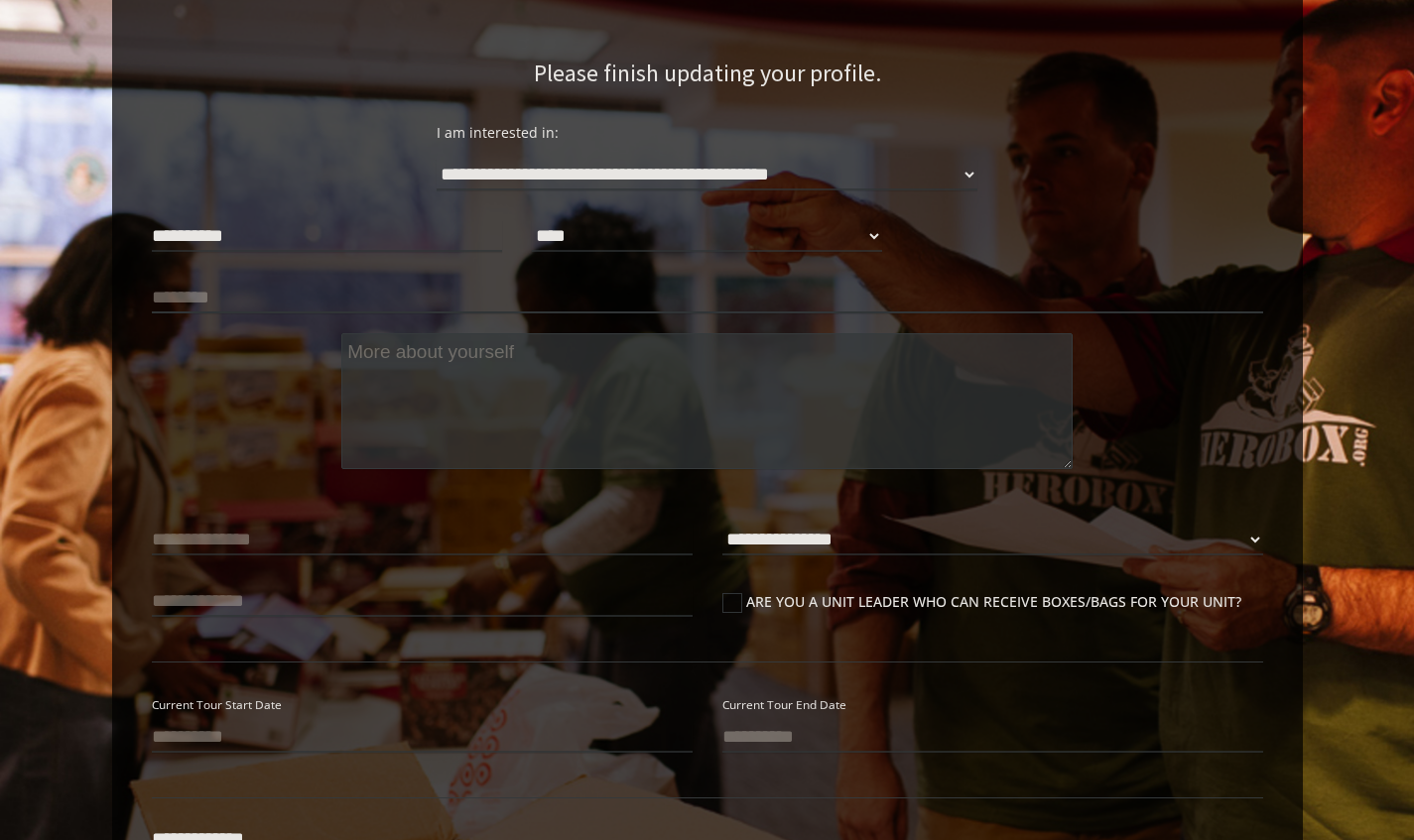 click at bounding box center (707, 298) 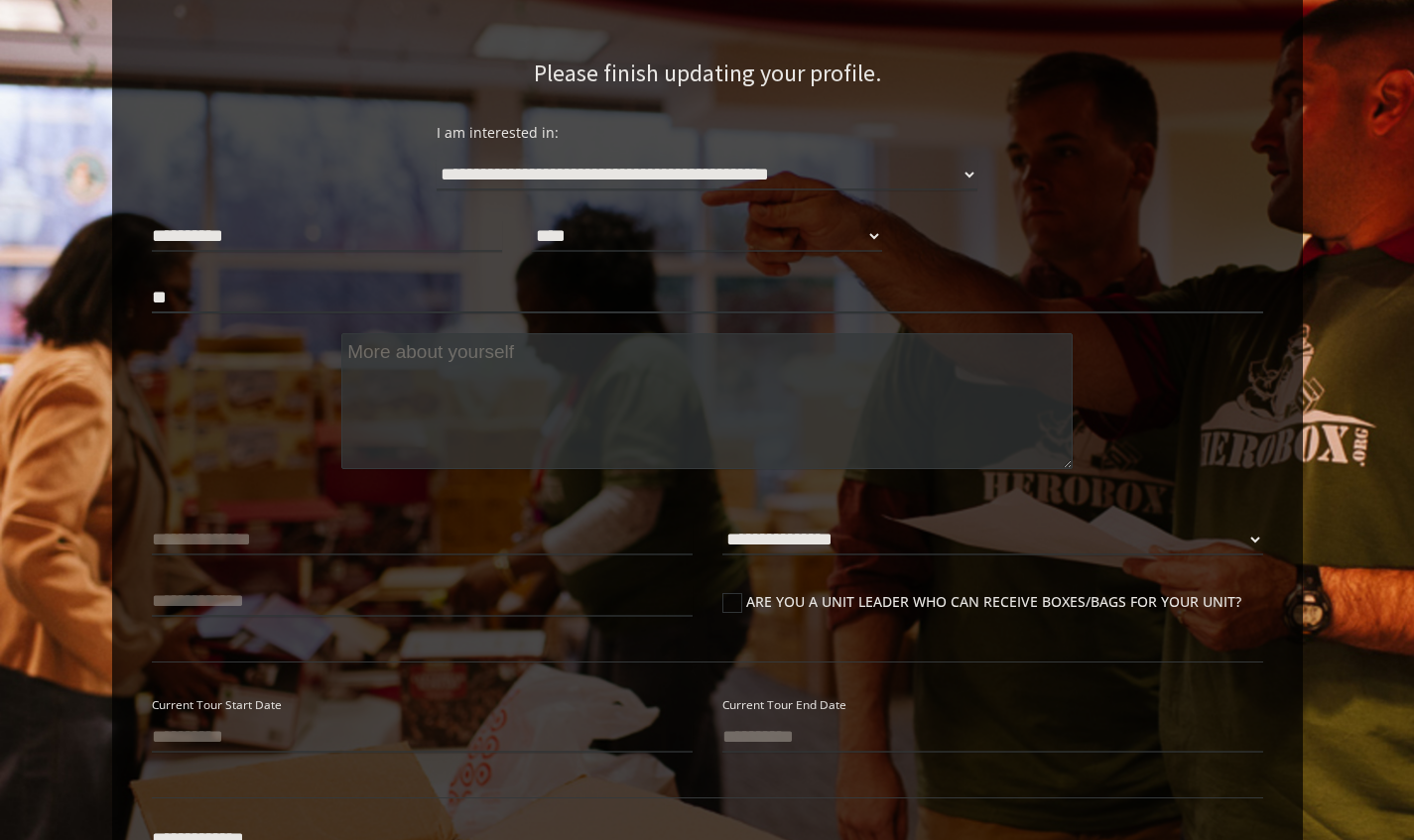 type on "*" 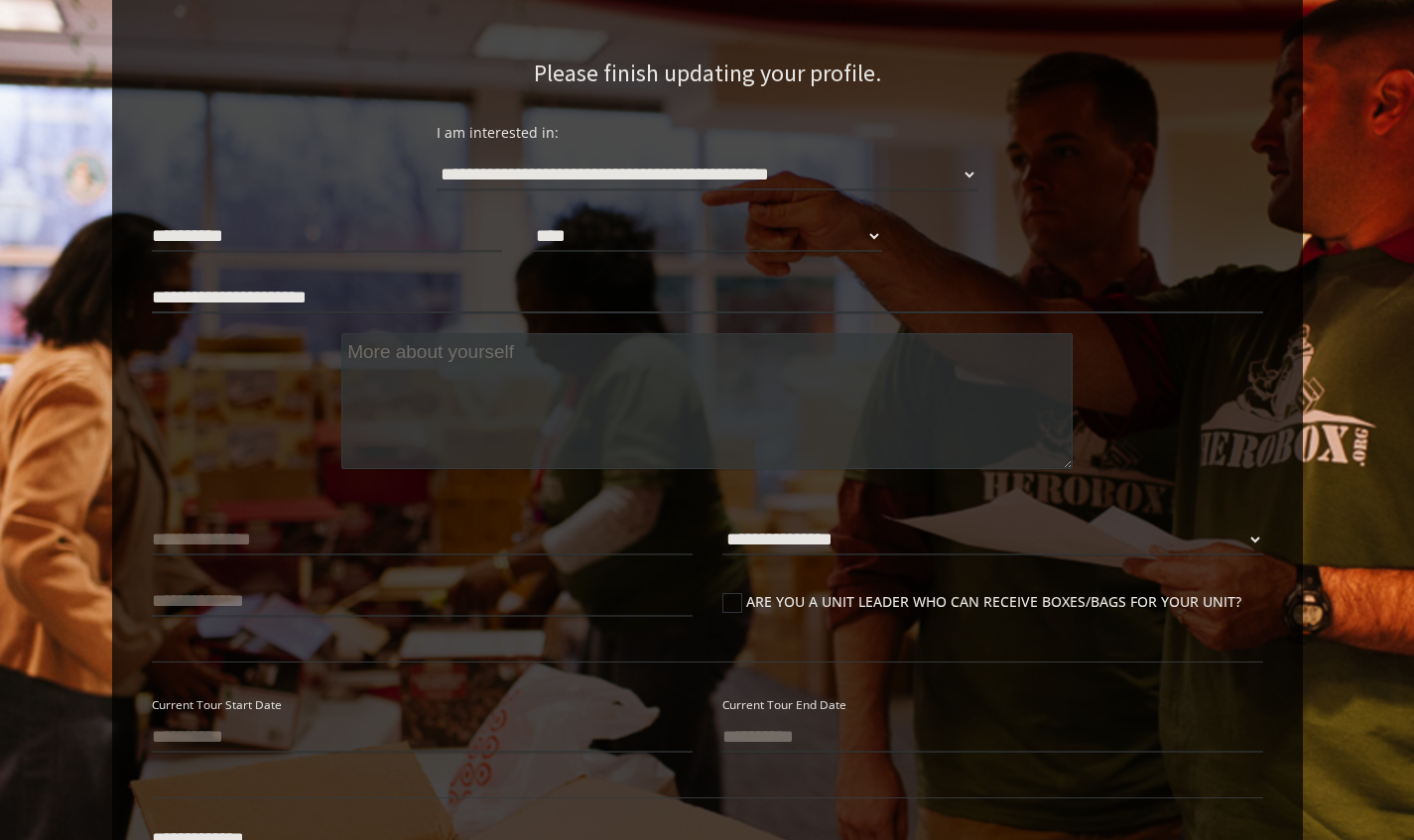 type on "**********" 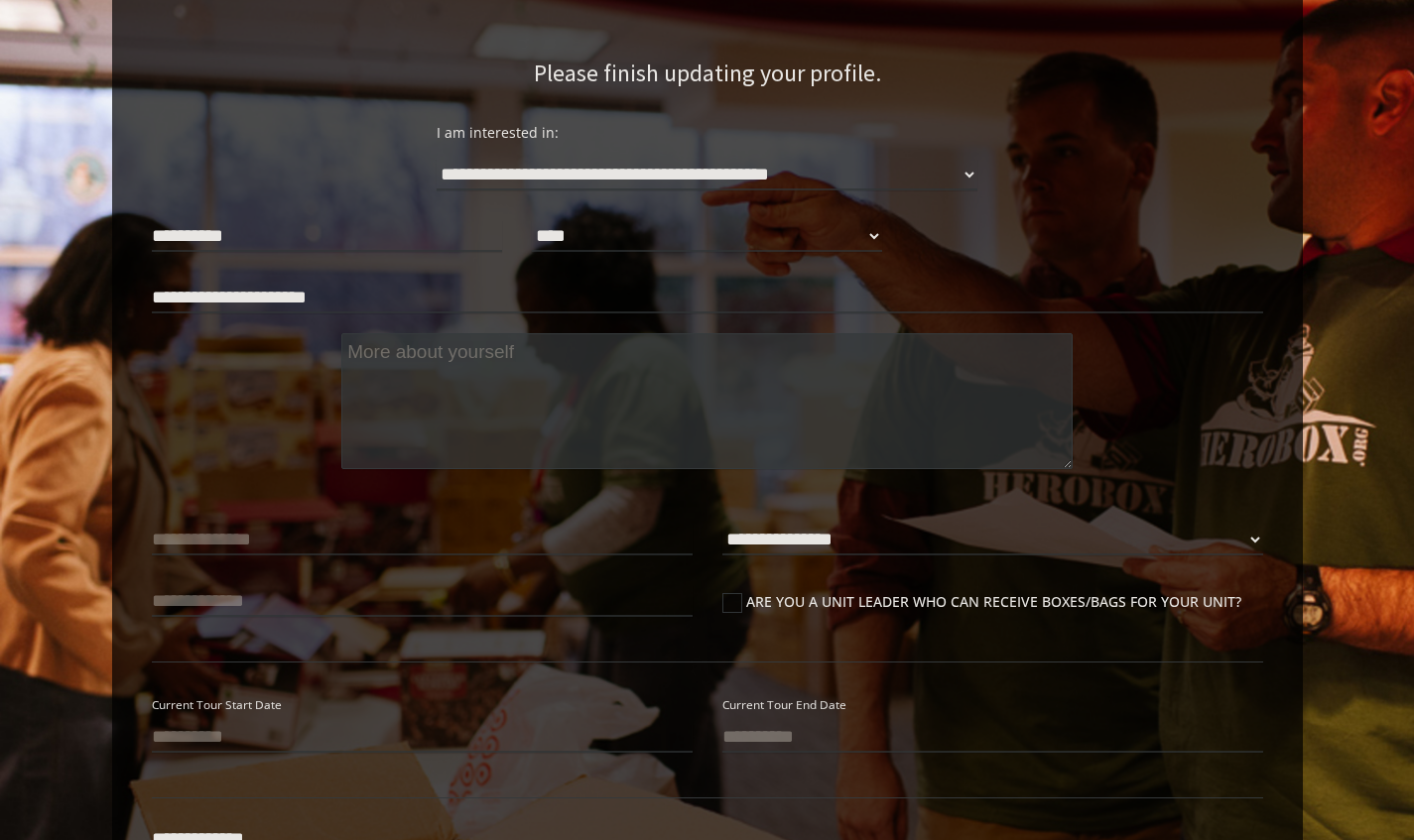 click at bounding box center [707, 401] 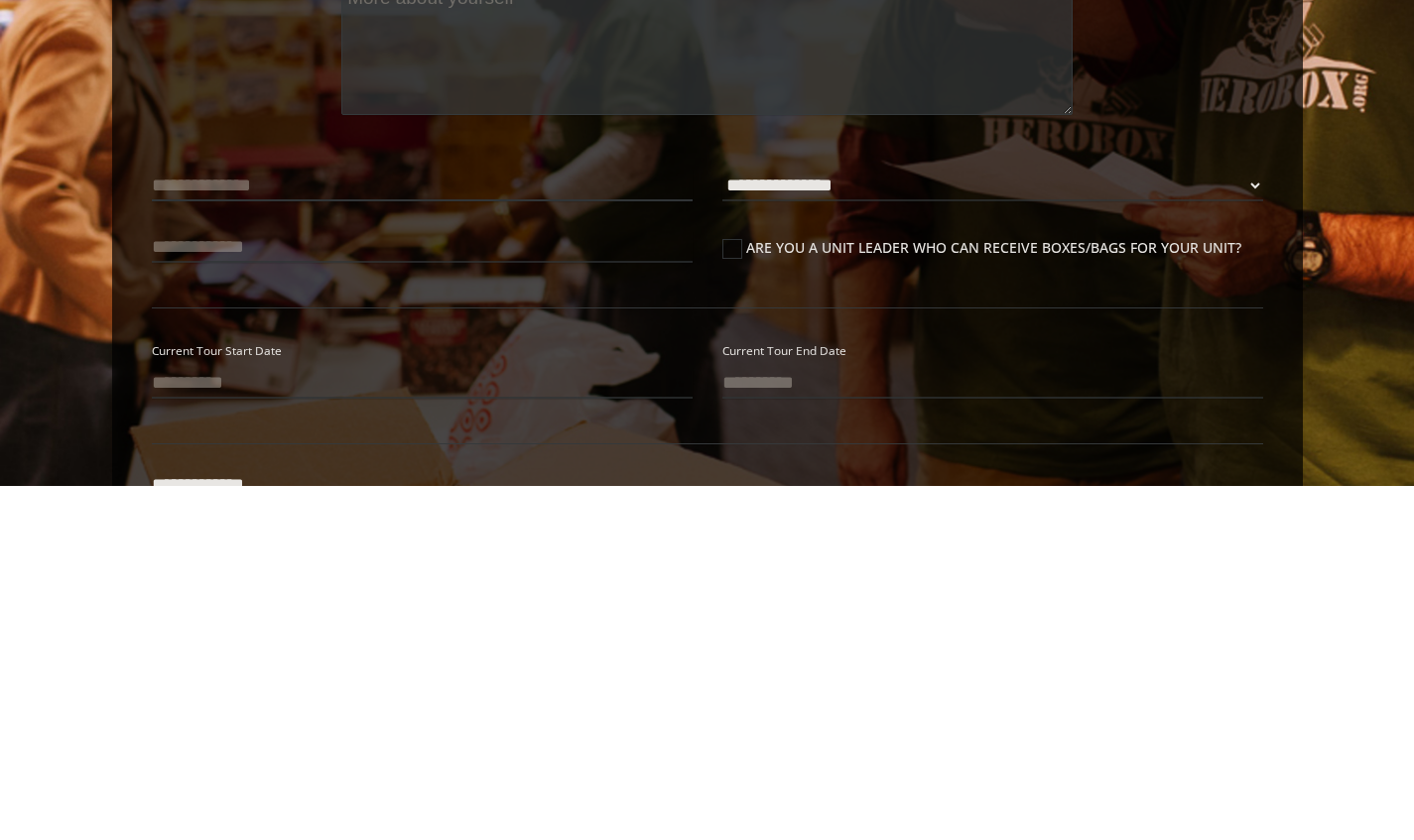 click at bounding box center [422, 540] 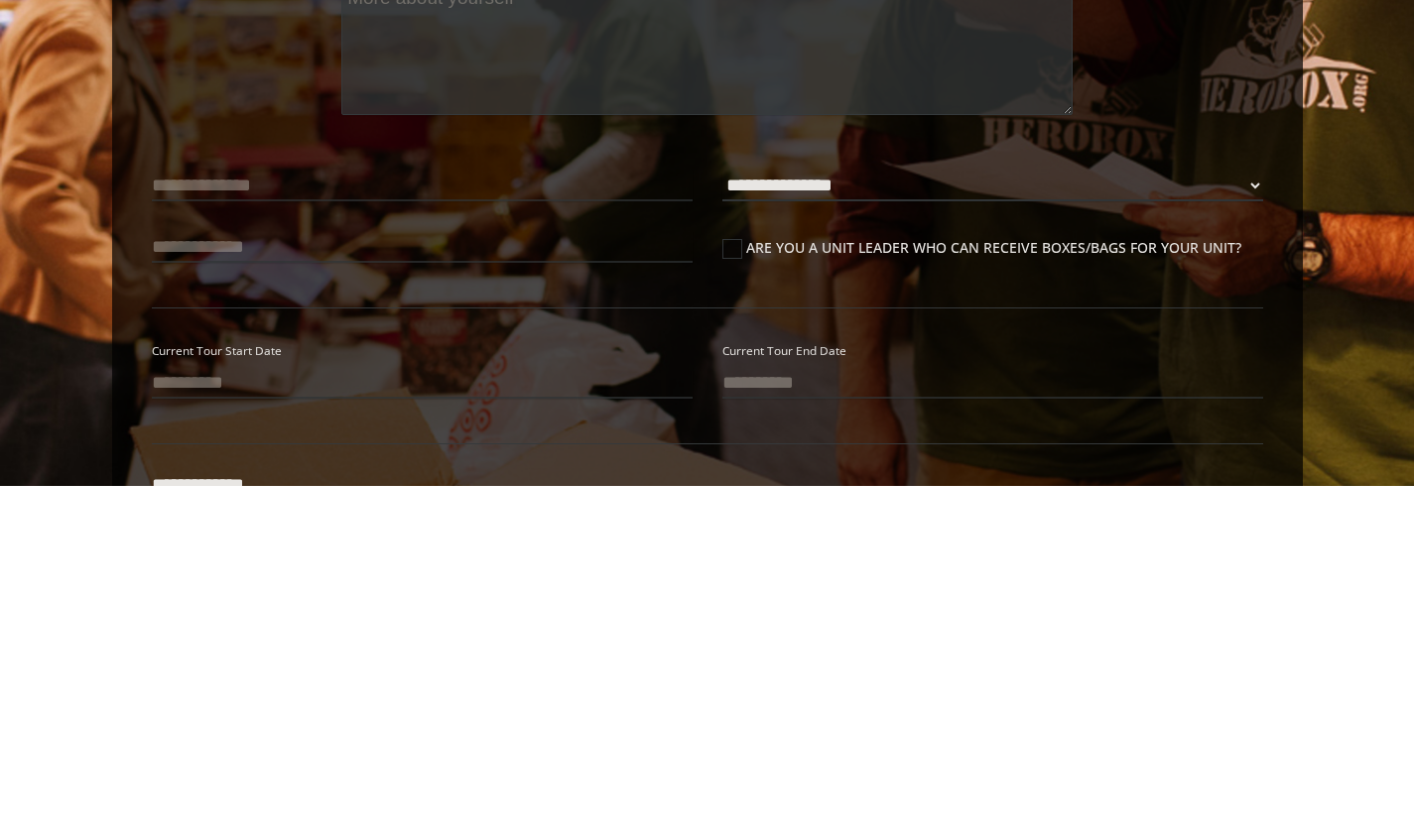 click on "**********" at bounding box center (992, 540) 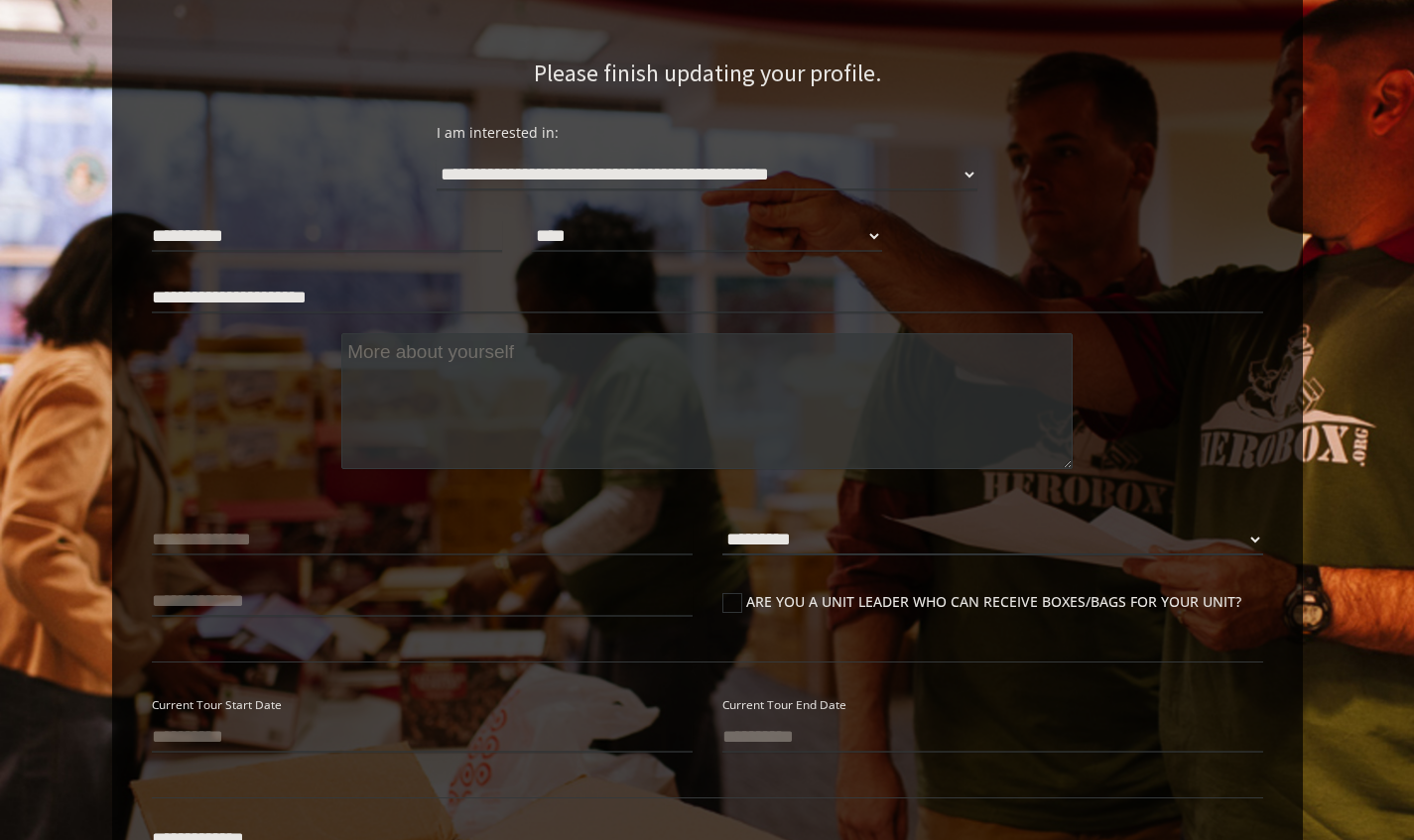 click on "**********" at bounding box center [992, 540] 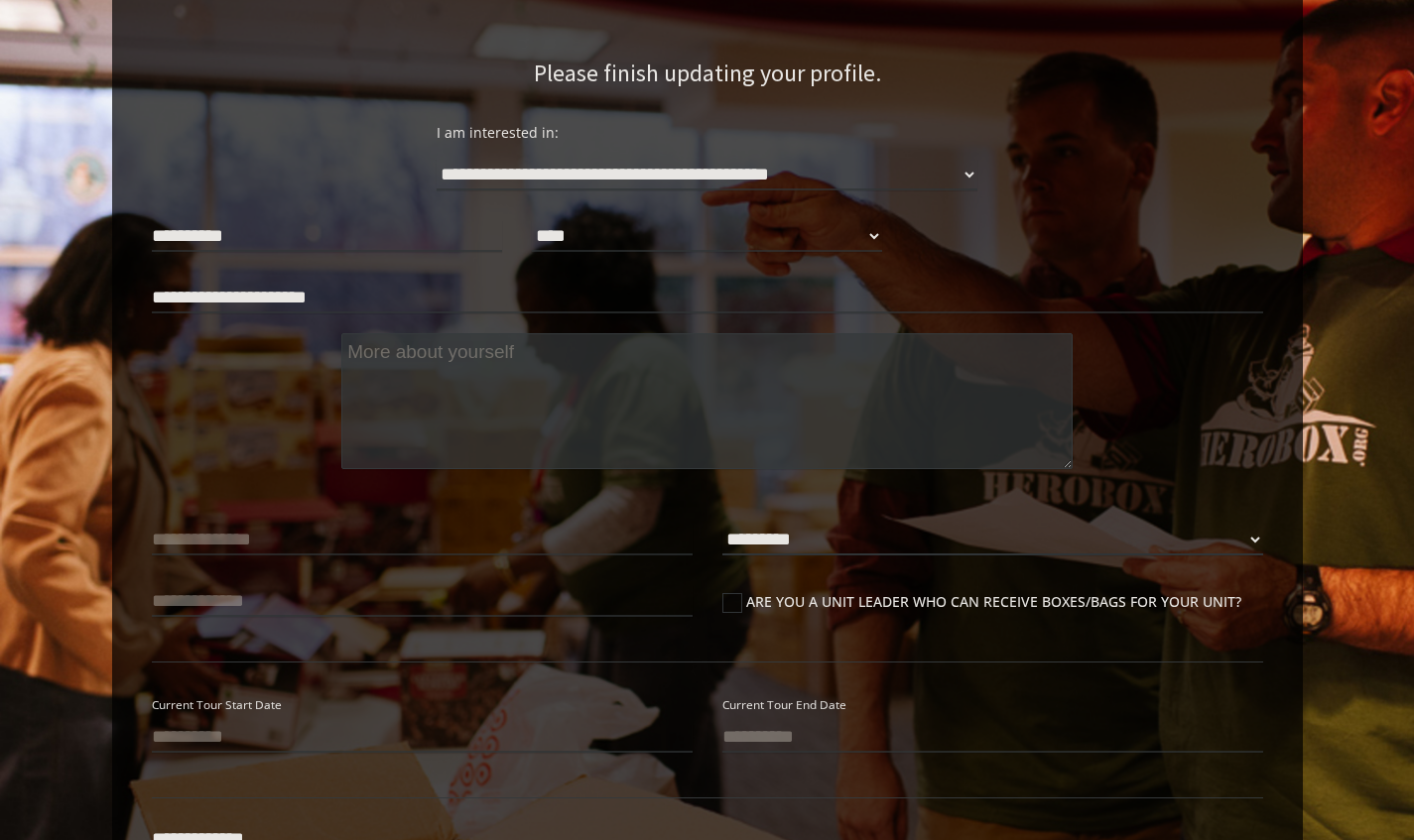 select on "**********" 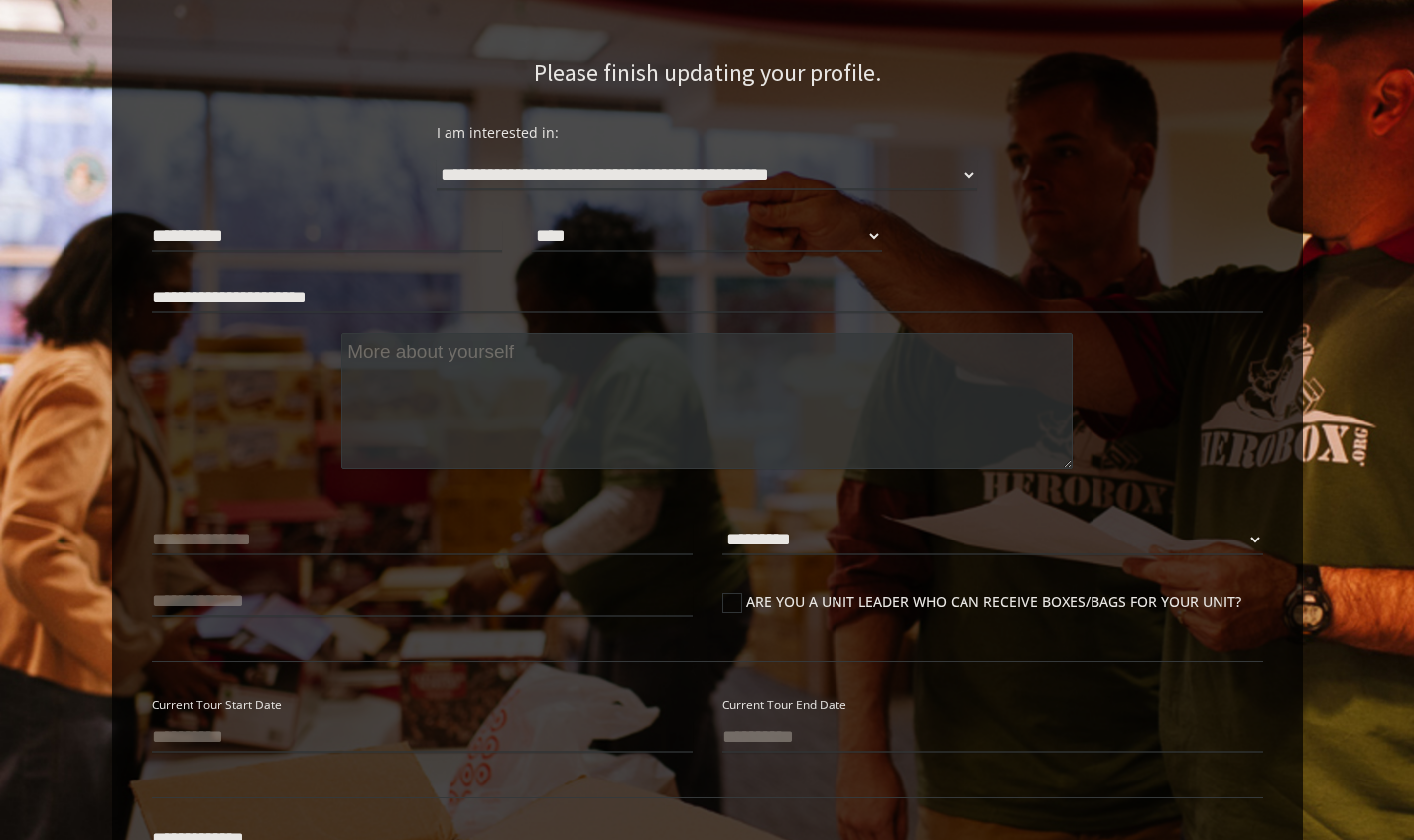 click on "**********" at bounding box center [707, 737] 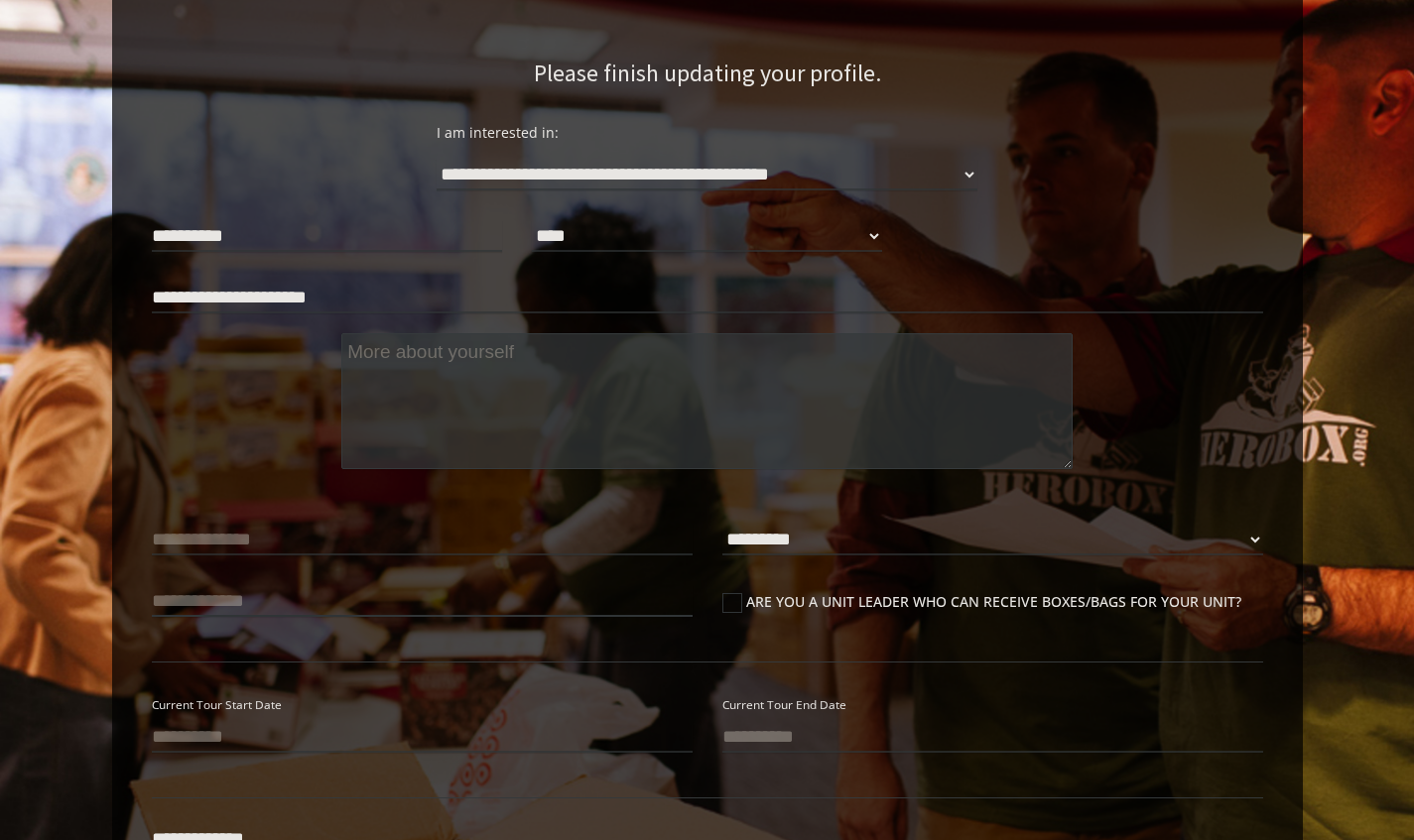 click at bounding box center (422, 601) 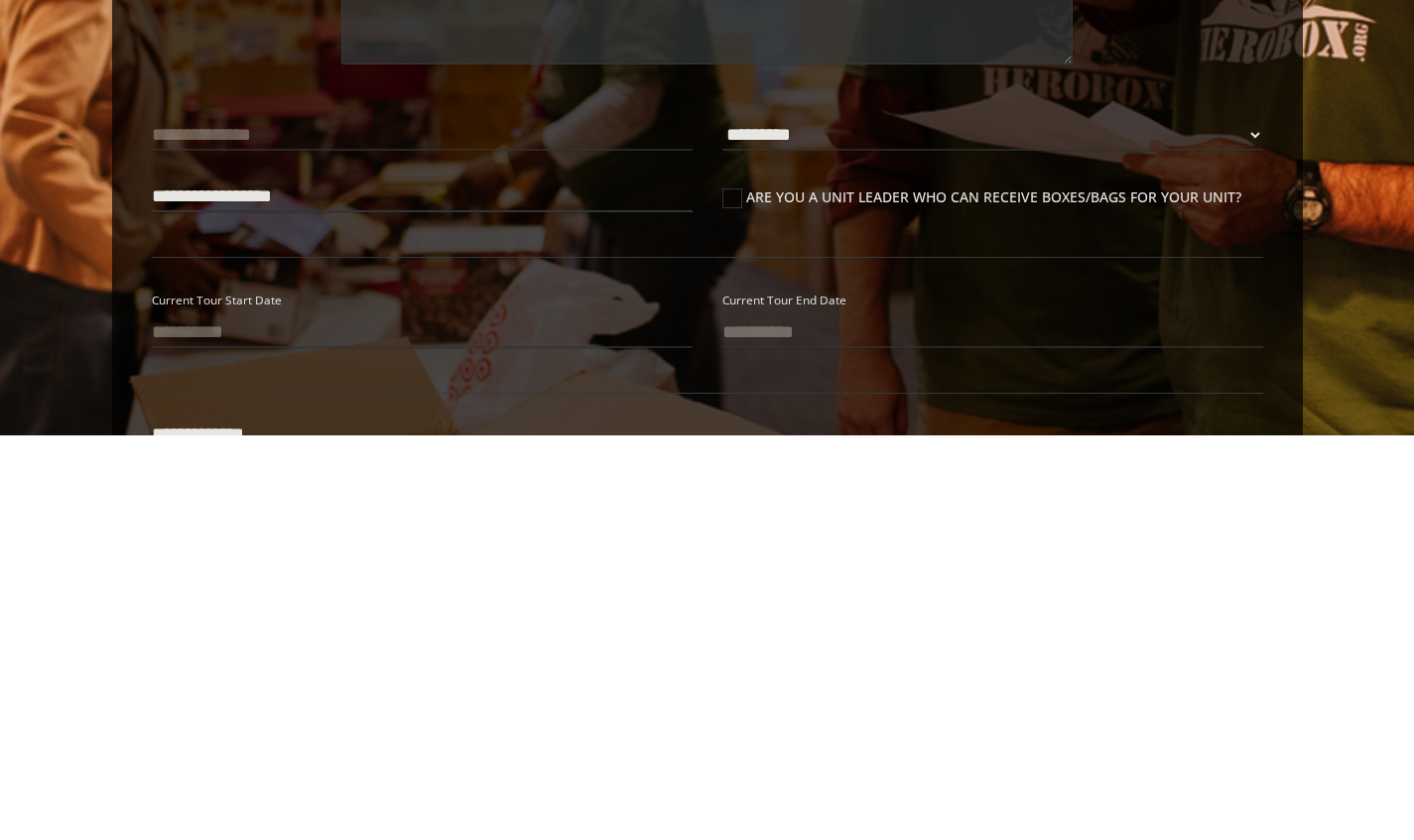 type on "**********" 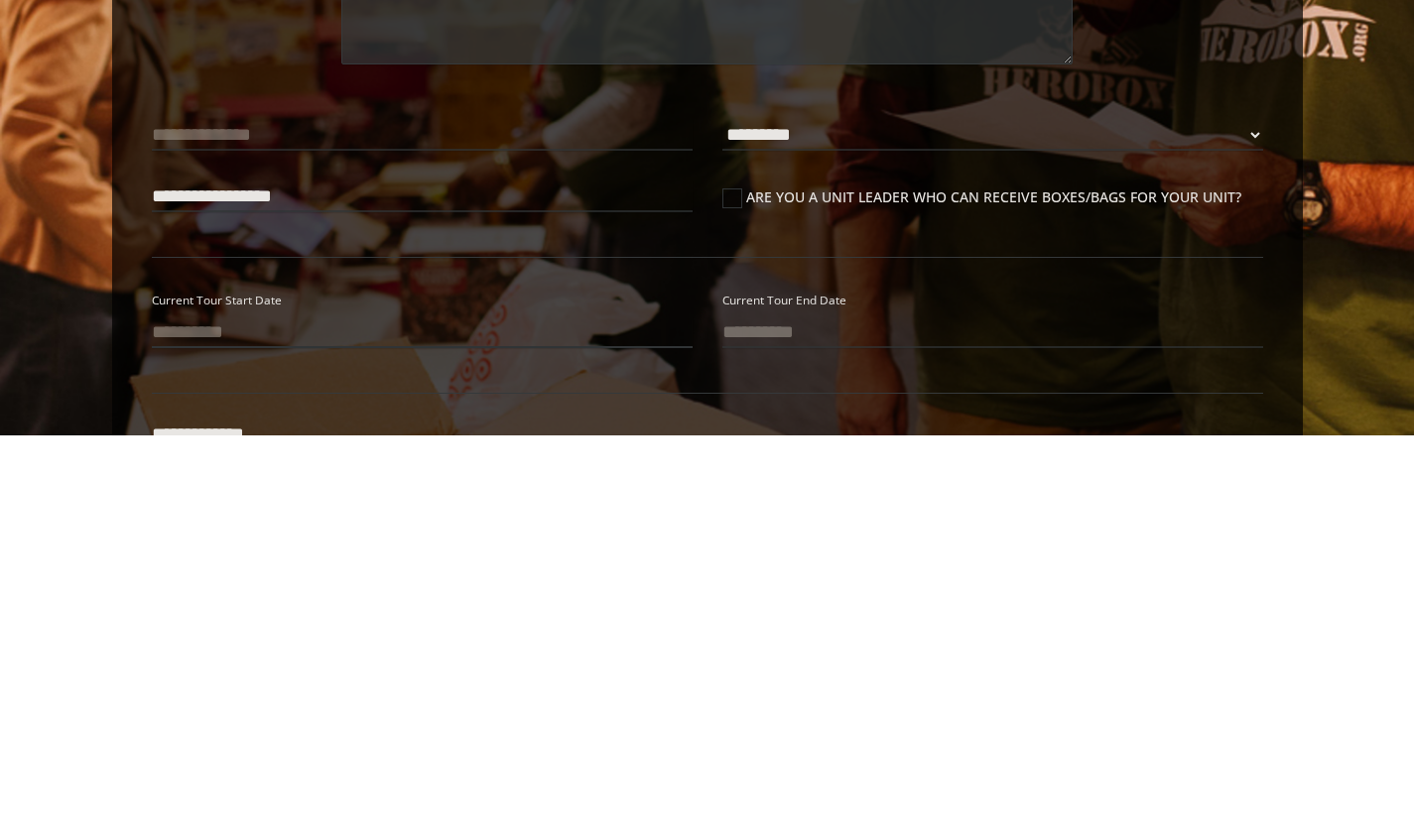 click at bounding box center [422, 737] 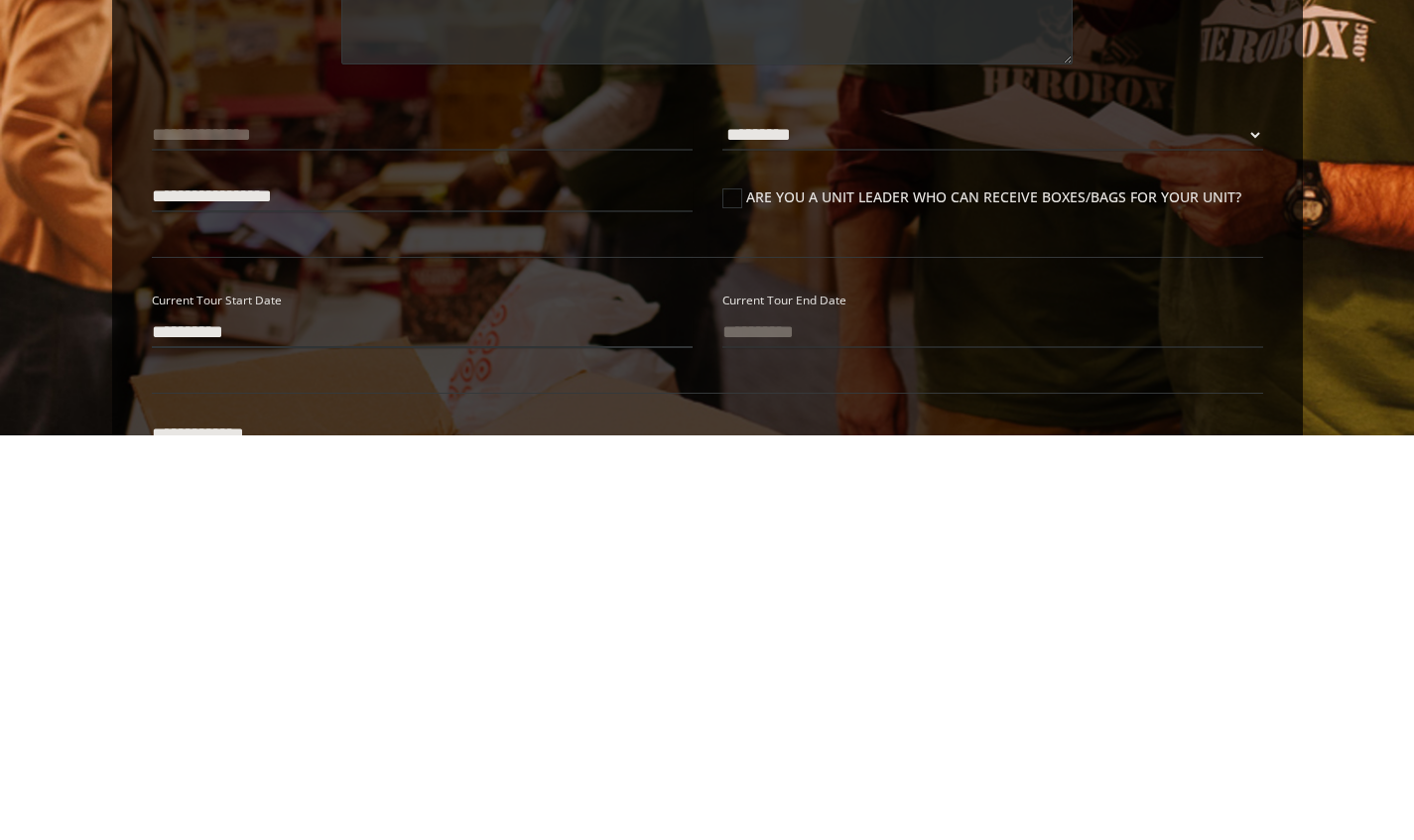 type on "**********" 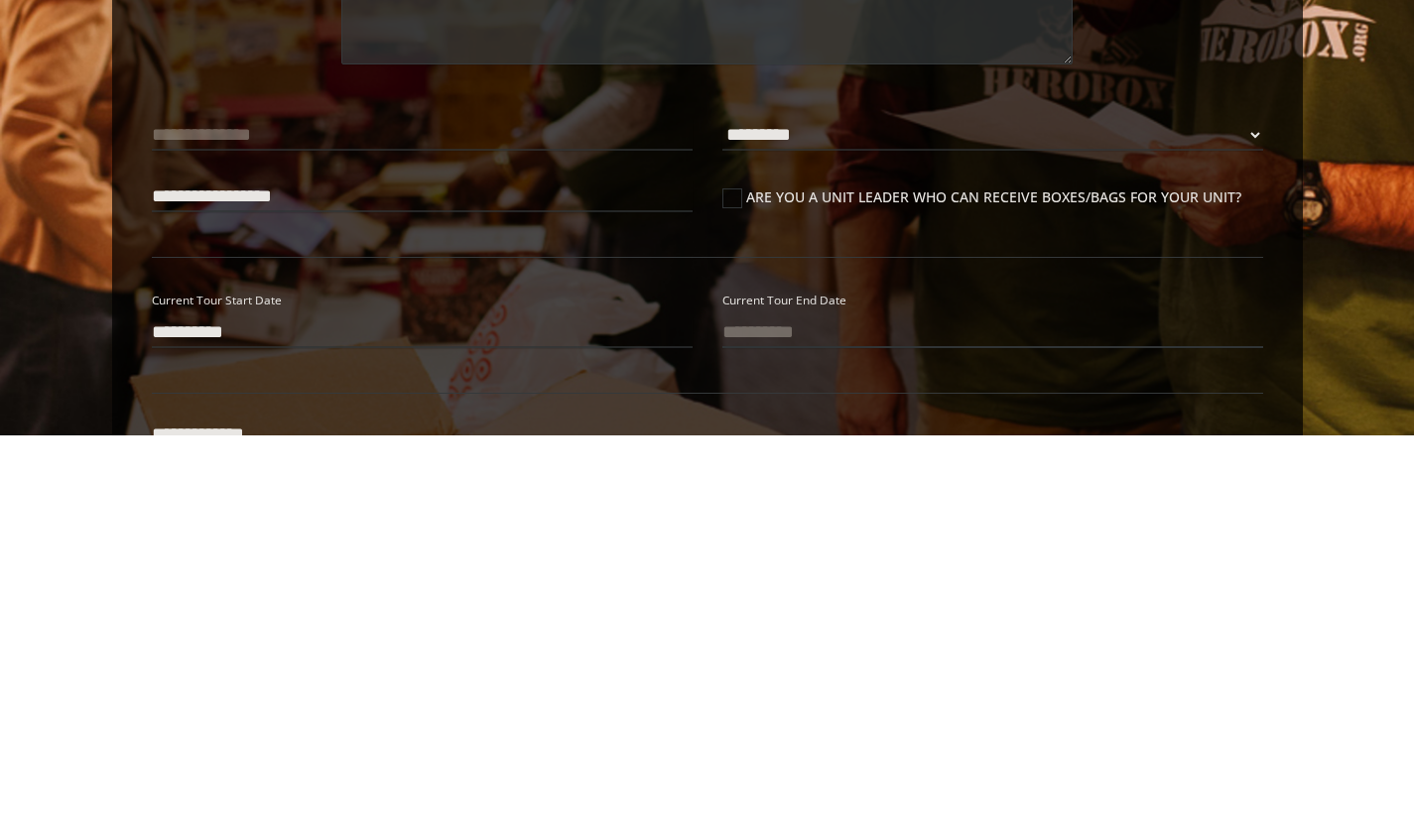 click at bounding box center [992, 737] 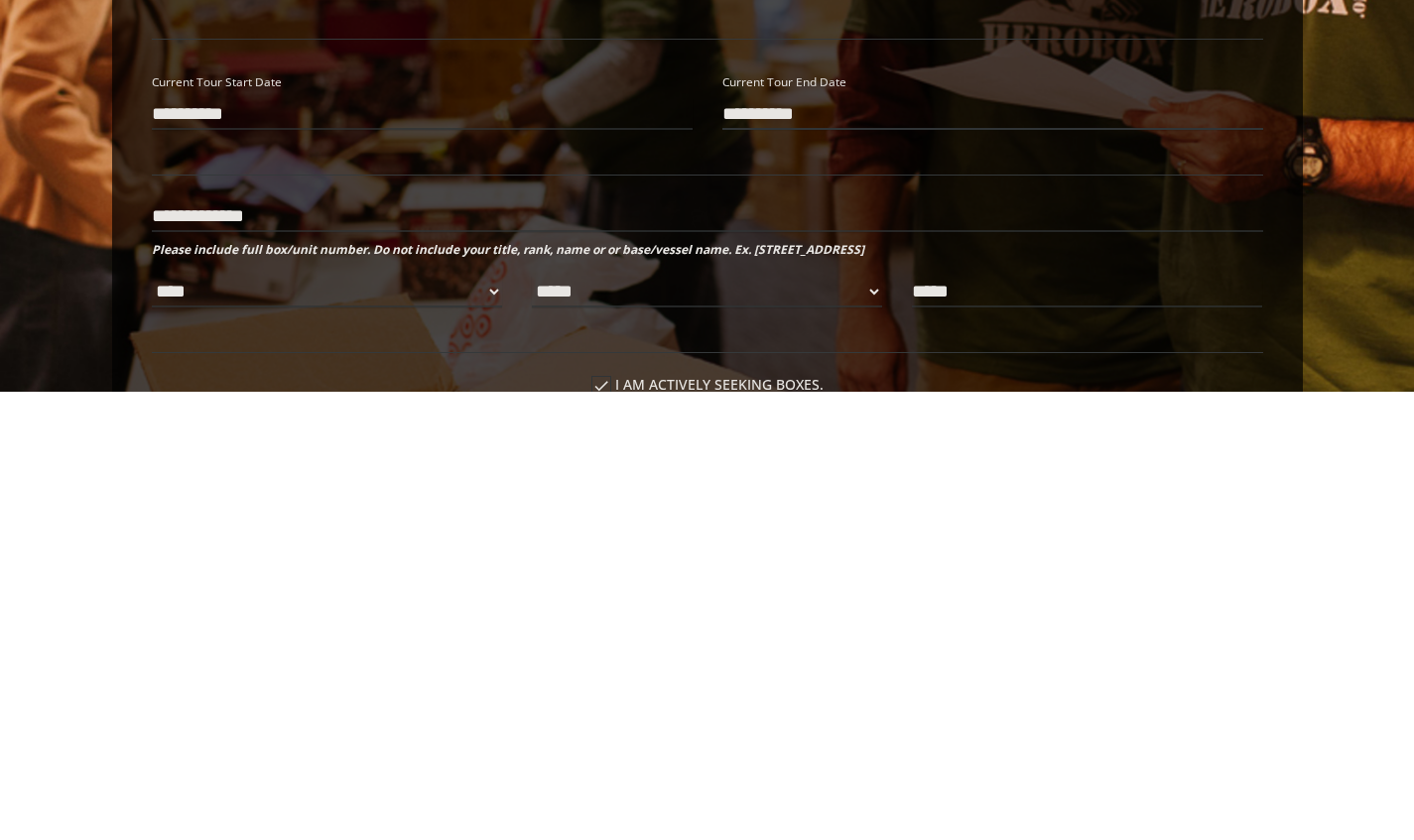 scroll, scrollTop: 370, scrollLeft: 0, axis: vertical 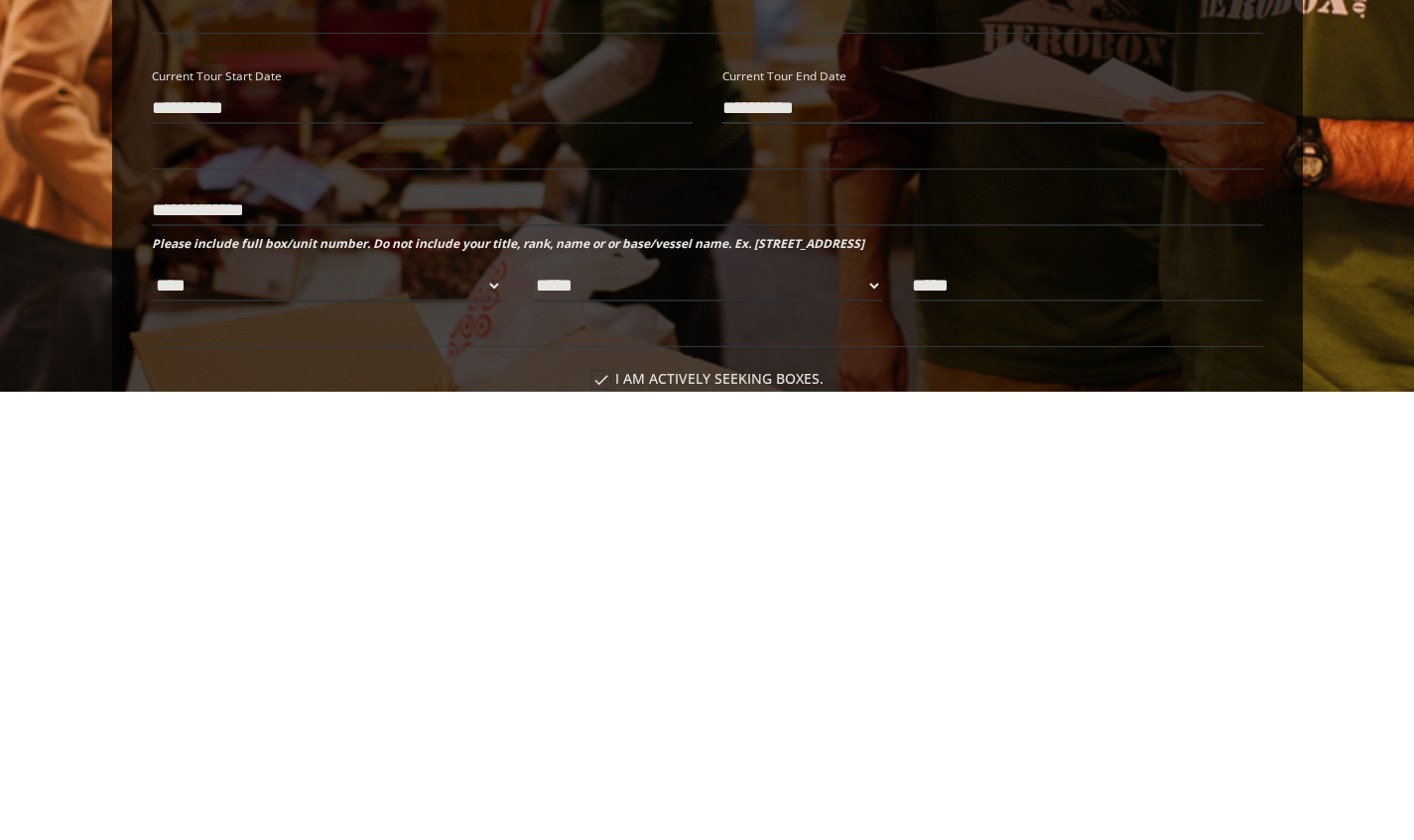 type on "**********" 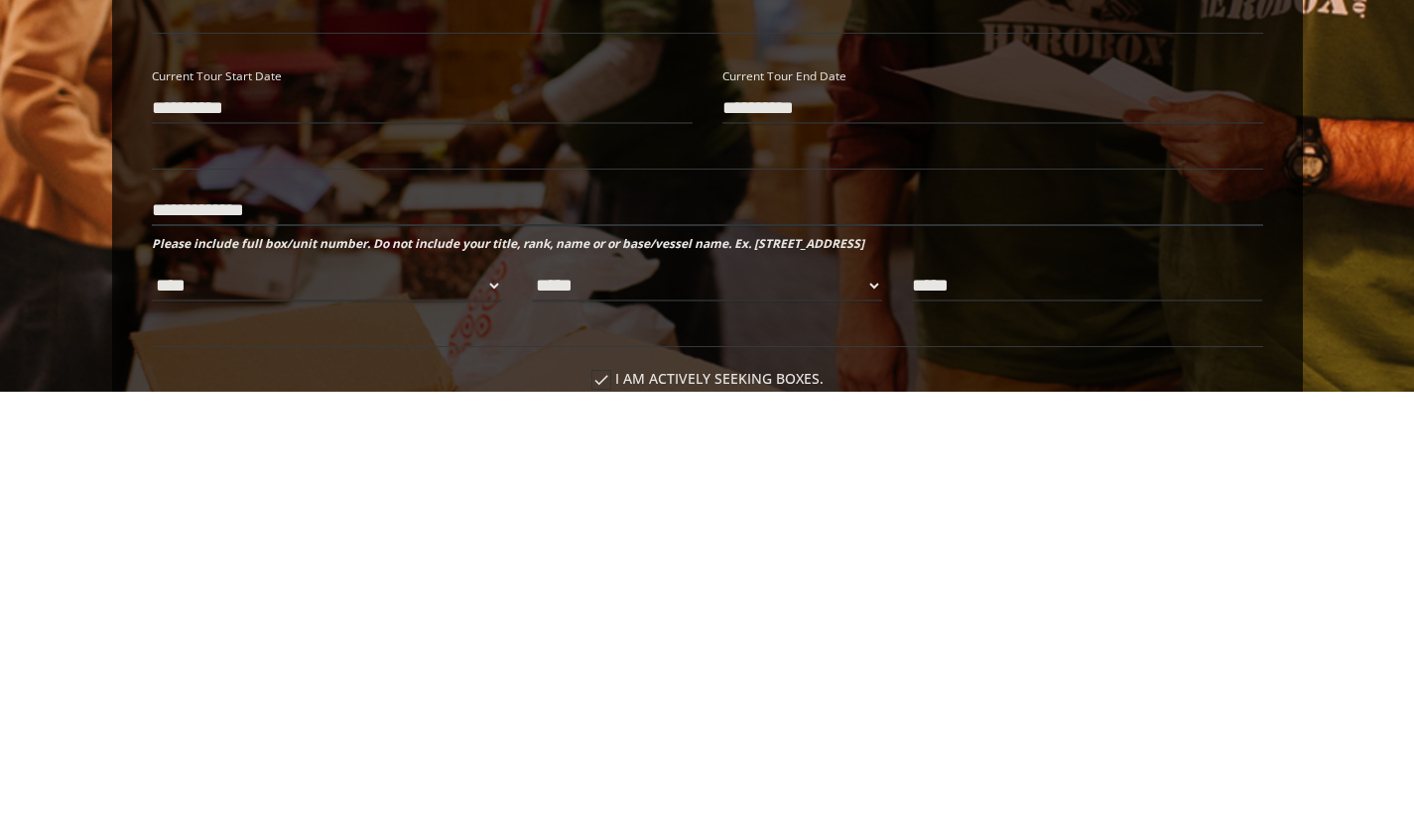click on "**********" at bounding box center (707, 659) 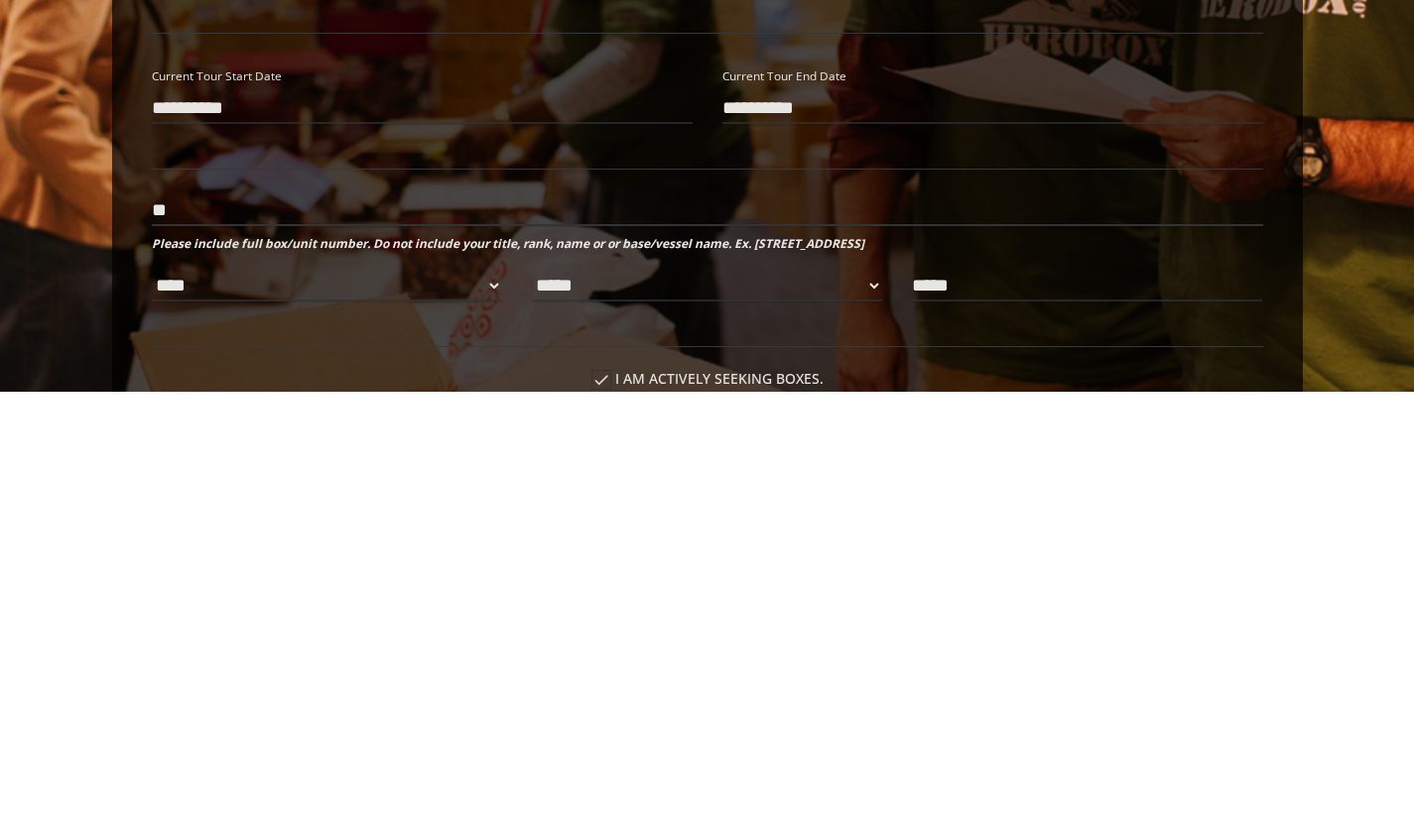type on "*" 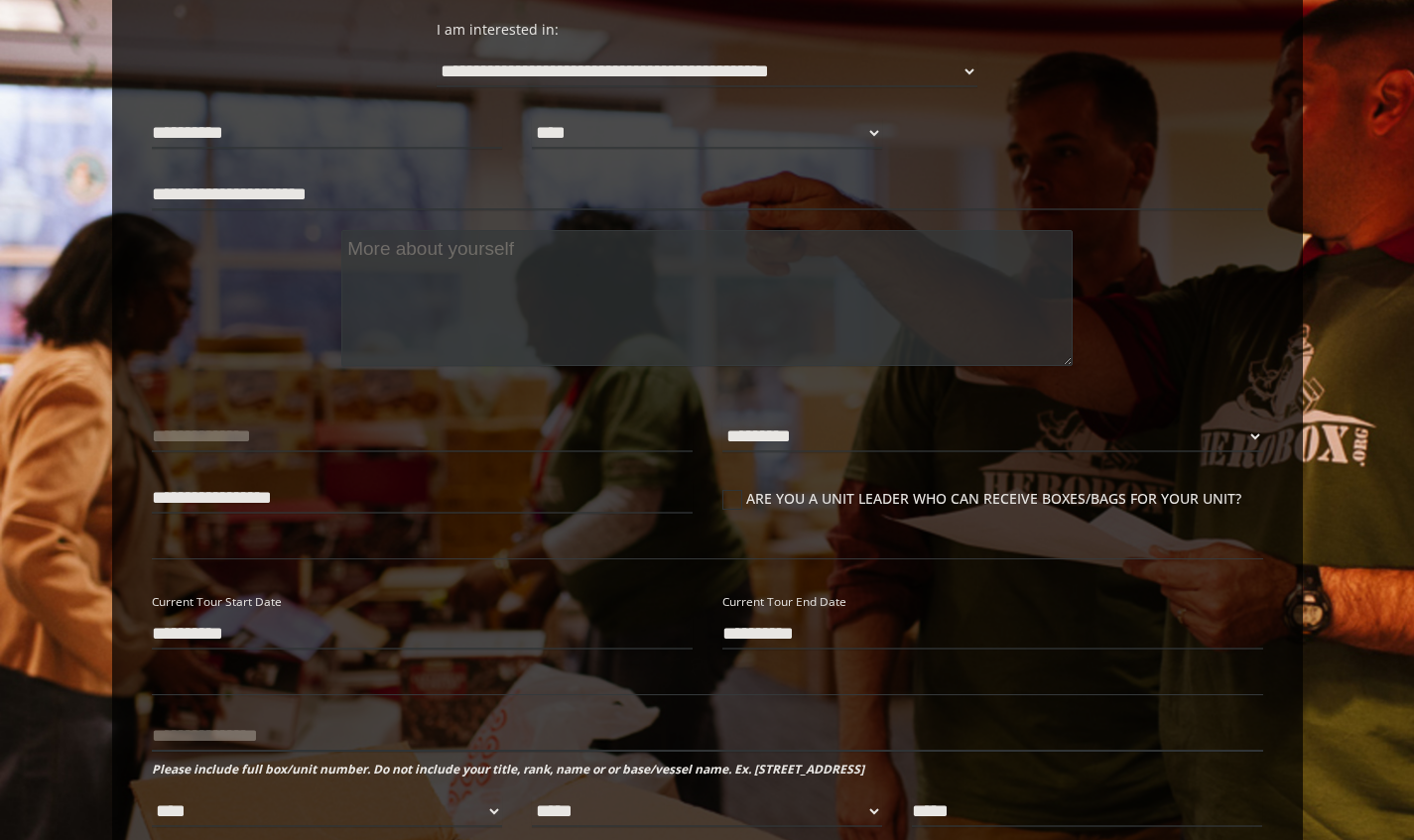 scroll, scrollTop: 287, scrollLeft: 0, axis: vertical 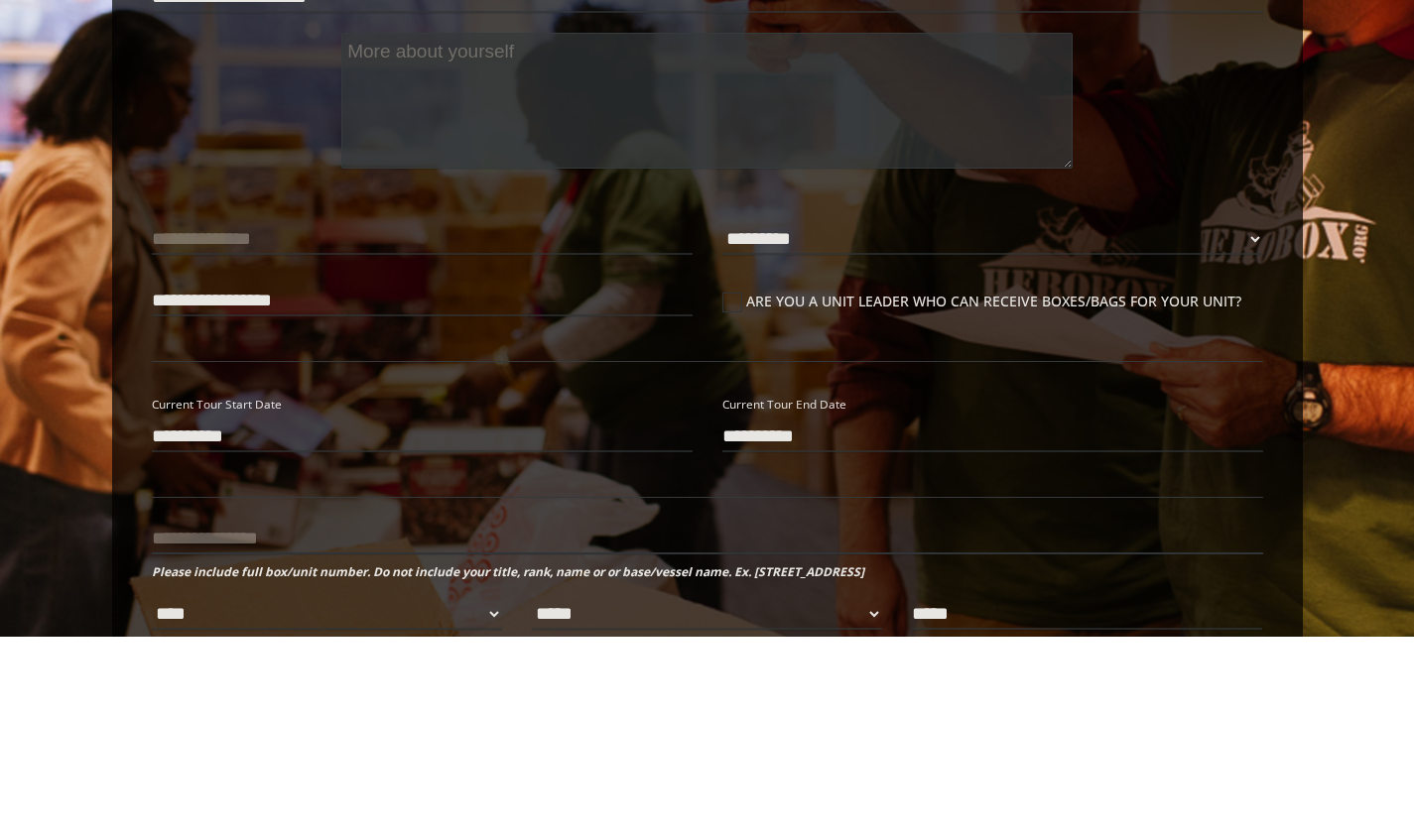 type 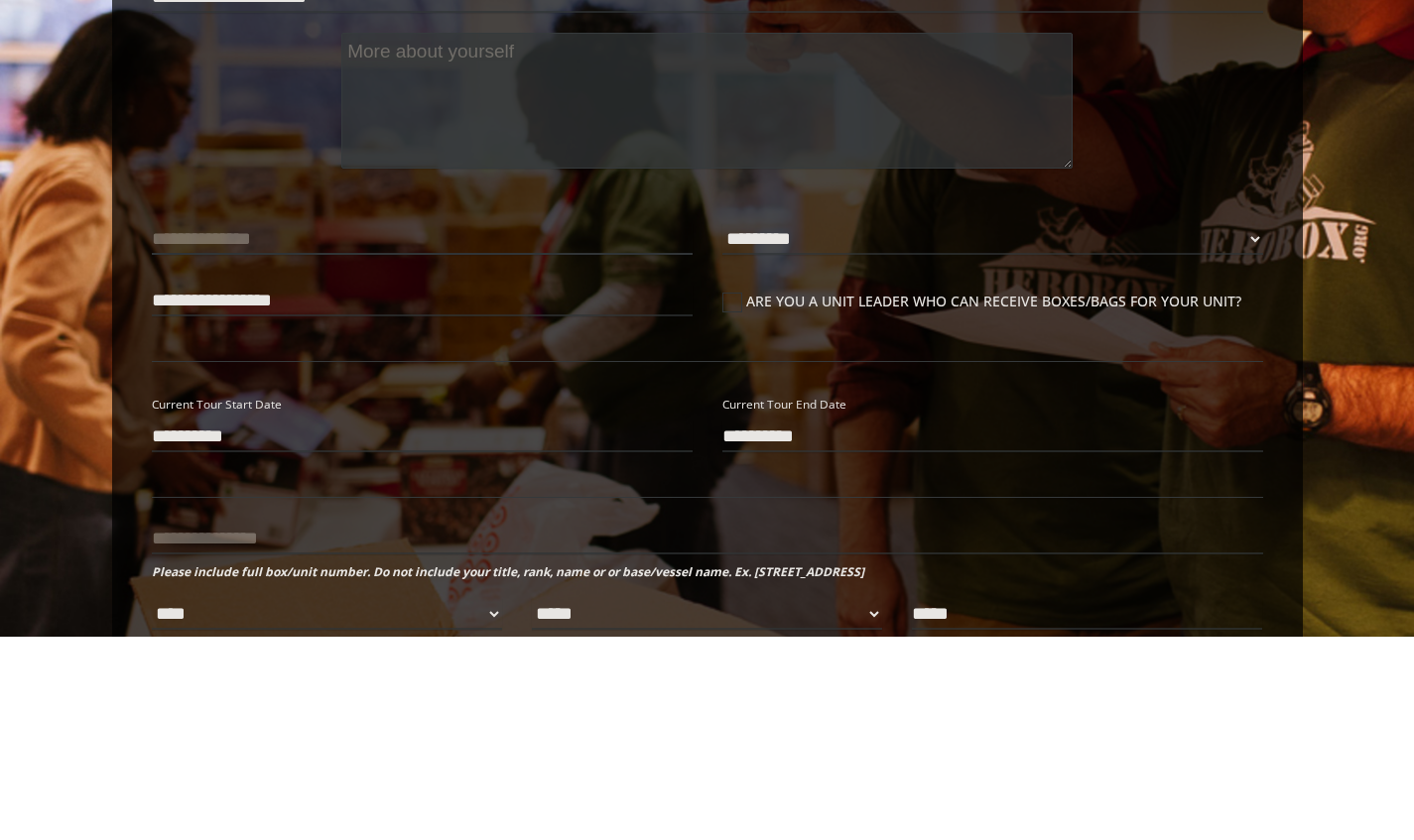 click at bounding box center [422, 442] 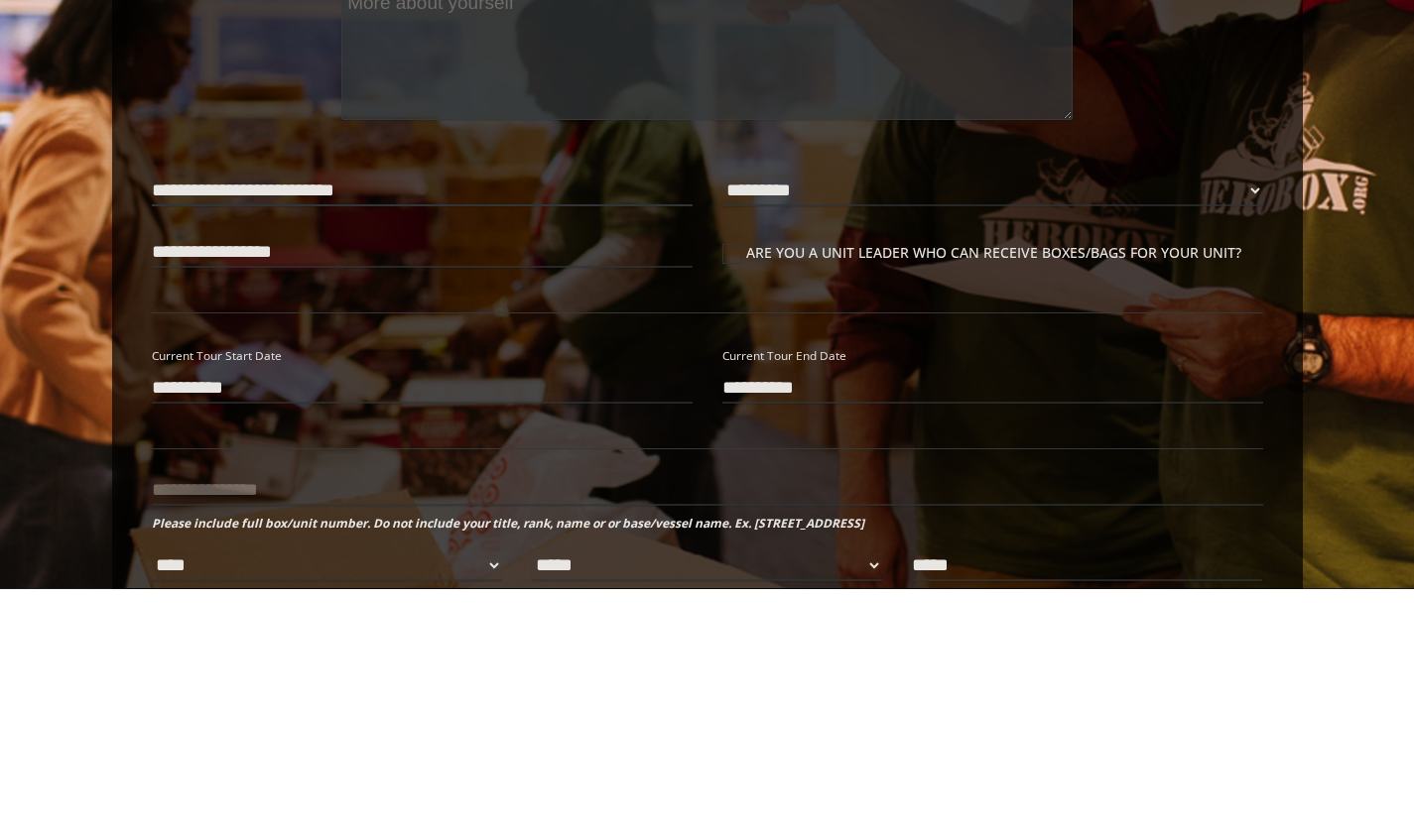 type on "**********" 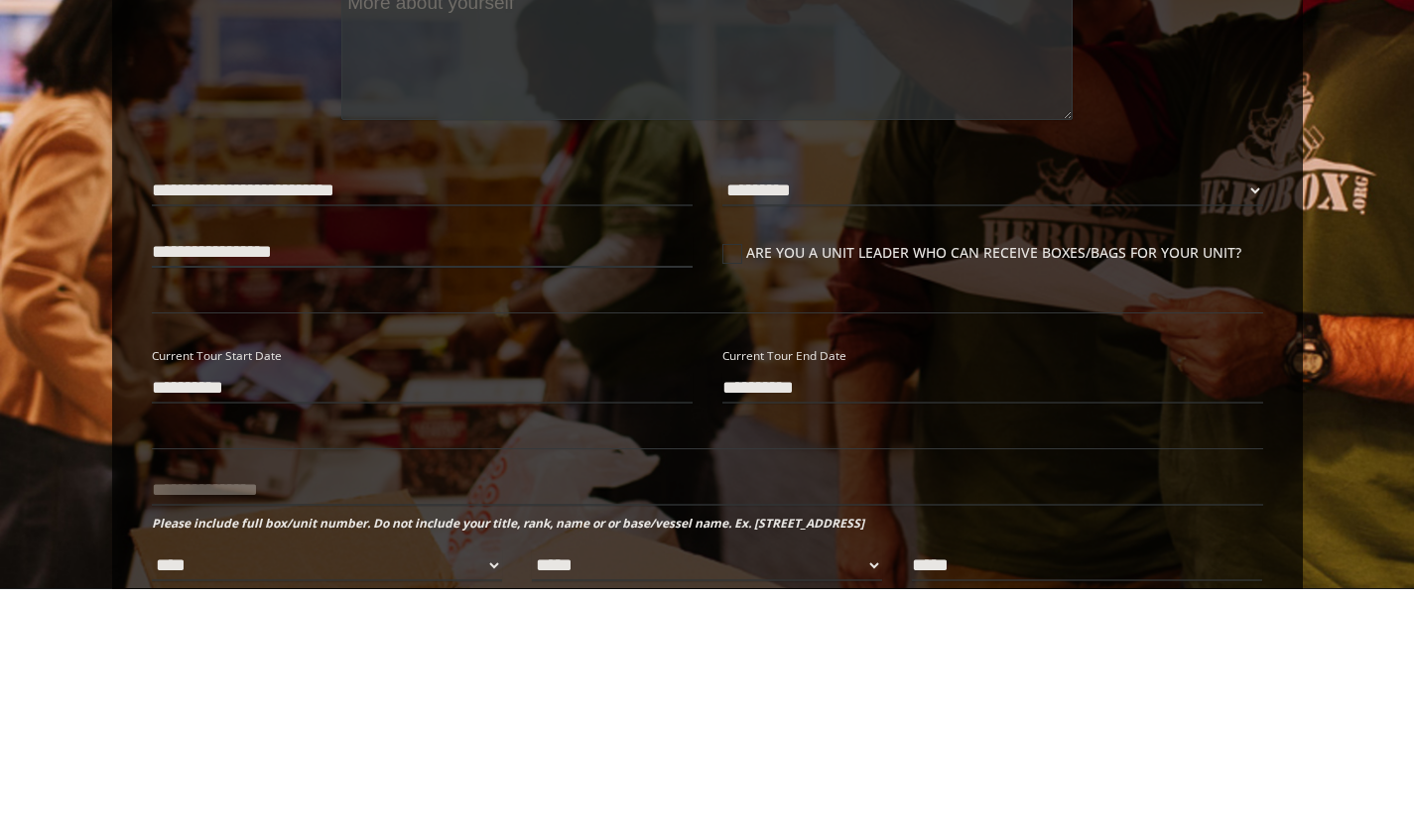 click on "**********" at bounding box center (422, 504) 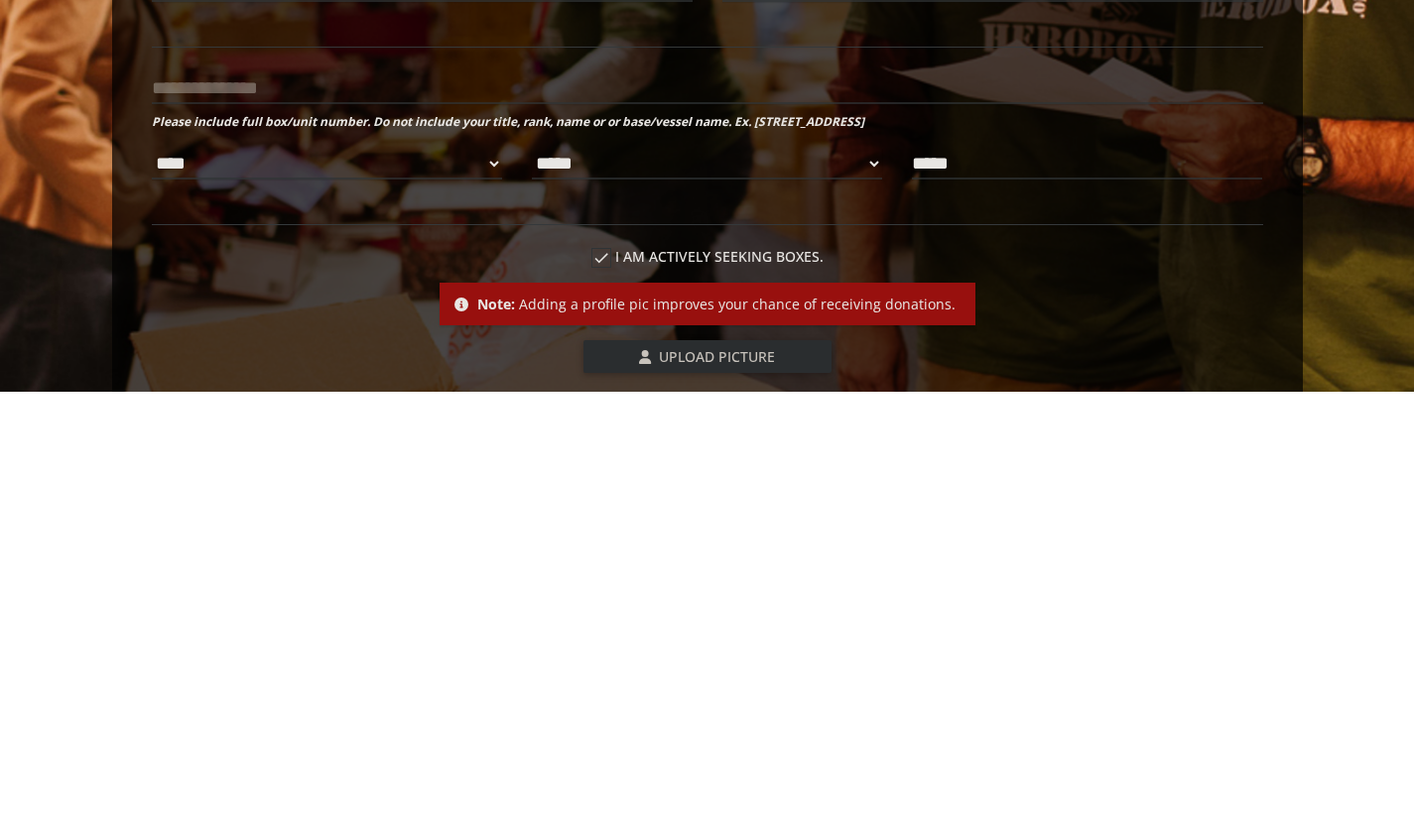 scroll, scrollTop: 495, scrollLeft: 0, axis: vertical 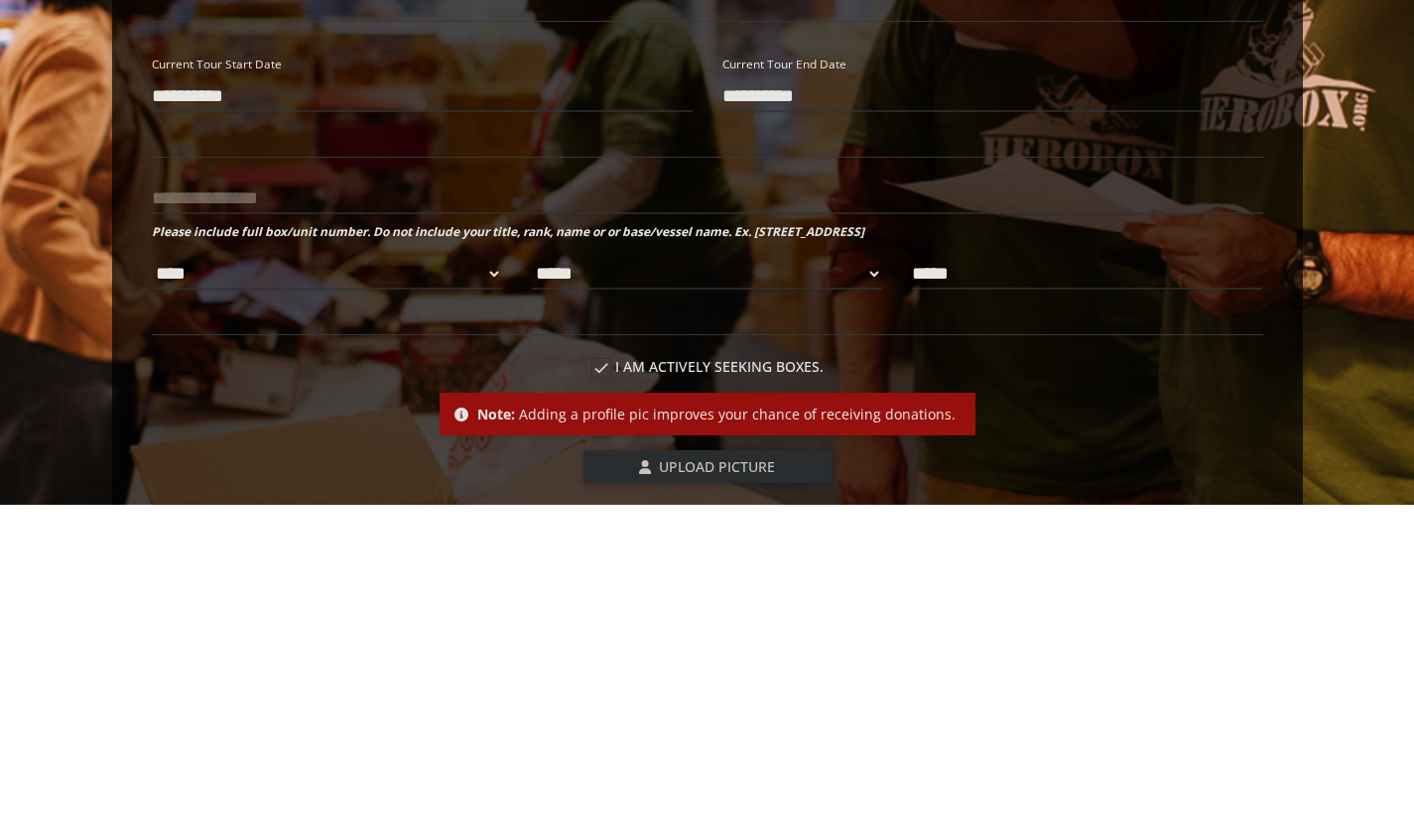 type on "**********" 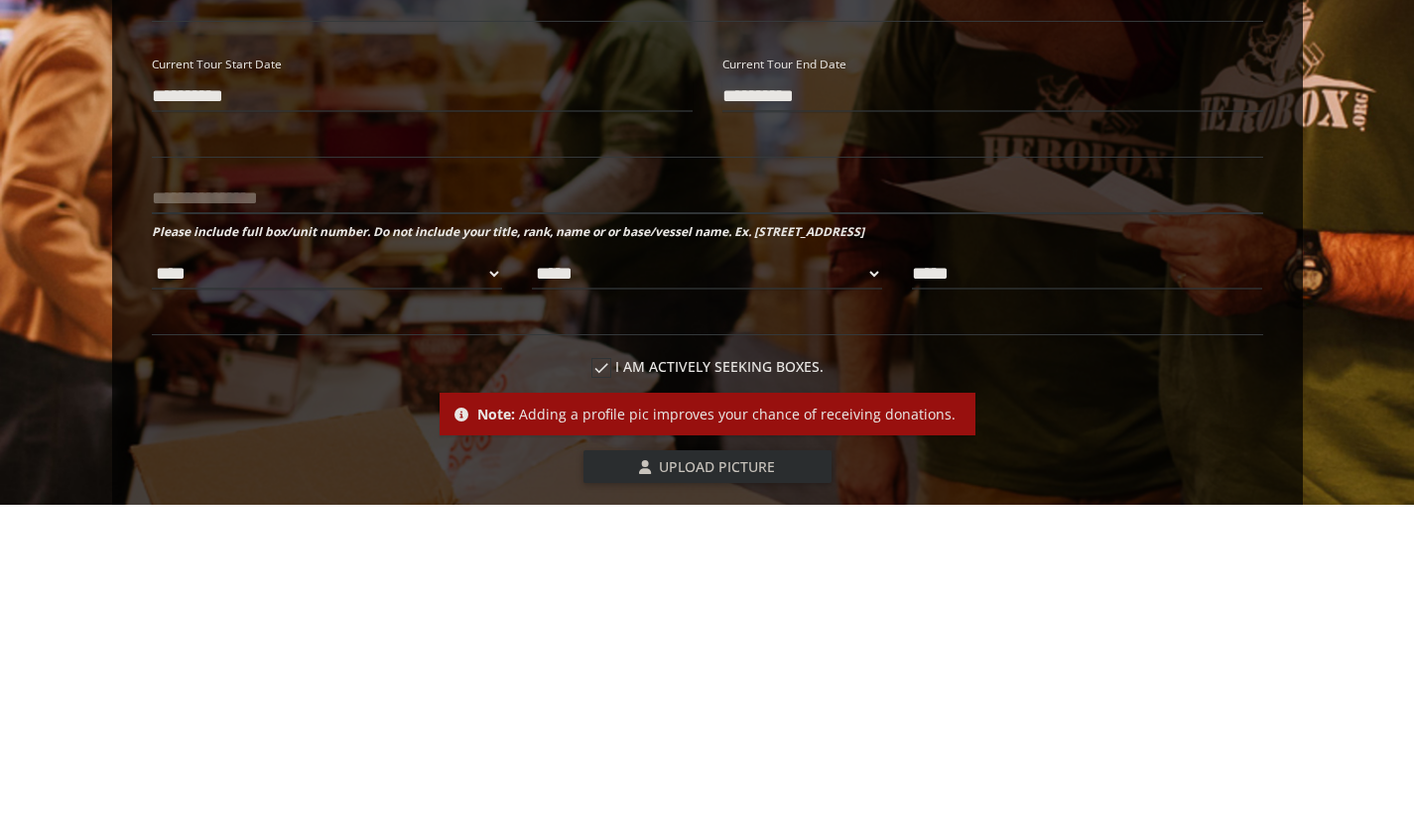 click at bounding box center (707, 534) 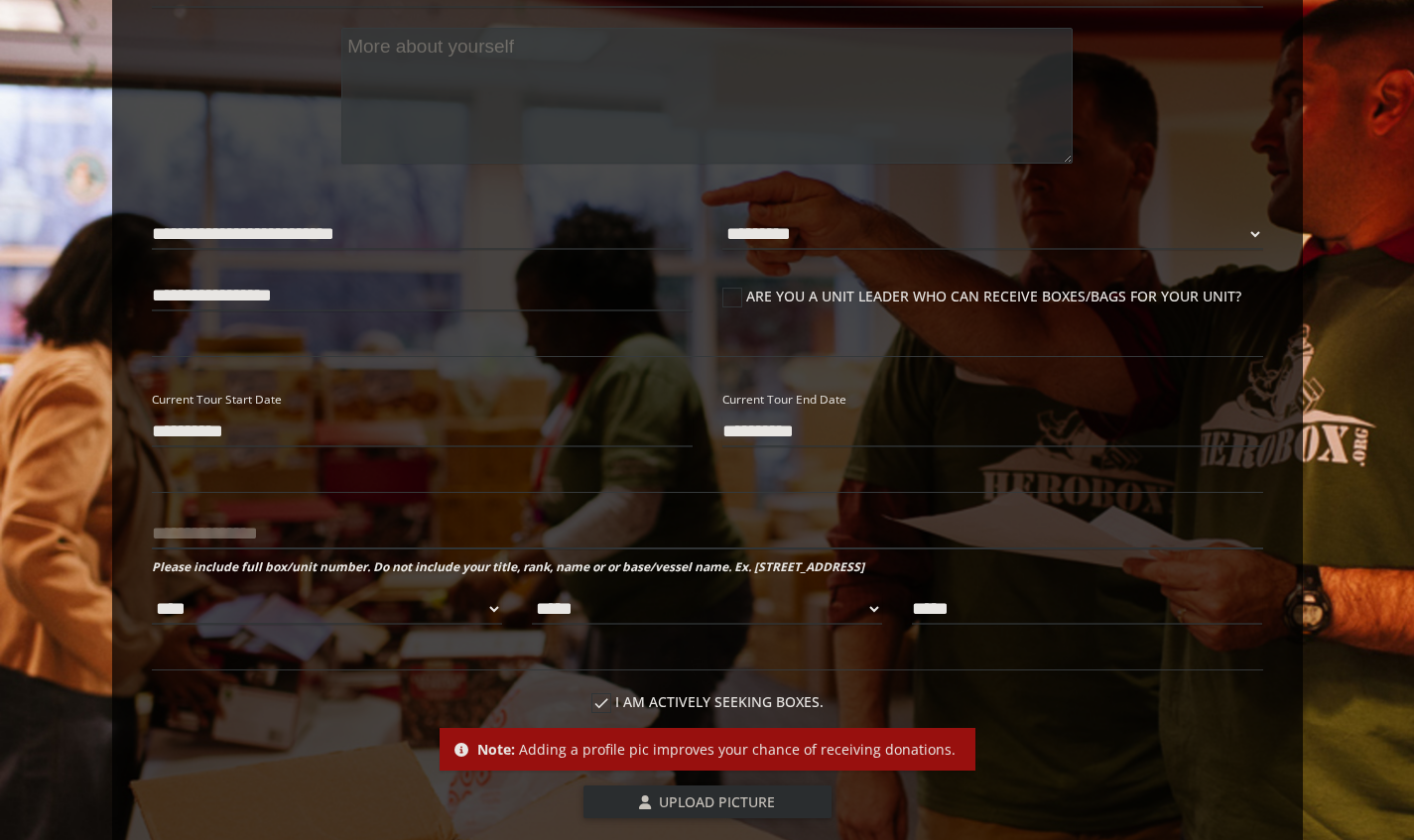 click at bounding box center (707, 534) 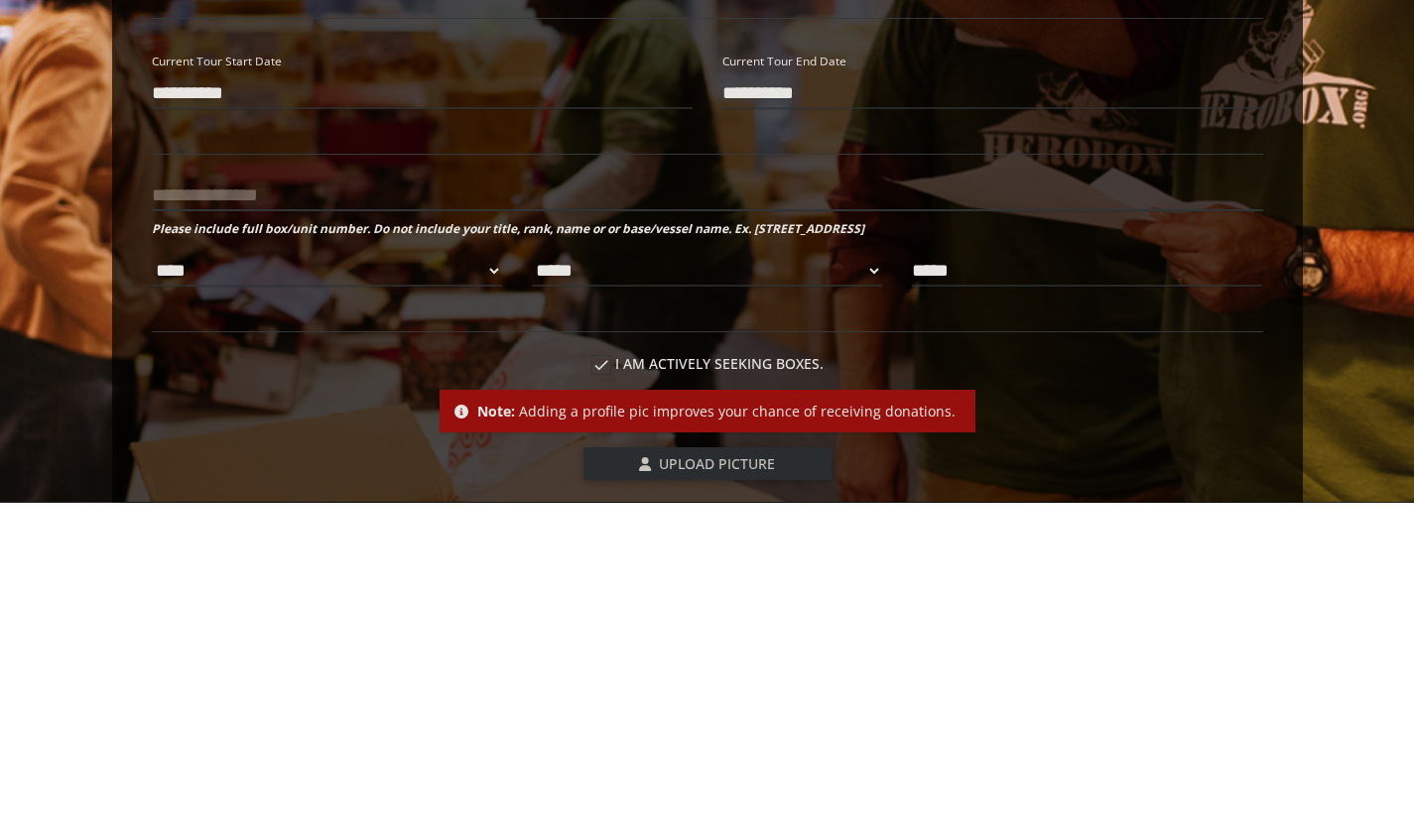 click at bounding box center (707, 534) 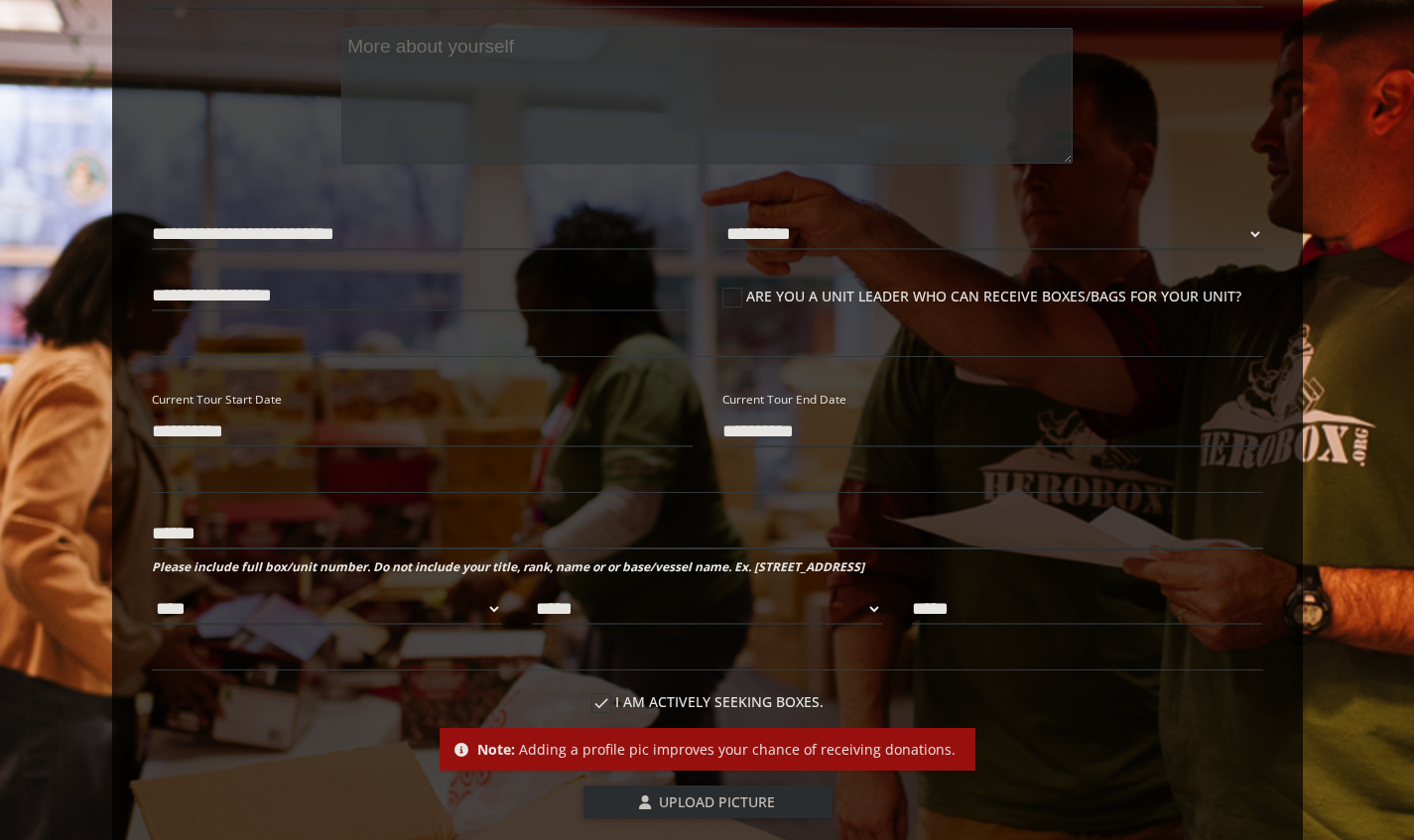 click on "******" at bounding box center (707, 534) 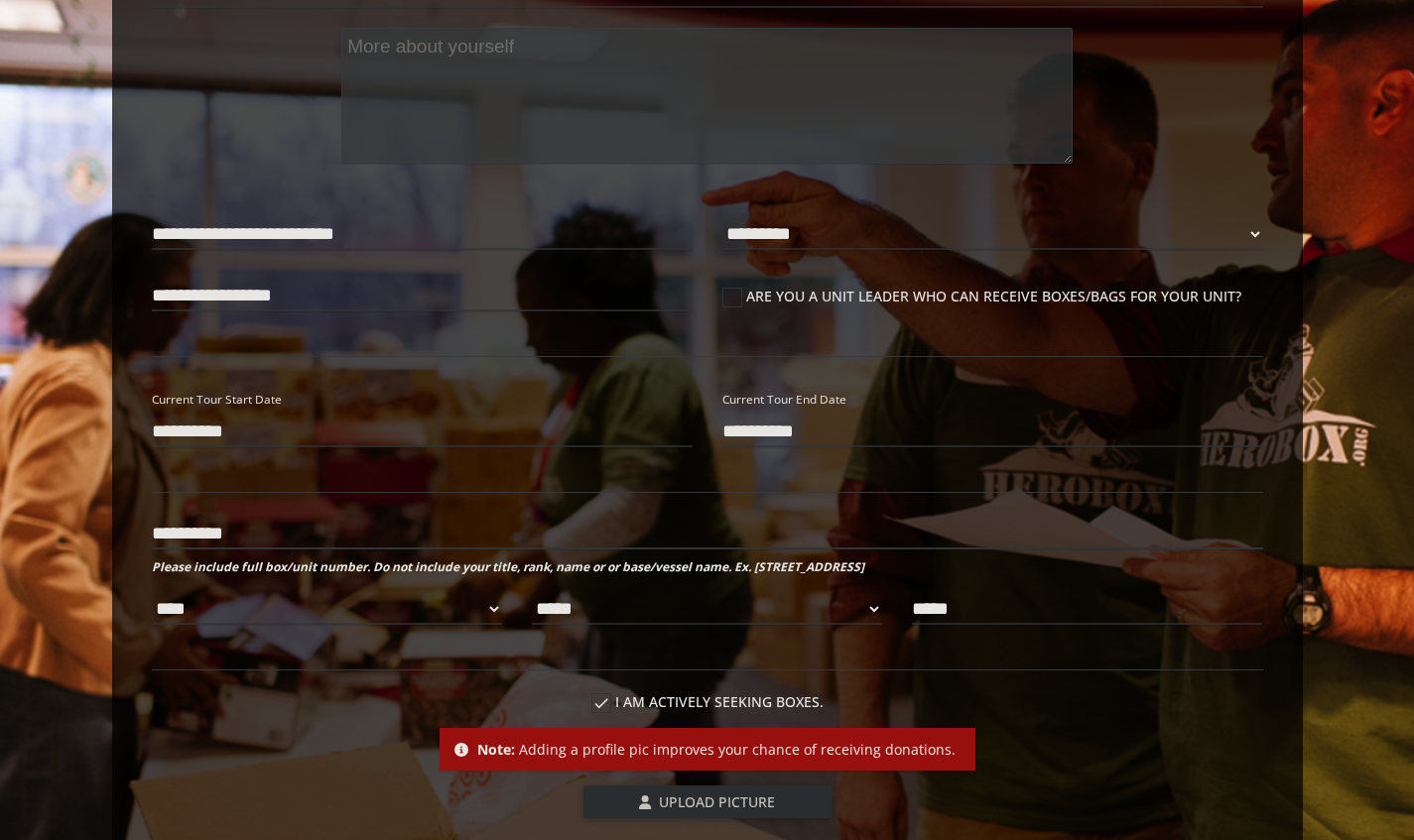 click on "*********" at bounding box center [707, 534] 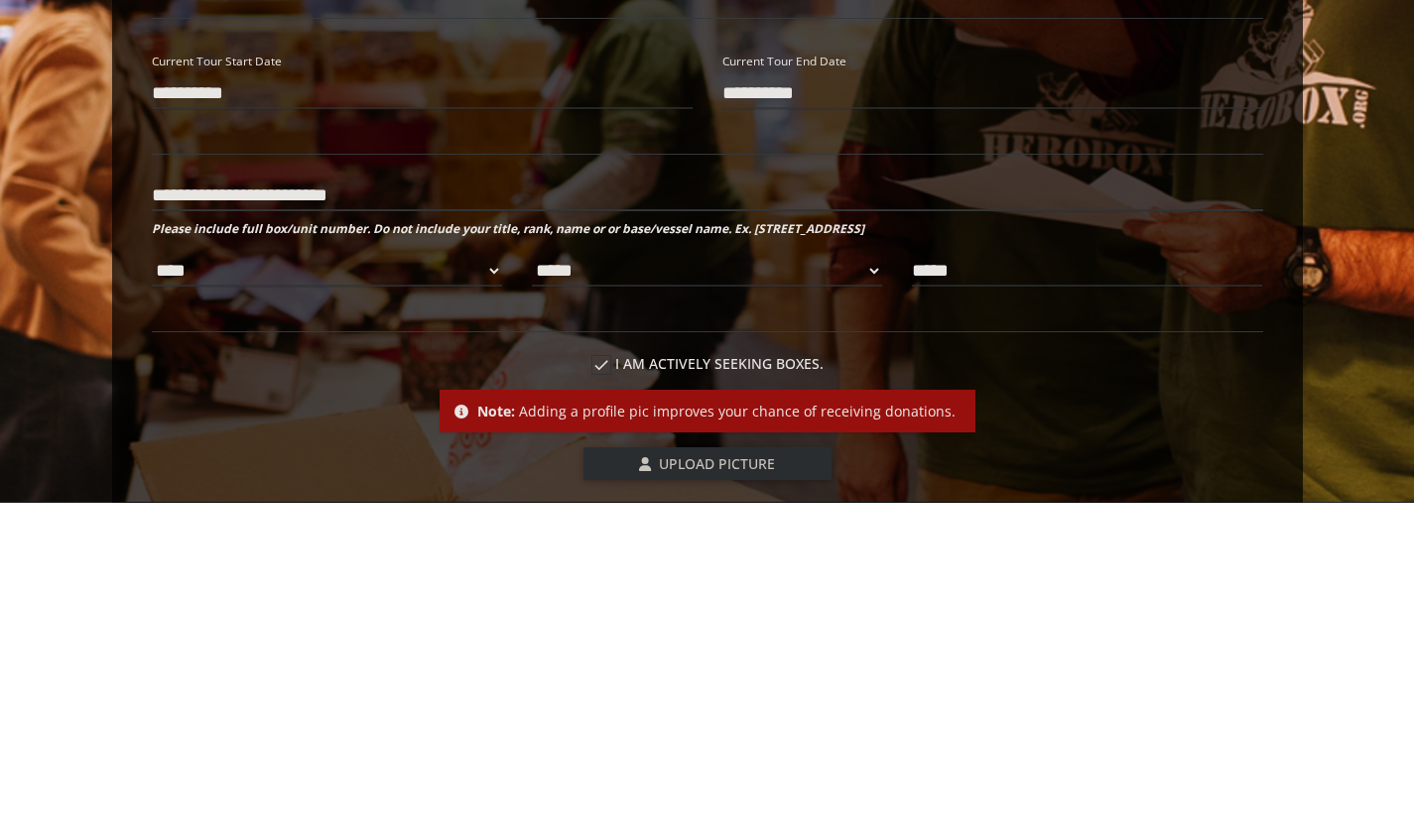 type on "**********" 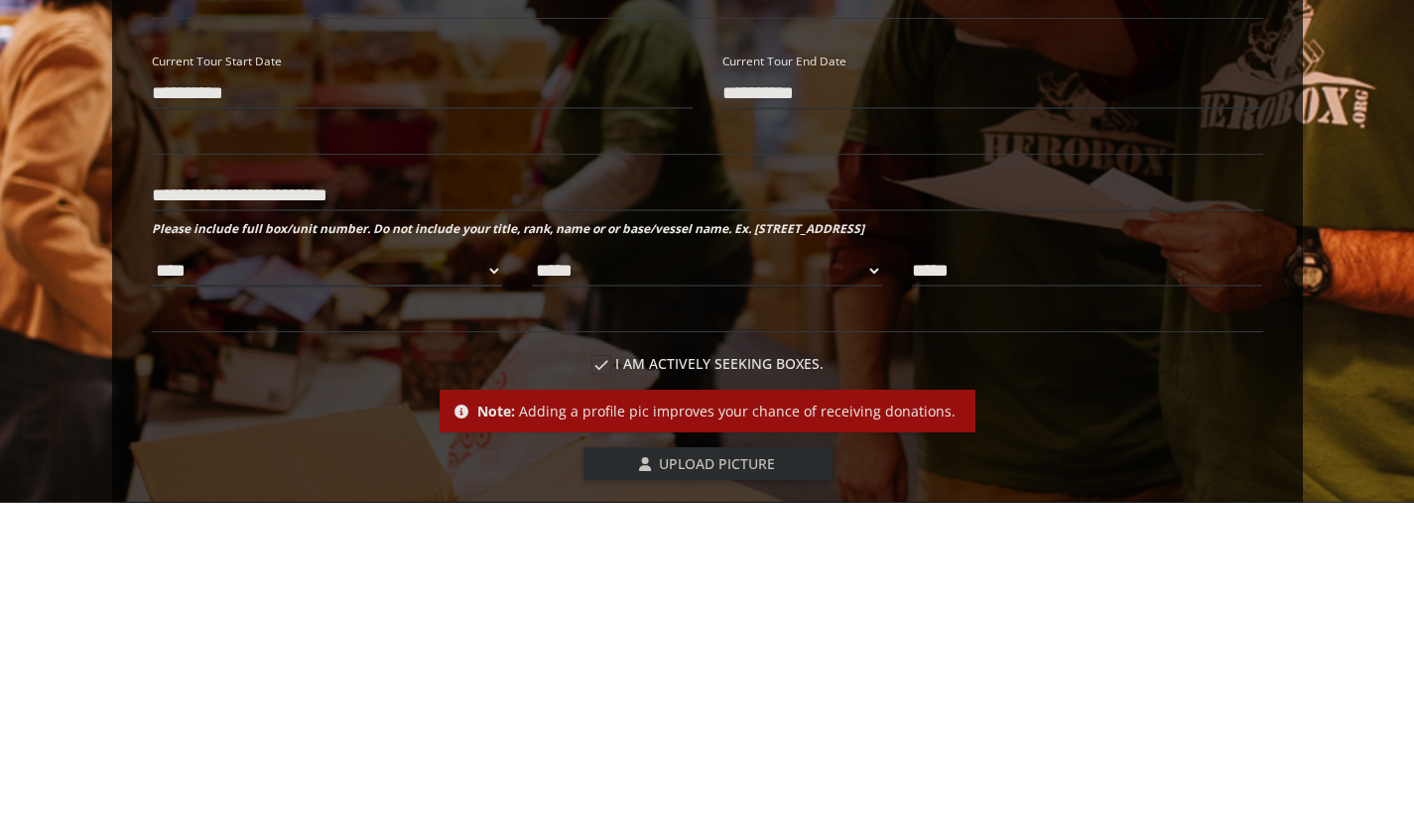 click on "****
*** *** ***" at bounding box center (326, 609) 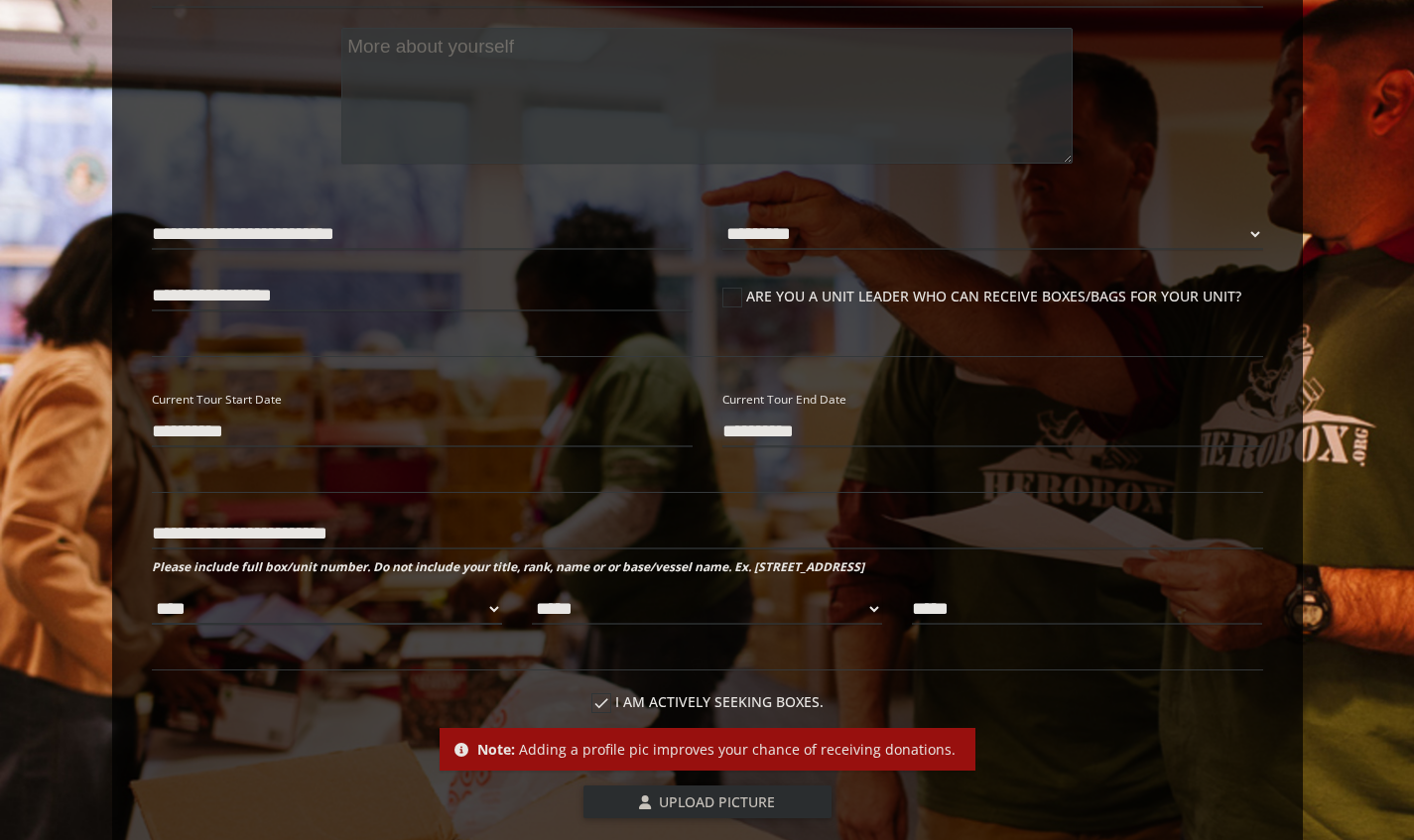 select on "**********" 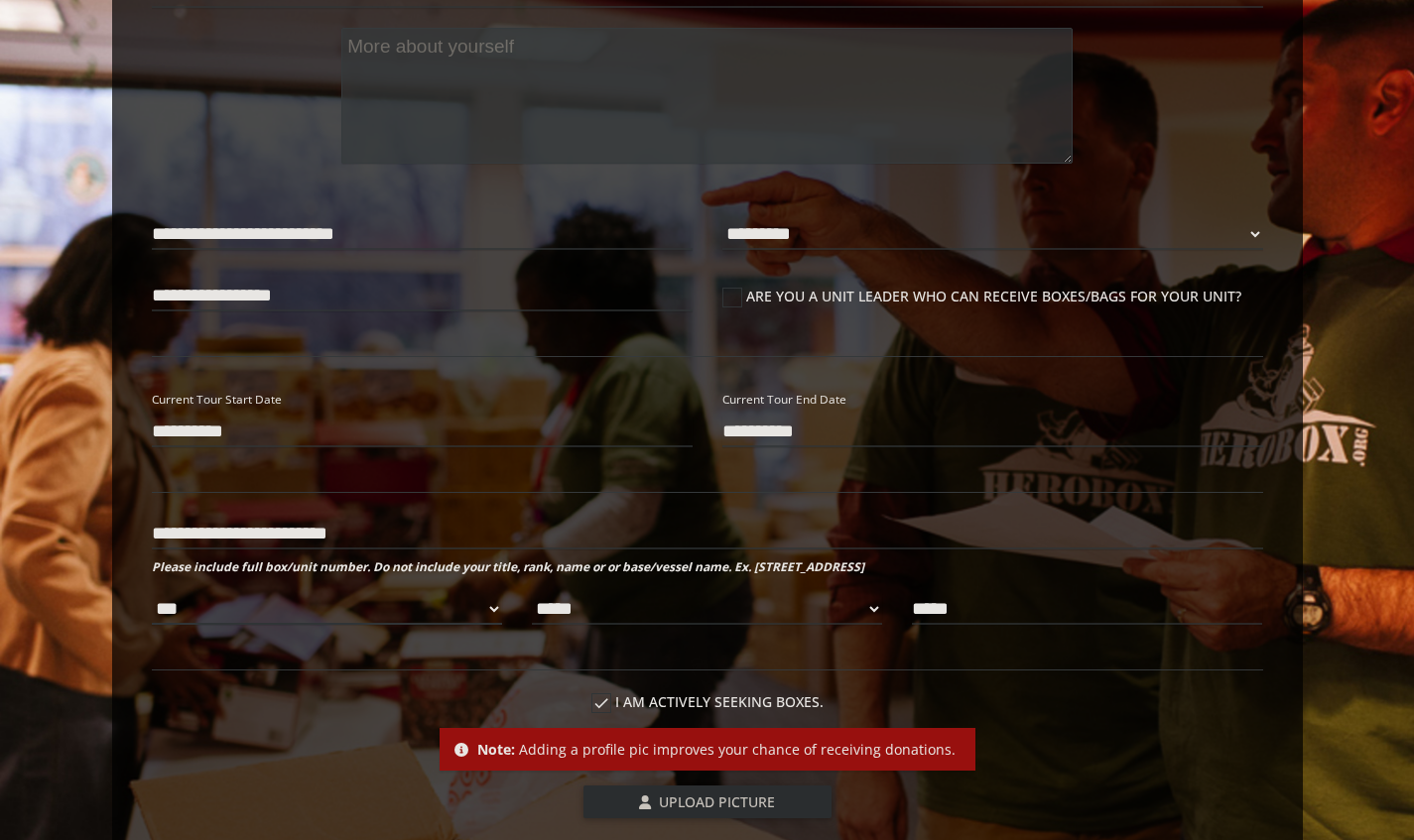 click on "****
*** *** ***" at bounding box center [326, 609] 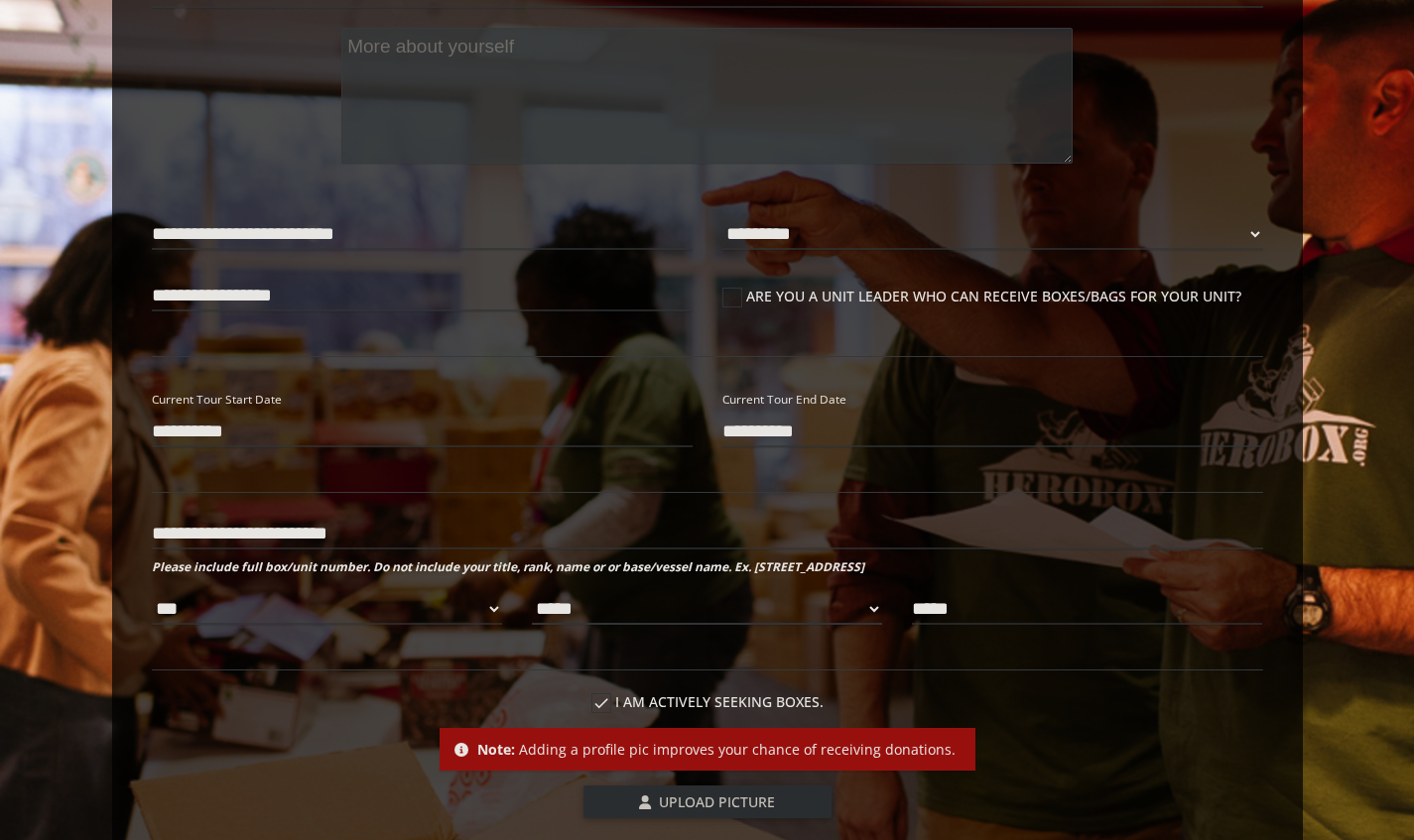 click on "*****
** ** **" at bounding box center (707, 609) 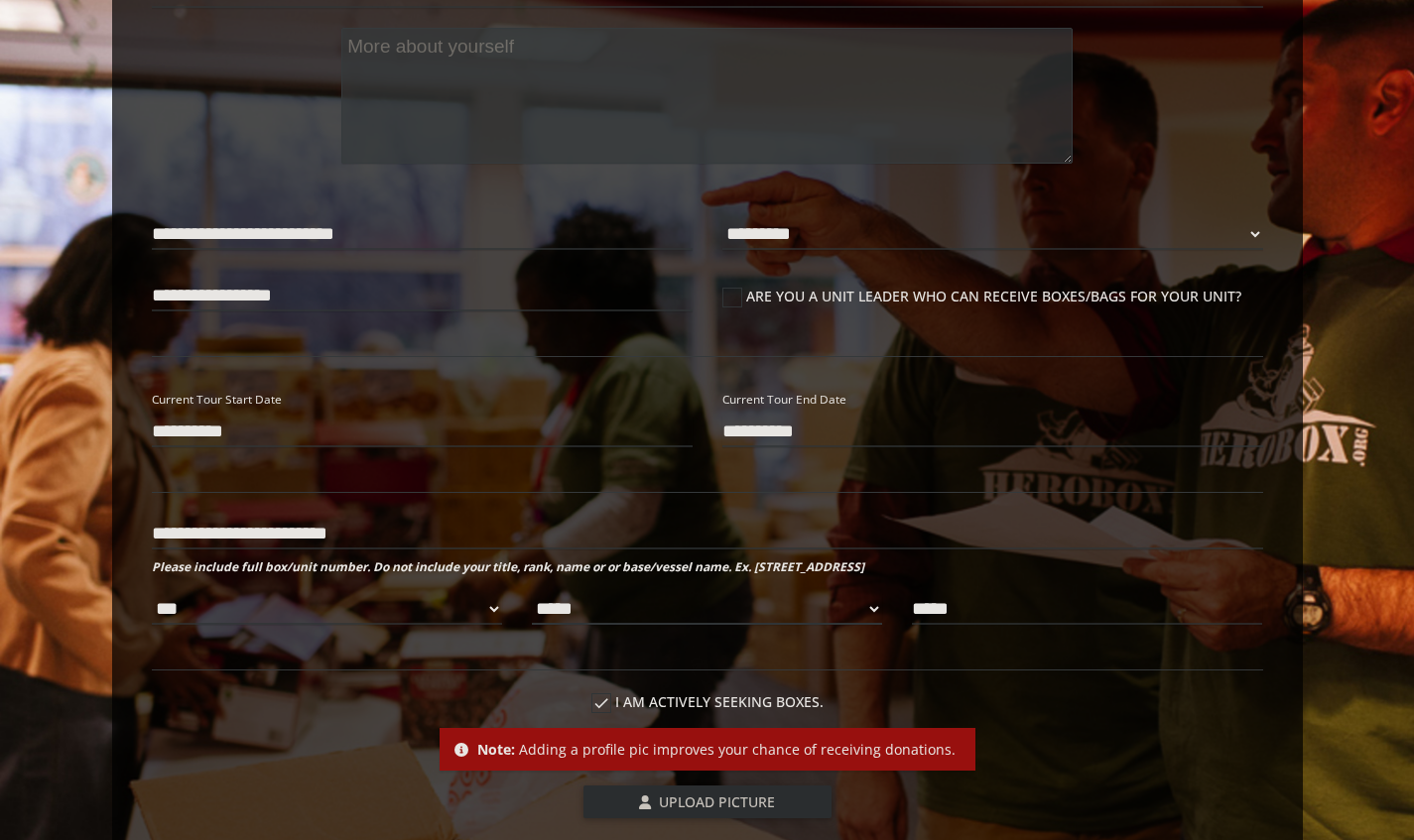 select on "*********" 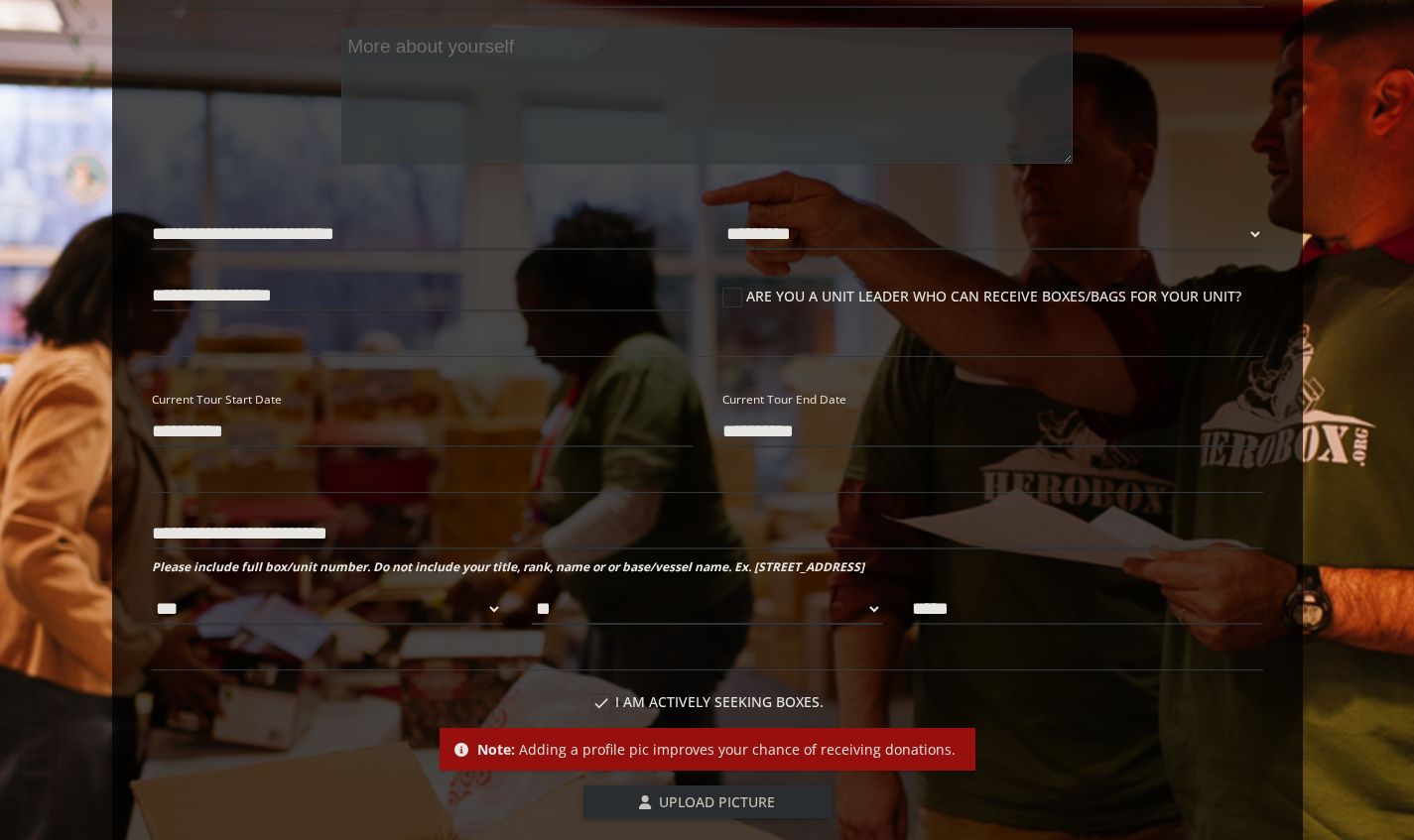 click on "*****
** ** **" at bounding box center (707, 609) 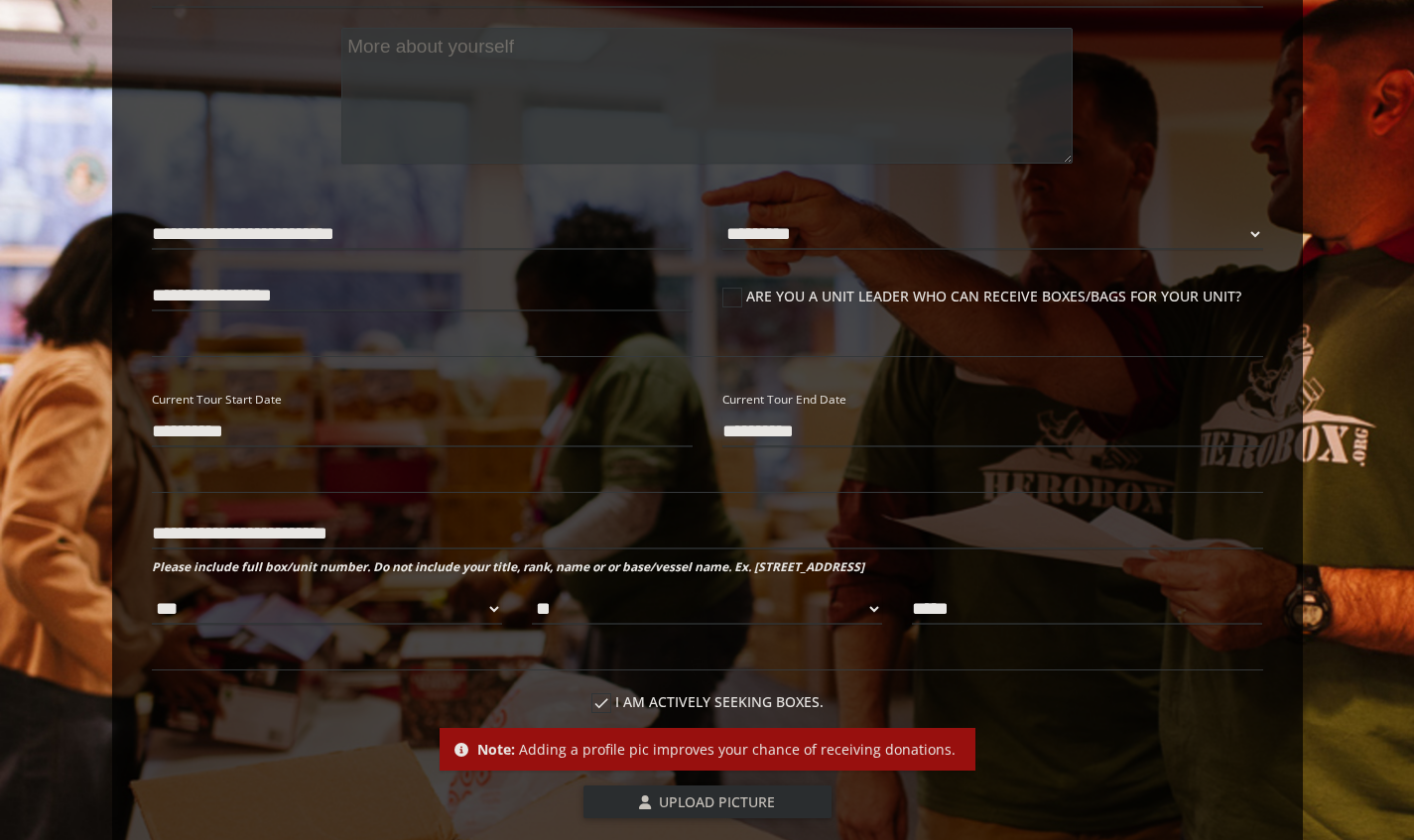 click on "*****" at bounding box center [1087, 609] 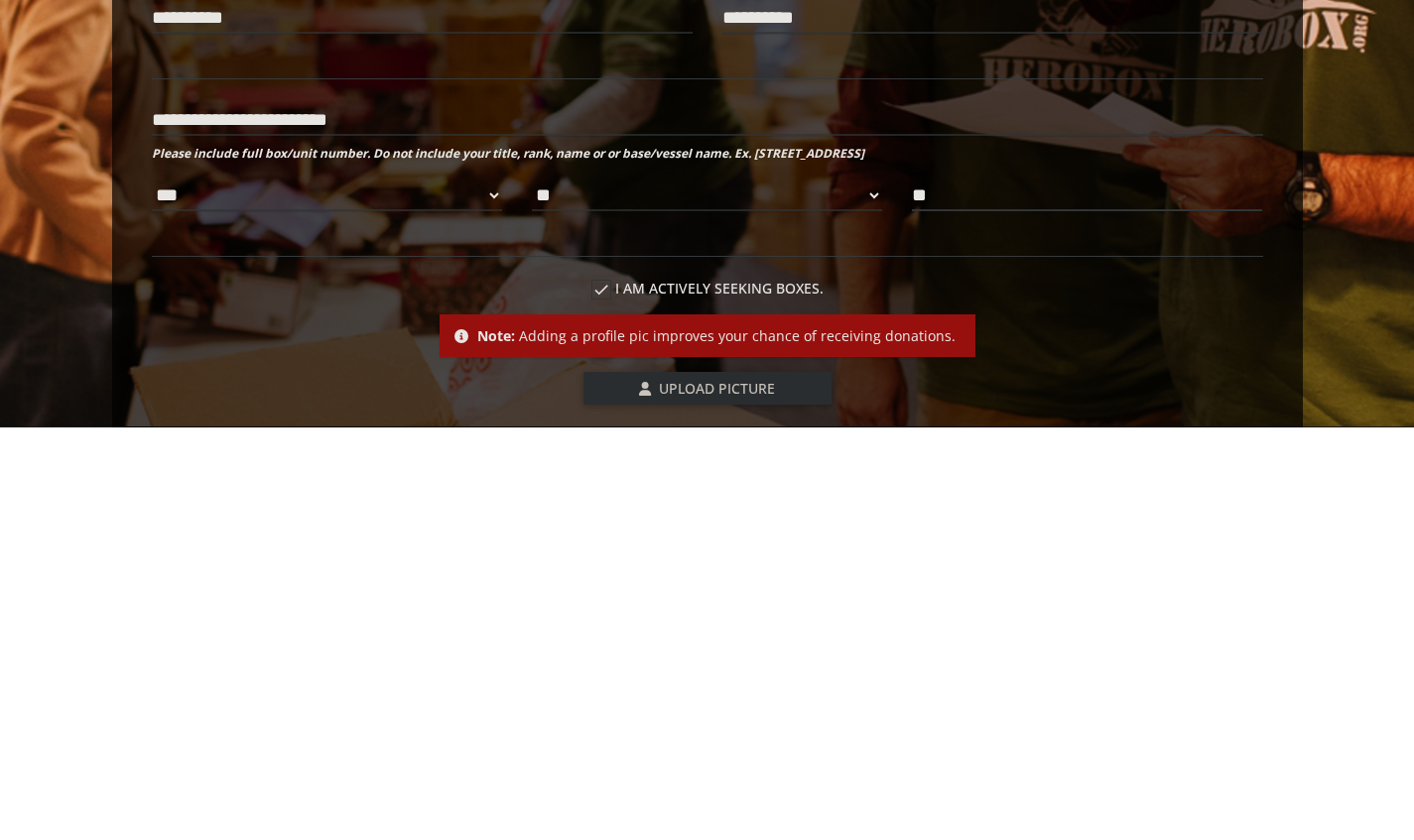 type on "*" 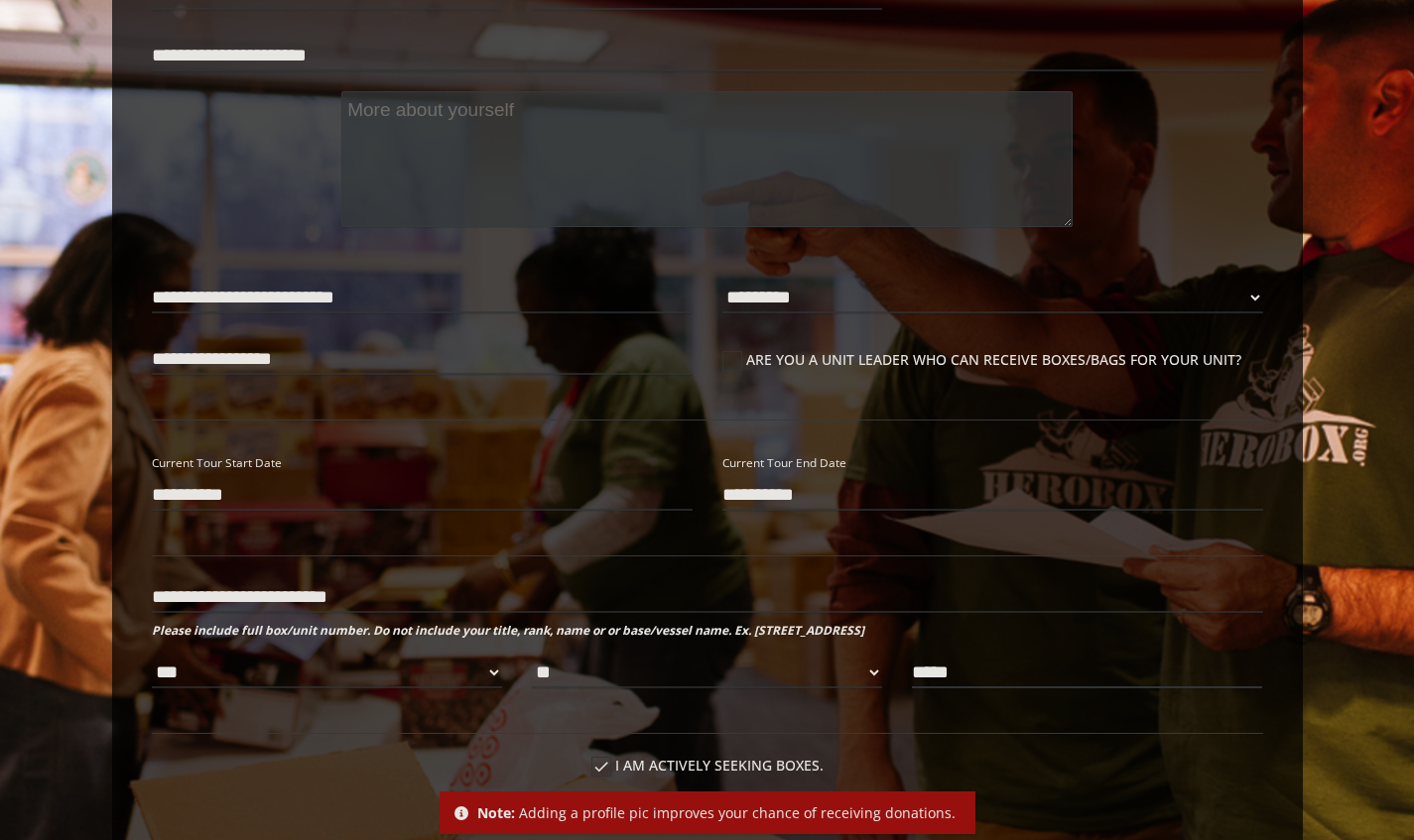 scroll, scrollTop: 431, scrollLeft: 0, axis: vertical 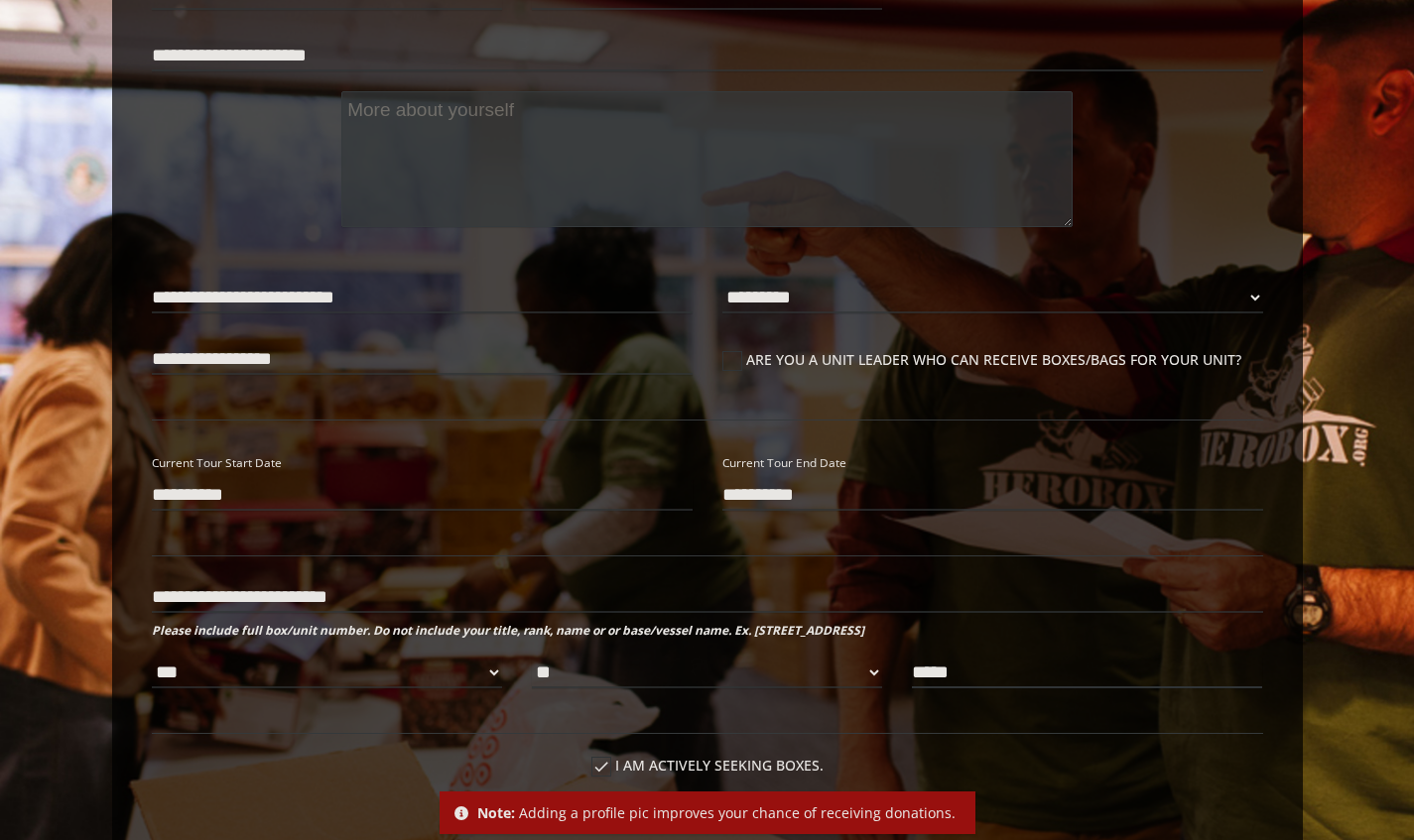 type on "*****" 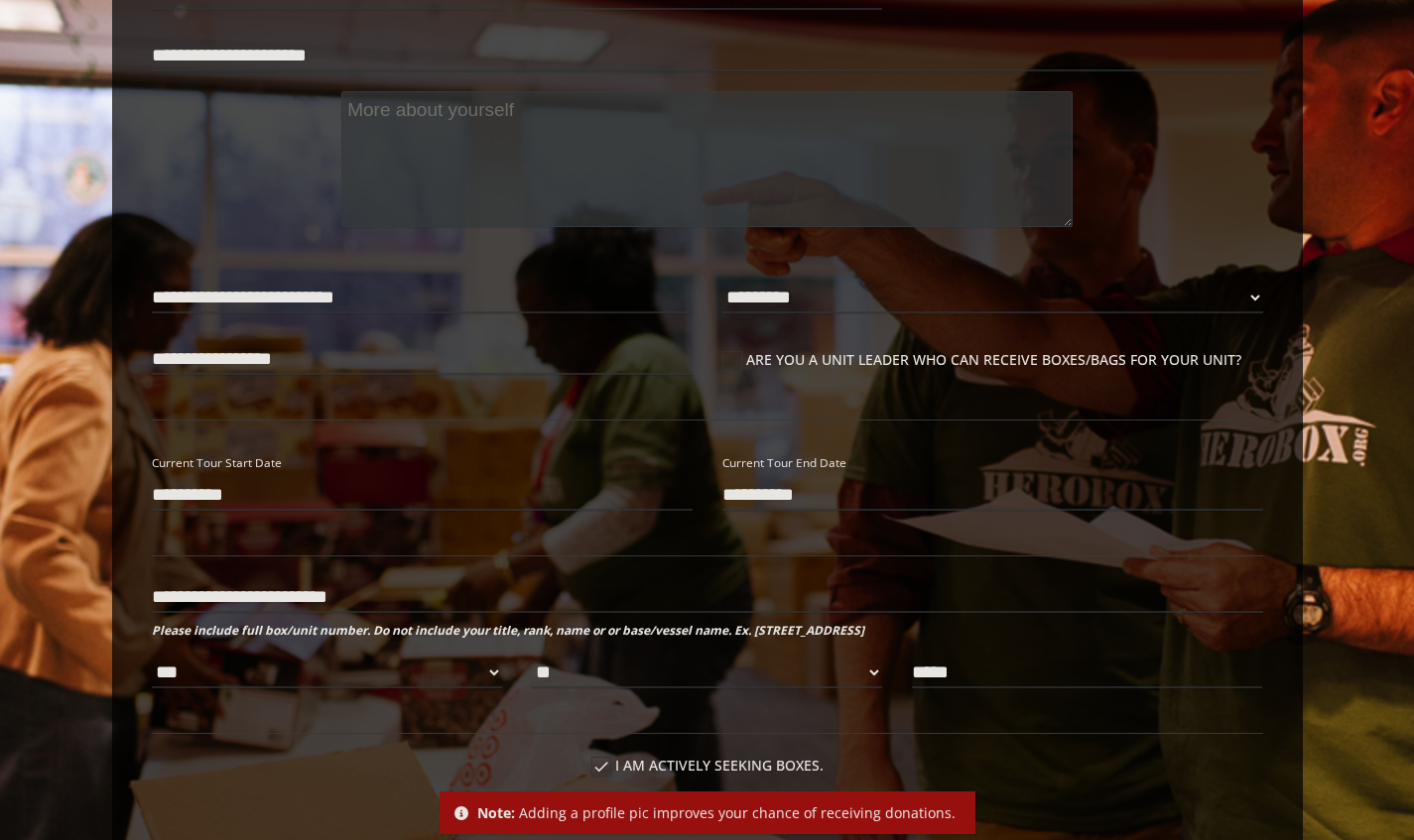click at bounding box center [707, 159] 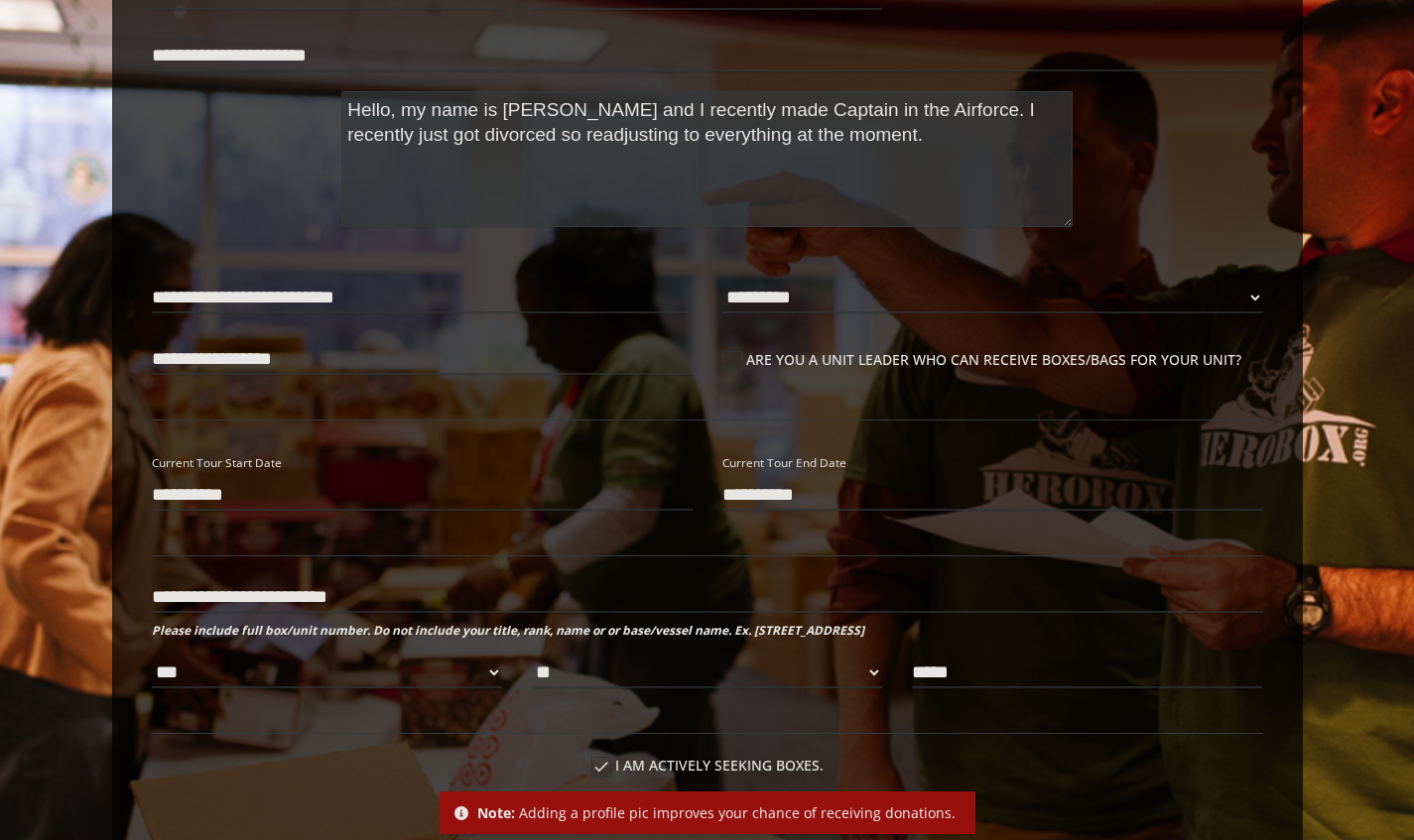 click on "Hello, my name is [PERSON_NAME] and I recently made Captain in the Airforce. I recently just got divorced so readjusting to everything at the moment." at bounding box center (707, 159) 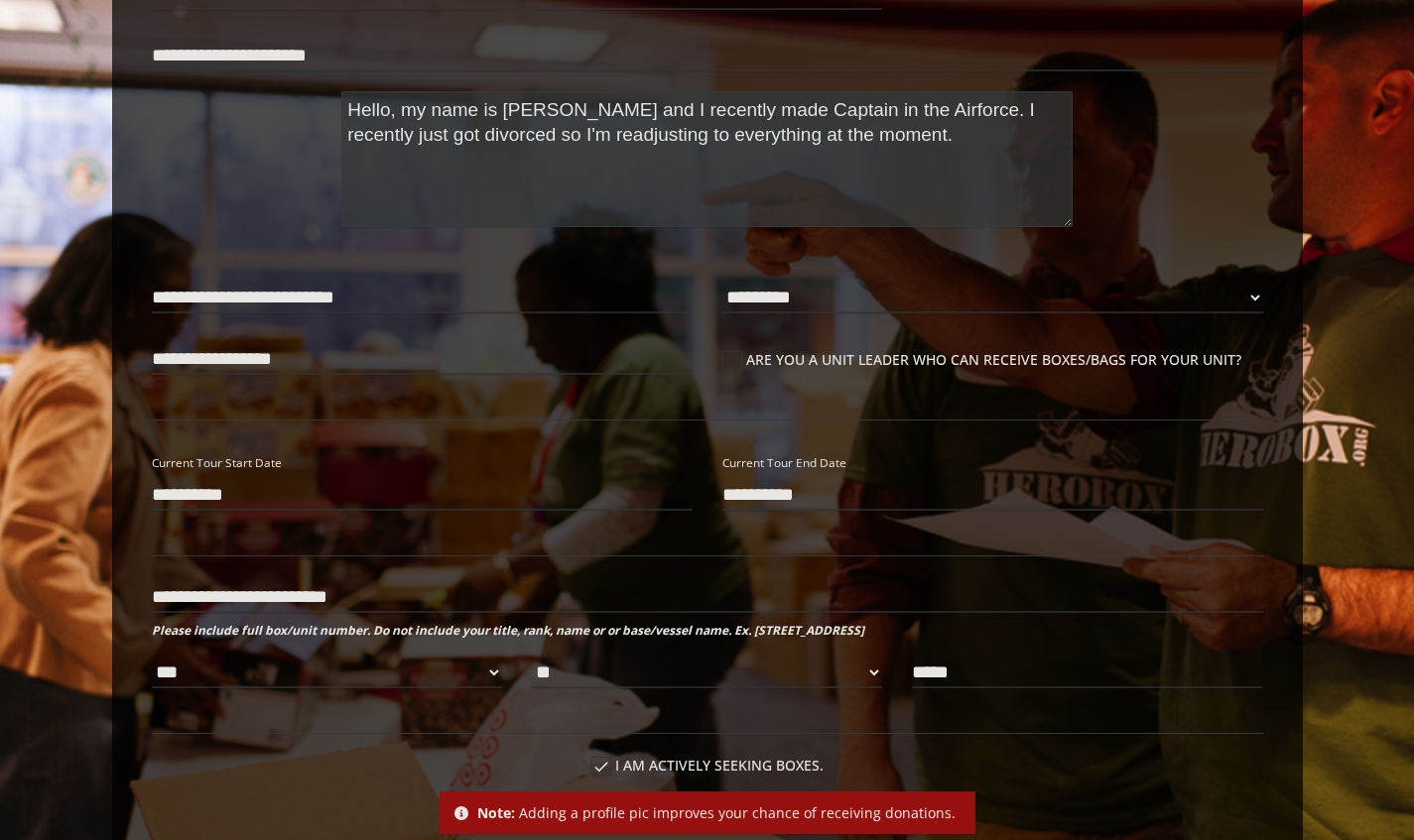 click on "Hello, my name is [PERSON_NAME] and I recently made Captain in the Airforce. I recently just got divorced so I'm readjusting to everything at the moment." at bounding box center [707, 159] 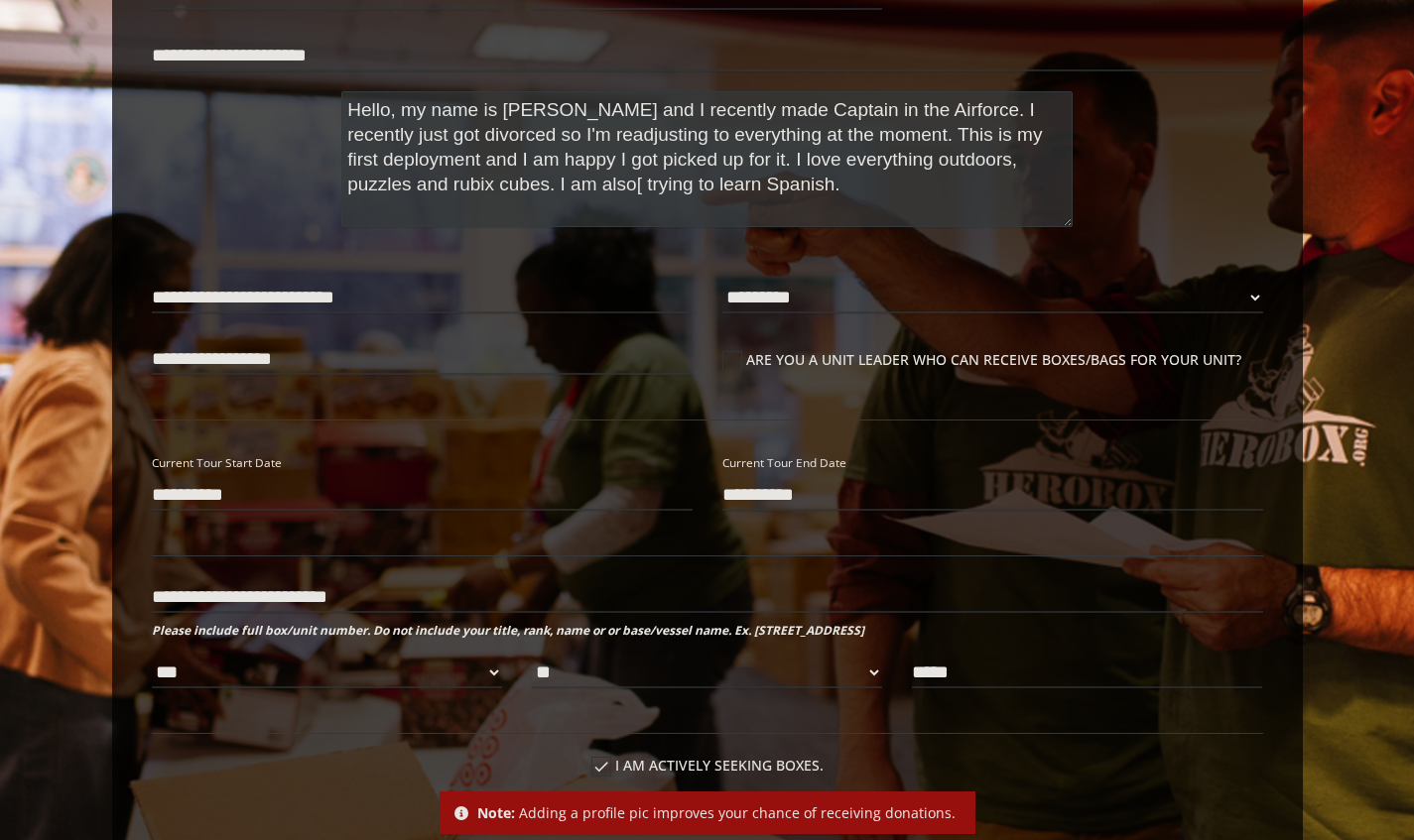 click on "Hello, my name is [PERSON_NAME] and I recently made Captain in the Airforce. I recently just got divorced so I'm readjusting to everything at the moment. This is my first deployment and I am happy I got picked up for it. I love everything outdoors, puzzles and rubix cubes. I am also[ trying to learn Spanish." at bounding box center (707, 159) 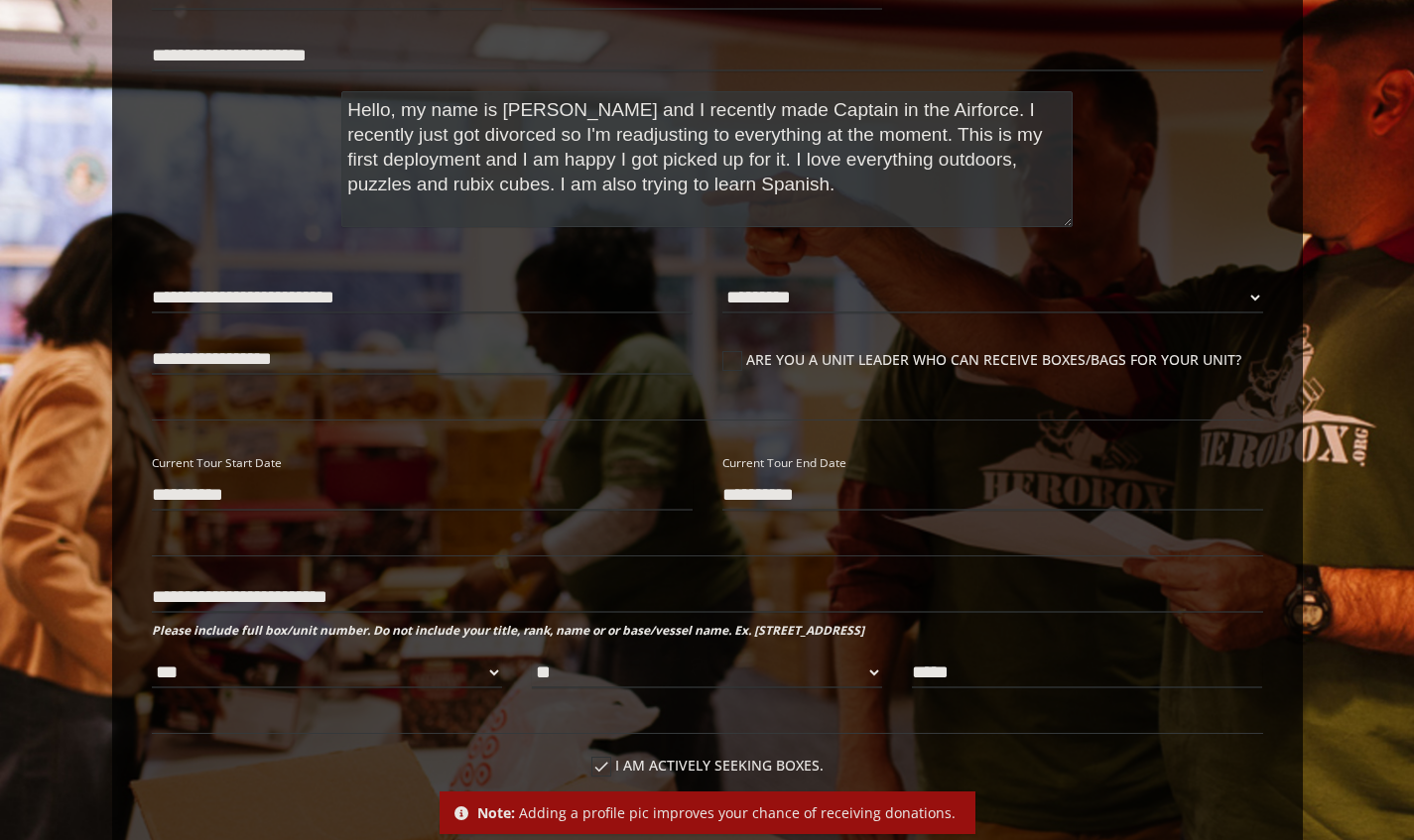 click on "Hello, my name is [PERSON_NAME] and I recently made Captain in the Airforce. I recently just got divorced so I'm readjusting to everything at the moment. This is my first deployment and I am happy I got picked up for it. I love everything outdoors, puzzles and rubix cubes. I am also trying to learn Spanish." at bounding box center (707, 159) 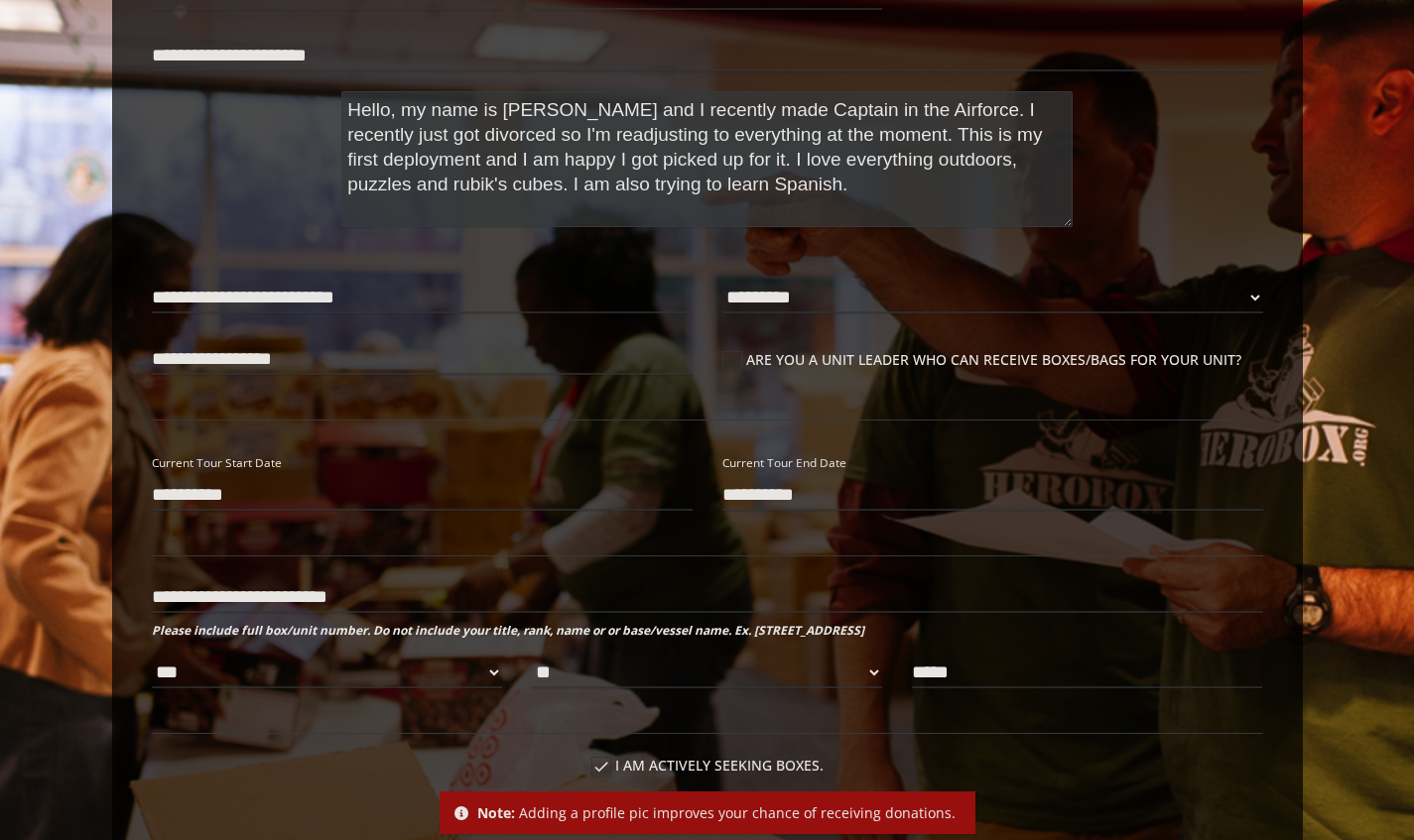 click on "Hello, my name is [PERSON_NAME] and I recently made Captain in the Airforce. I recently just got divorced so I'm readjusting to everything at the moment. This is my first deployment and I am happy I got picked up for it. I love everything outdoors, puzzles and rubik's cubes. I am also trying to learn Spanish." at bounding box center [707, 159] 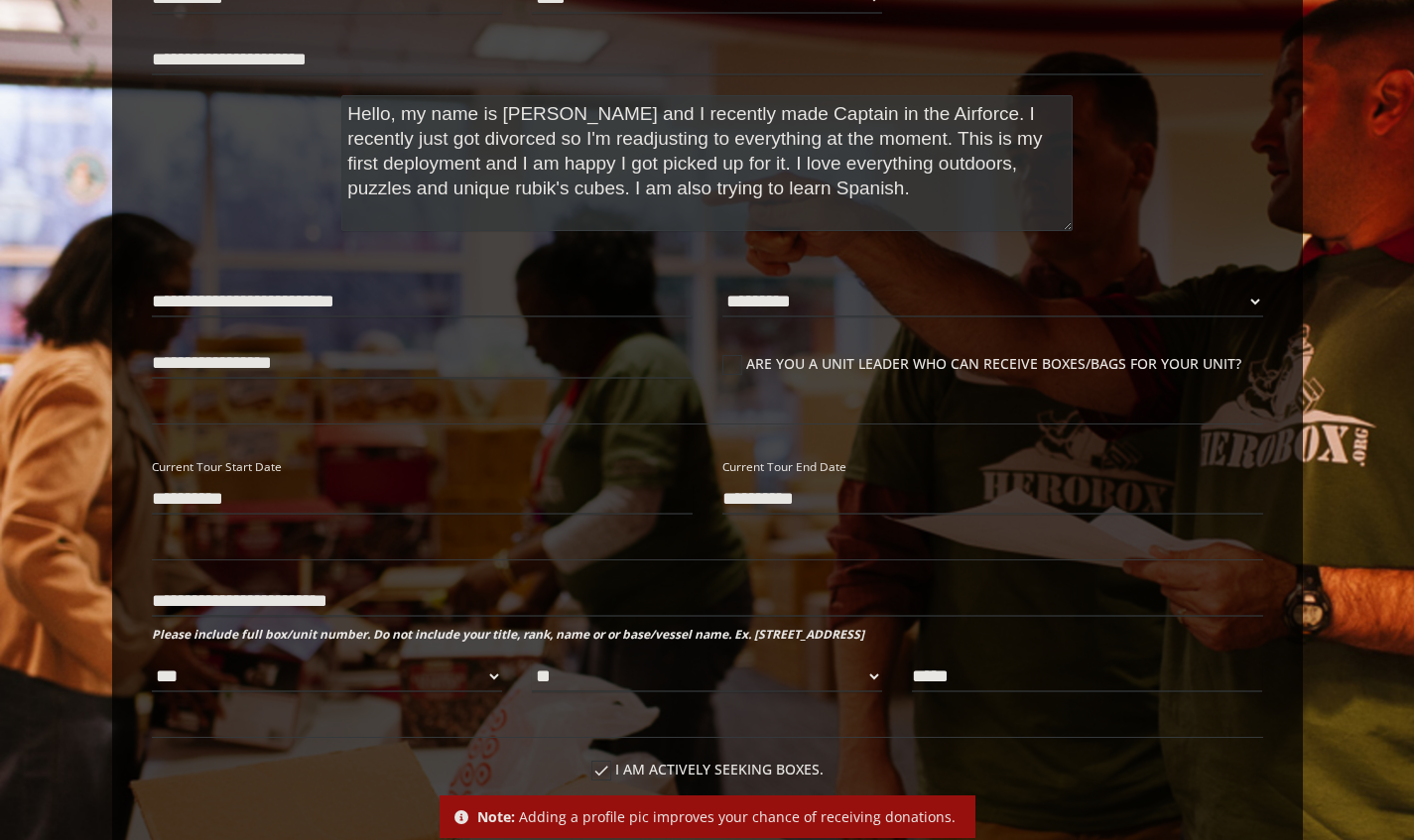 scroll, scrollTop: 425, scrollLeft: 0, axis: vertical 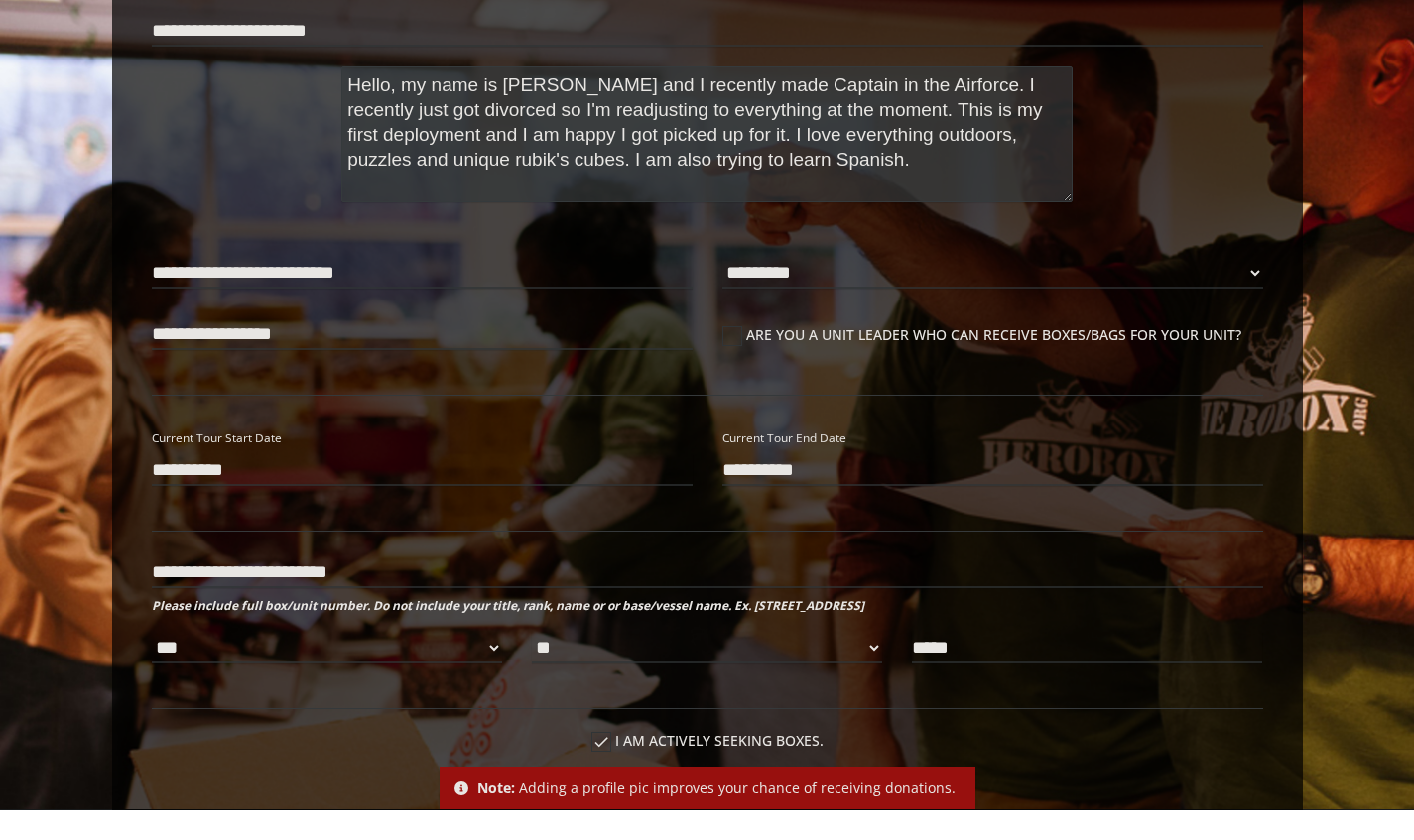 click on "**********" at bounding box center [707, 144] 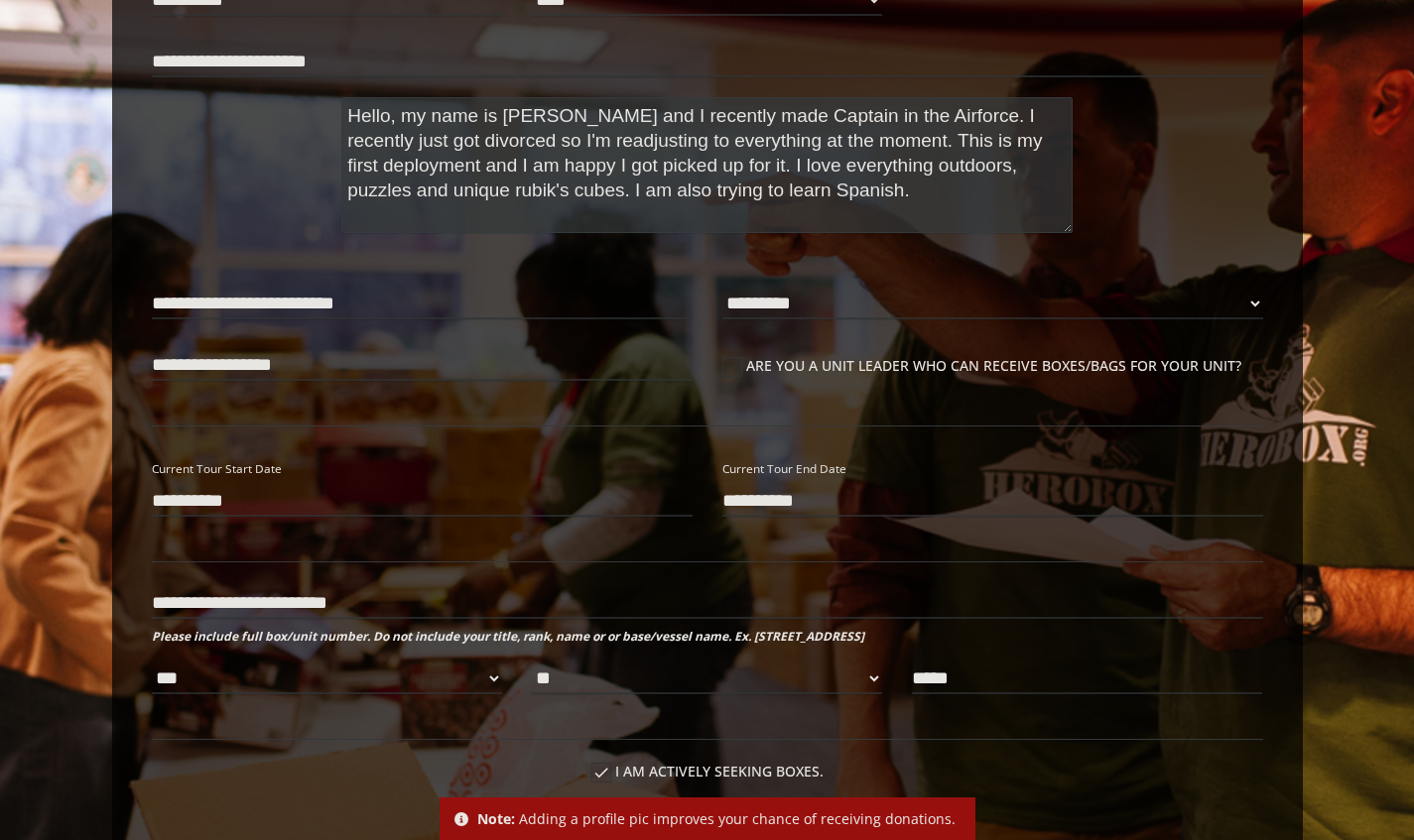 click on "Hello, my name is [PERSON_NAME] and I recently made Captain in the Airforce. I recently just got divorced so I'm readjusting to everything at the moment. This is my first deployment and I am happy I got picked up for it. I love everything outdoors, puzzles and unique rubik's cubes. I am also trying to learn Spanish." at bounding box center (707, 165) 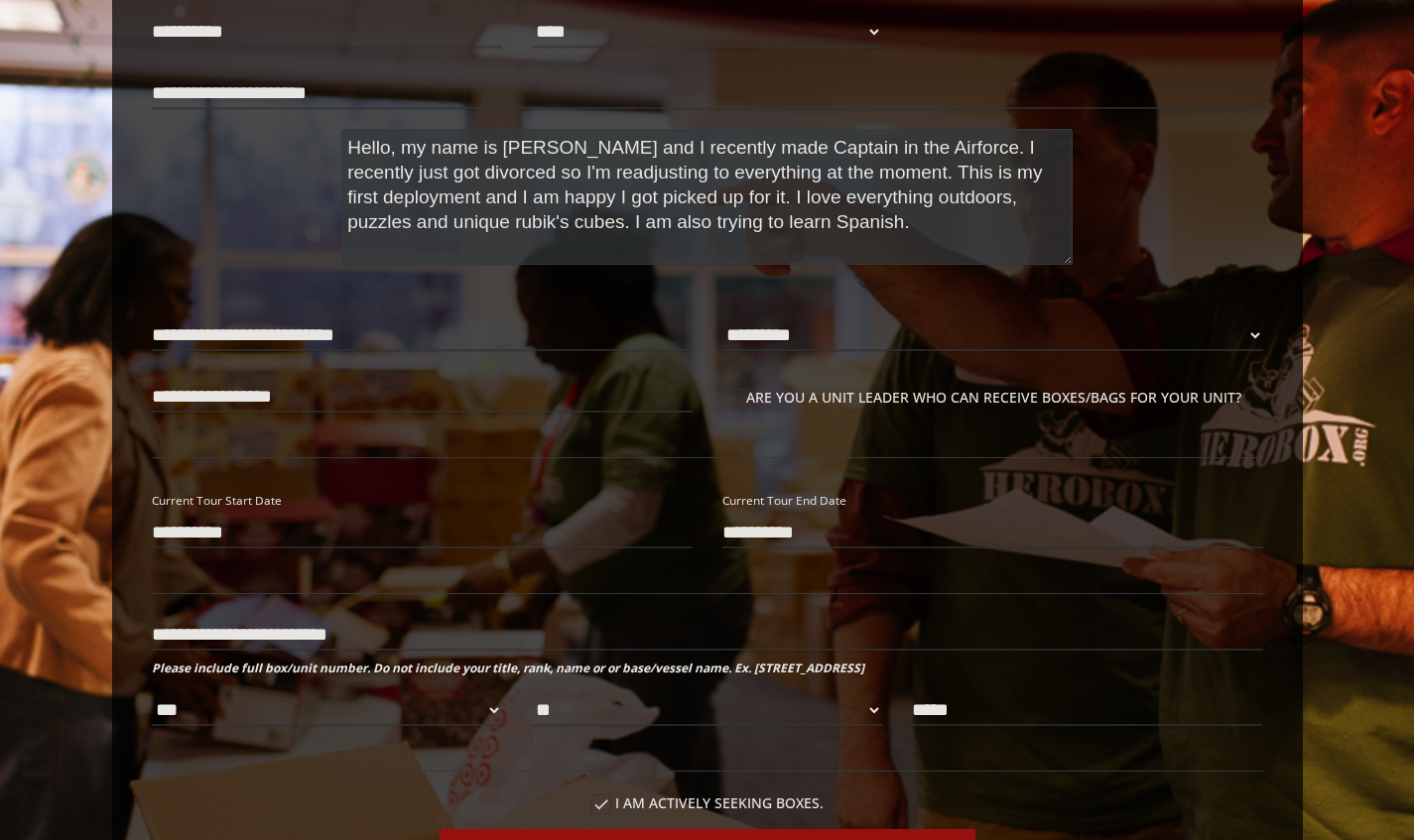 scroll, scrollTop: 393, scrollLeft: 0, axis: vertical 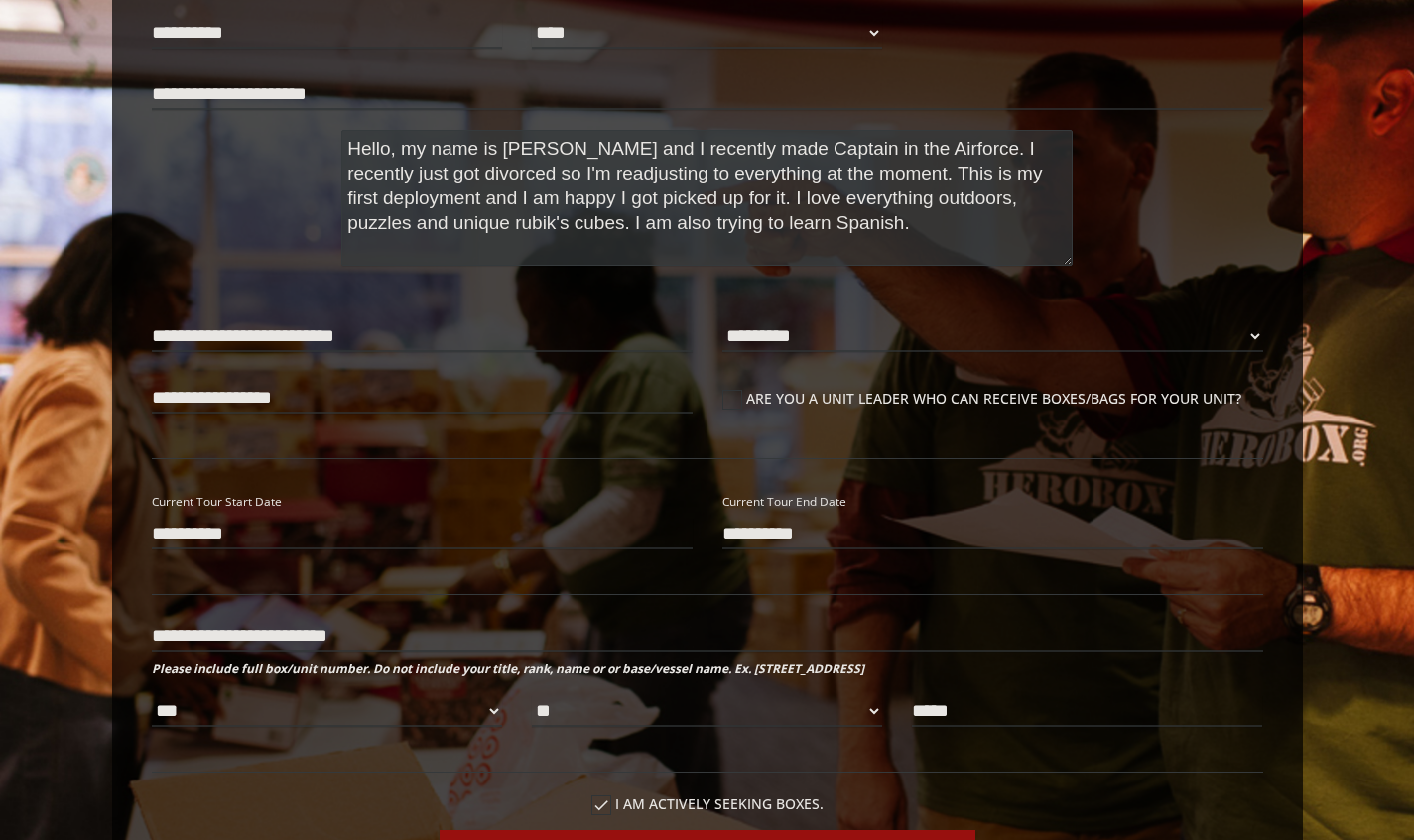 click on "Hello, my name is [PERSON_NAME] and I recently made Captain in the Airforce. I recently just got divorced so I'm readjusting to everything at the moment. This is my first deployment and I am happy I got picked up for it. I love everything outdoors, puzzles and unique rubik's cubes. I am also trying to learn Spanish." at bounding box center [707, 197] 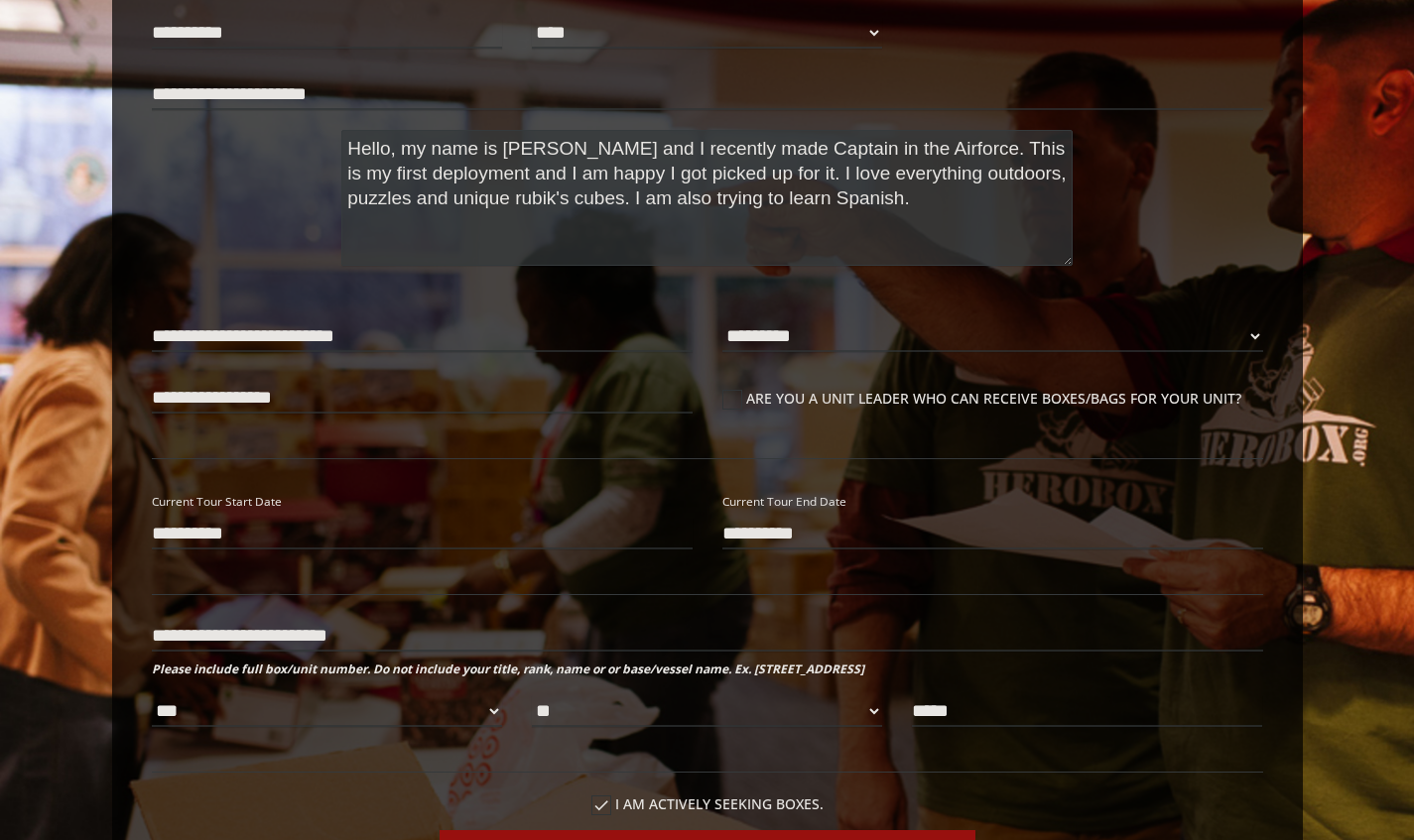 click on "Hello, my name is [PERSON_NAME] and I recently made Captain in the Airforce. This is my first deployment and I am happy I got picked up for it. I love everything outdoors, puzzles and unique rubik's cubes. I am also trying to learn Spanish." at bounding box center (707, 197) 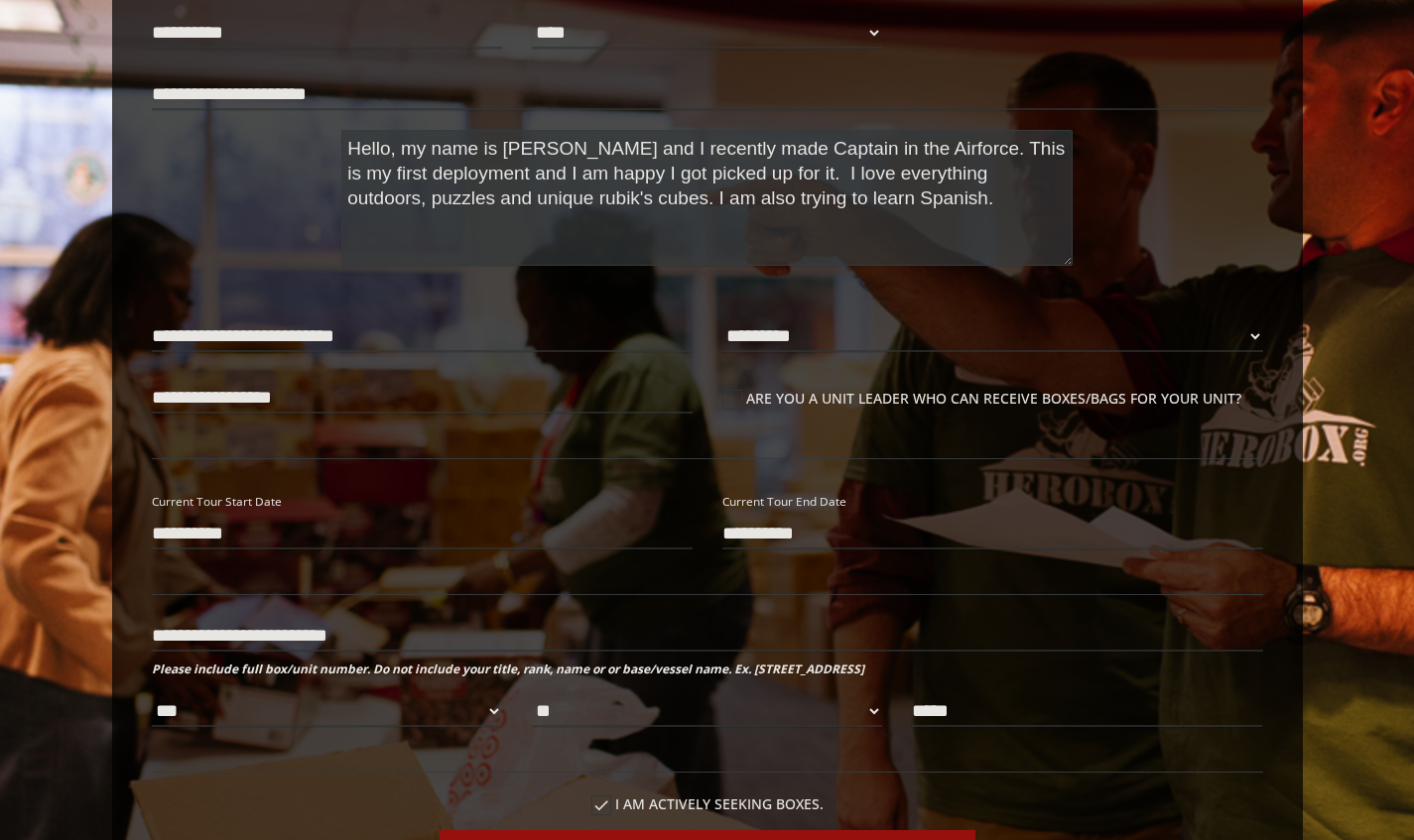 click on "Hello, my name is [PERSON_NAME] and I recently made Captain in the Airforce. This is my first deployment and I am happy I got picked up for it.  I love everything outdoors, puzzles and unique rubik's cubes. I am also trying to learn Spanish." at bounding box center [707, 197] 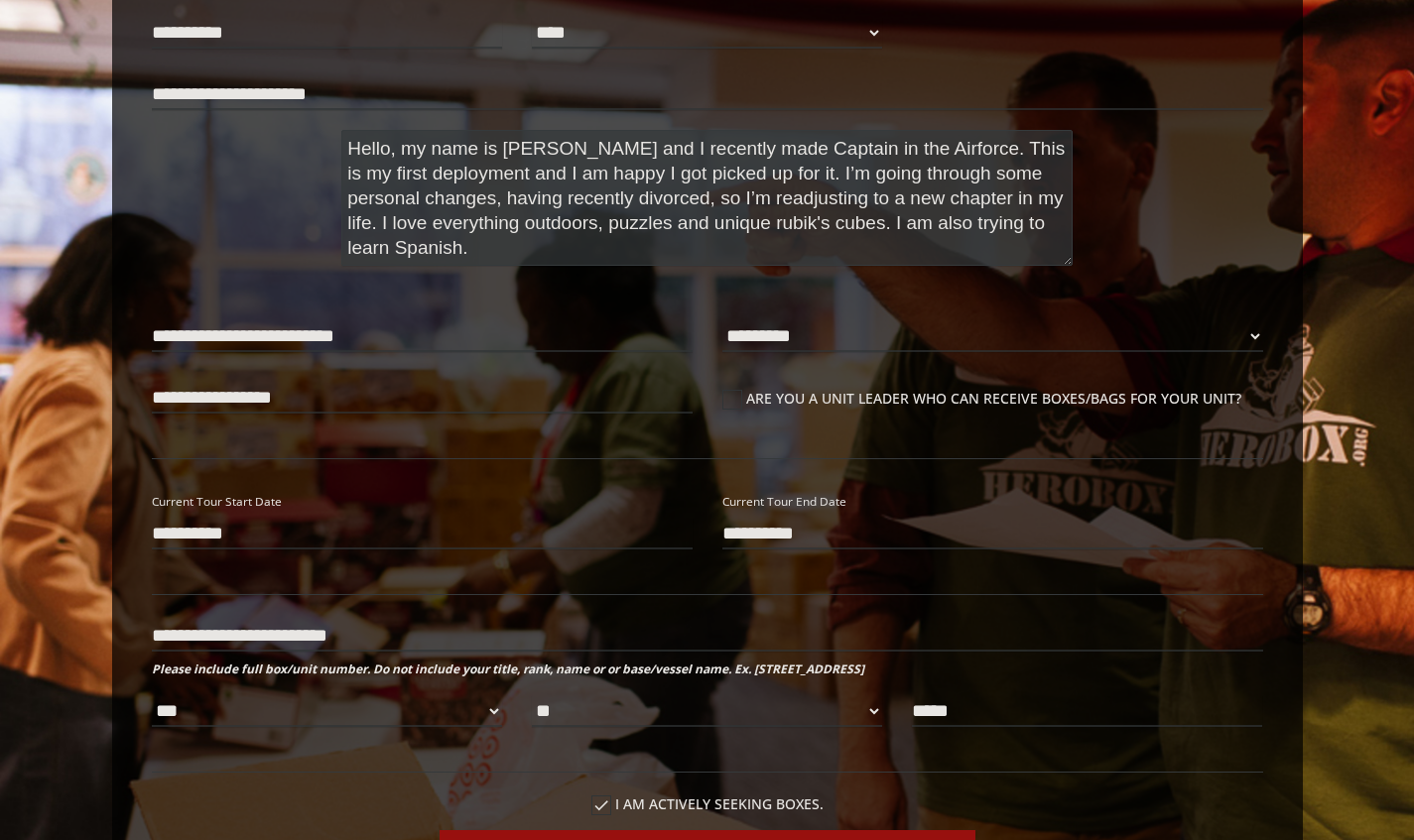 click on "Hello, my name is [PERSON_NAME] and I recently made Captain in the Airforce. This is my first deployment and I am happy I got picked up for it. I’m going through some personal changes, having recently divorced, so I’m readjusting to a new chapter in my life. I love everything outdoors, puzzles and unique rubik's cubes. I am also trying to learn Spanish." at bounding box center [707, 197] 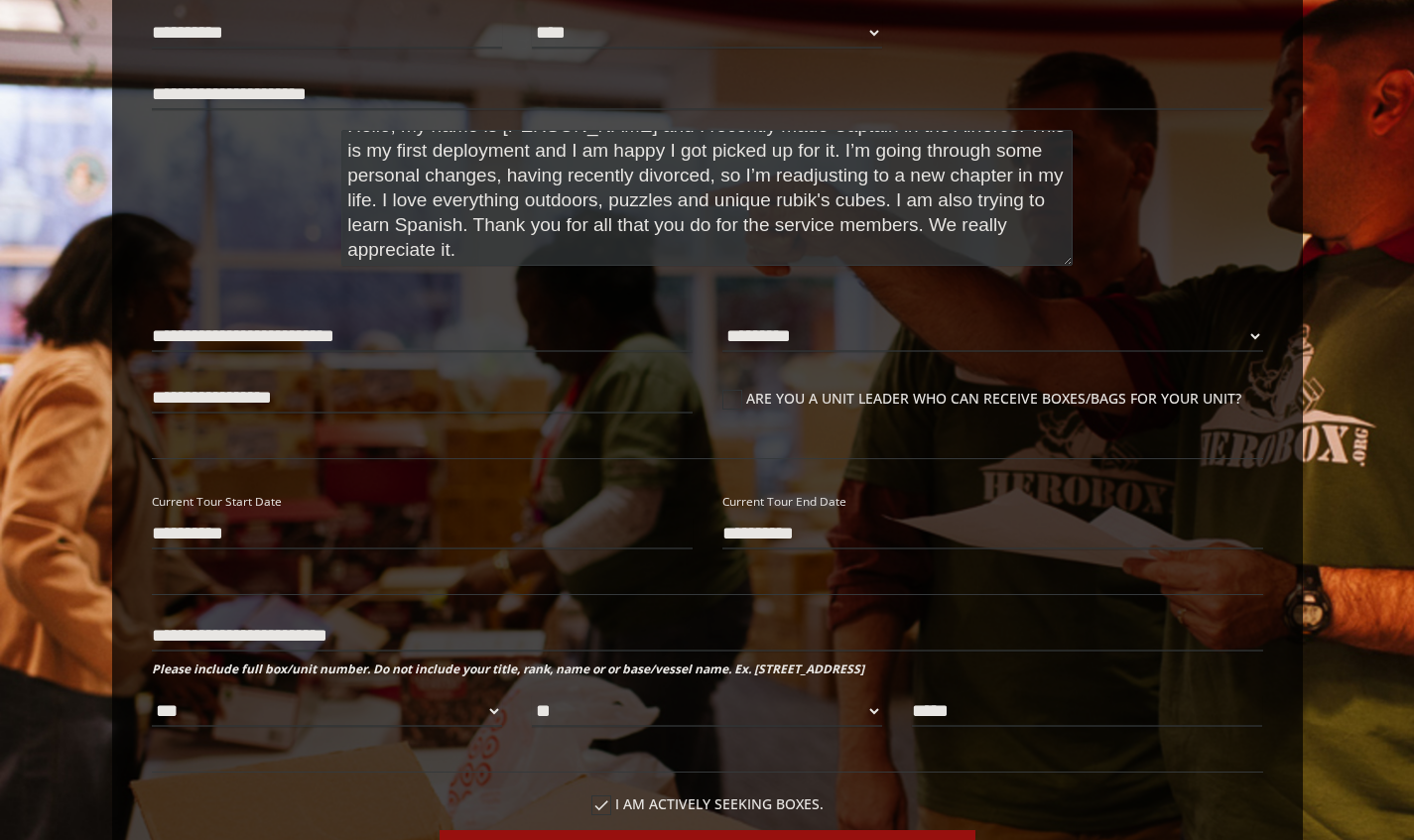 scroll, scrollTop: 0, scrollLeft: 0, axis: both 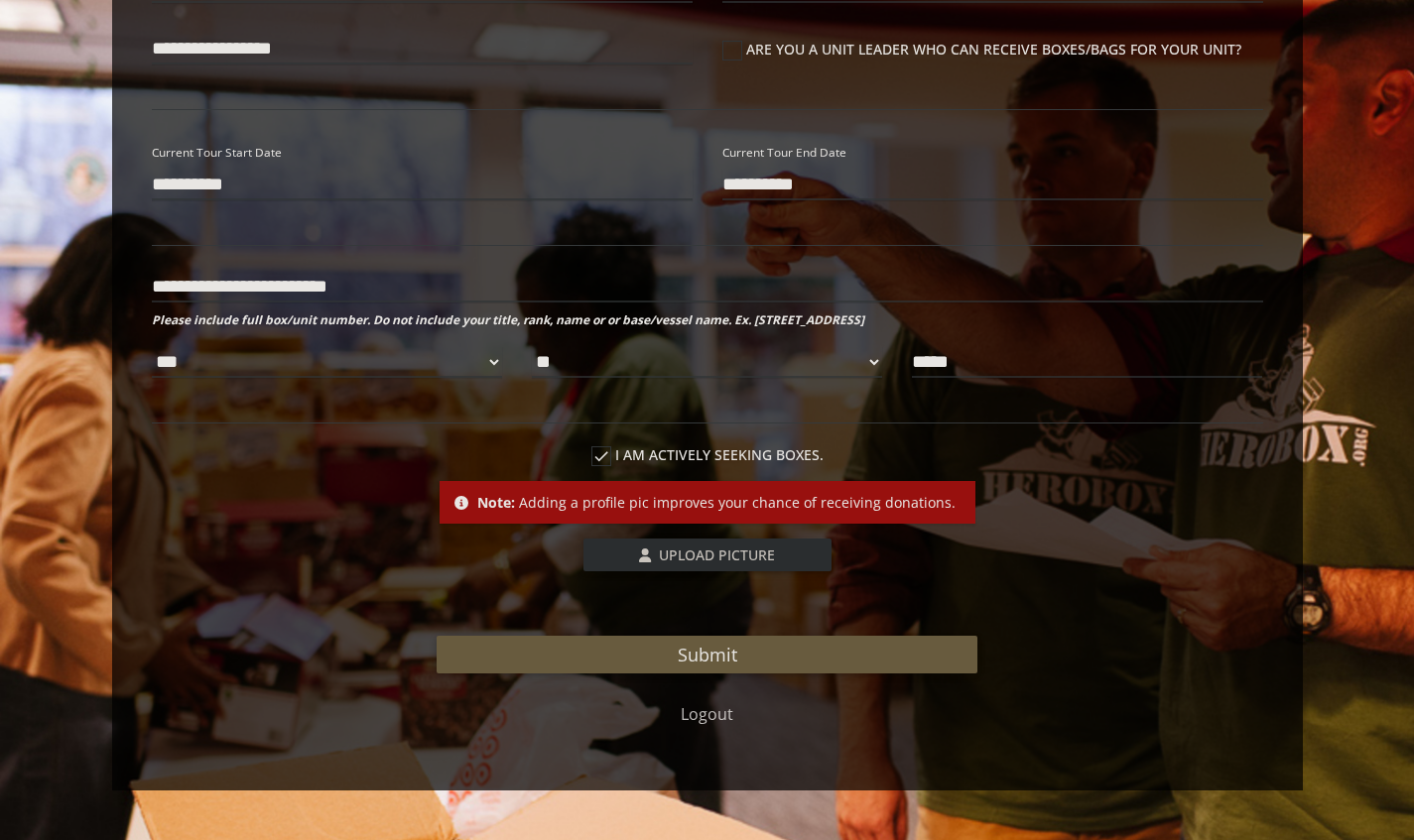 type on "Hello, my name is [PERSON_NAME] and I recently made Captain in the Airforce. This is my first deployment and I am happy I got picked up for it. I’m going through some personal changes, having recently divorced, so I’m readjusting to a new chapter in my life. I love everything outdoors, puzzles and unique rubik's cubes. I am also trying to learn Spanish. Thank you for all that you do for the service members. We really appreciate it." 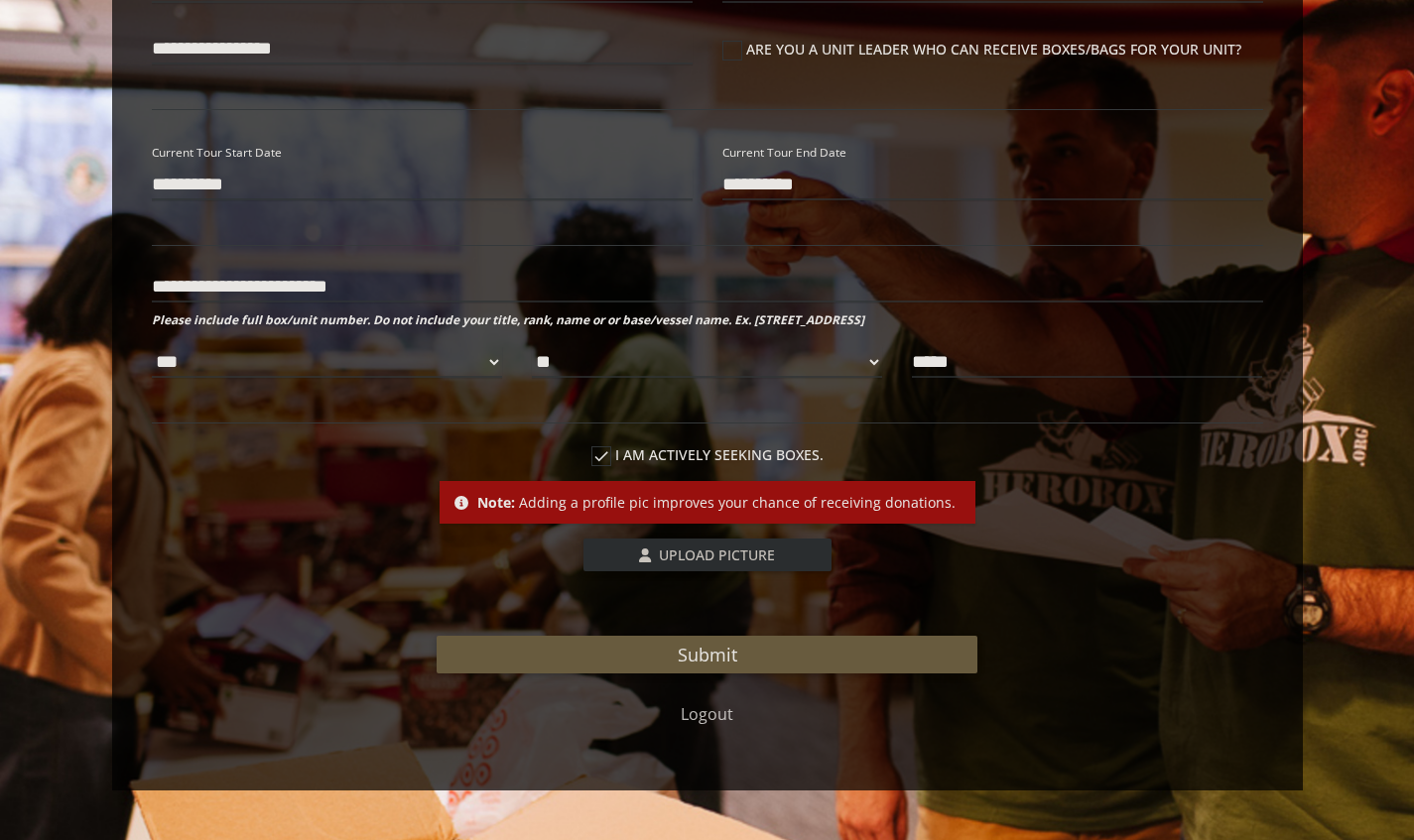 type on "**********" 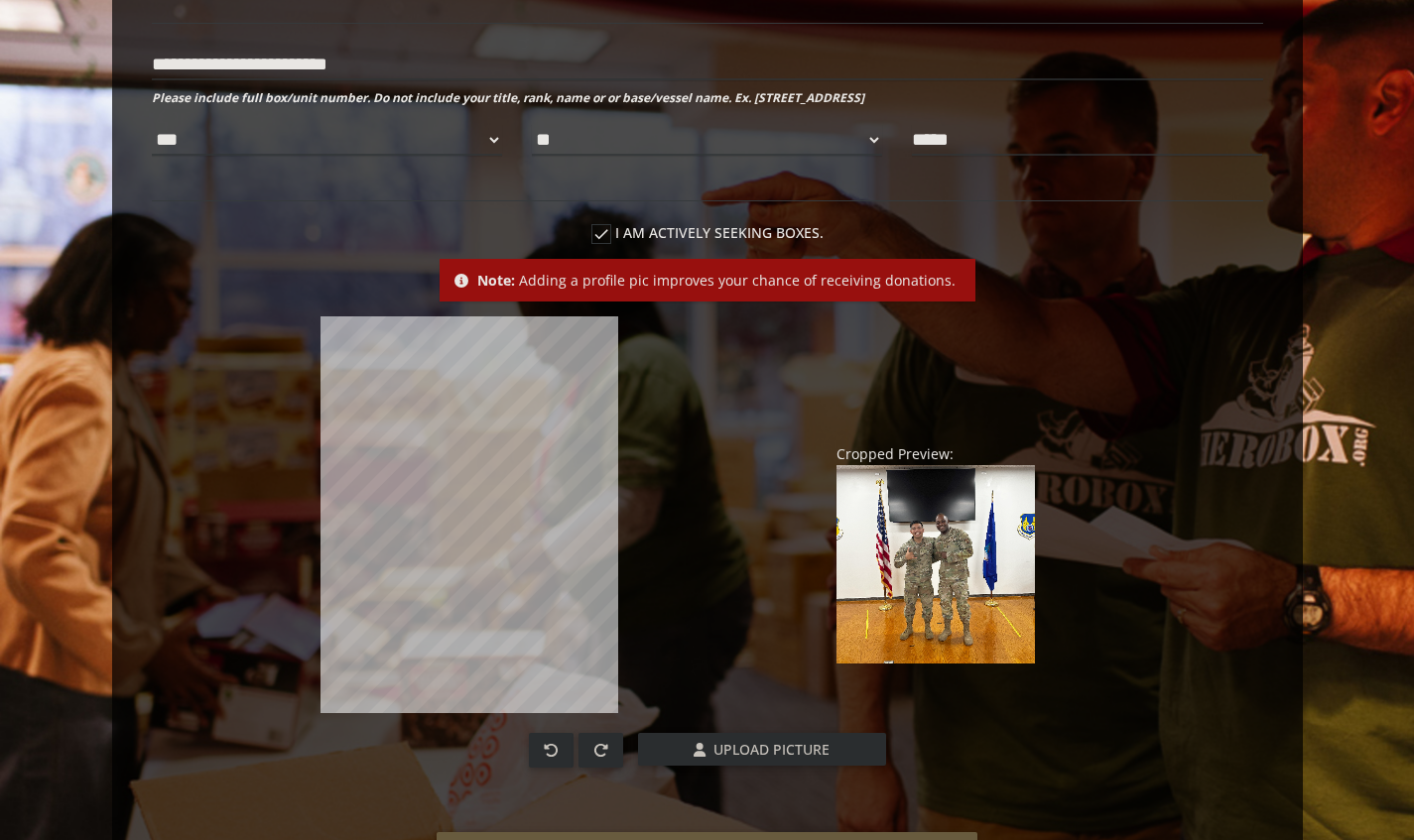 scroll, scrollTop: 968, scrollLeft: 0, axis: vertical 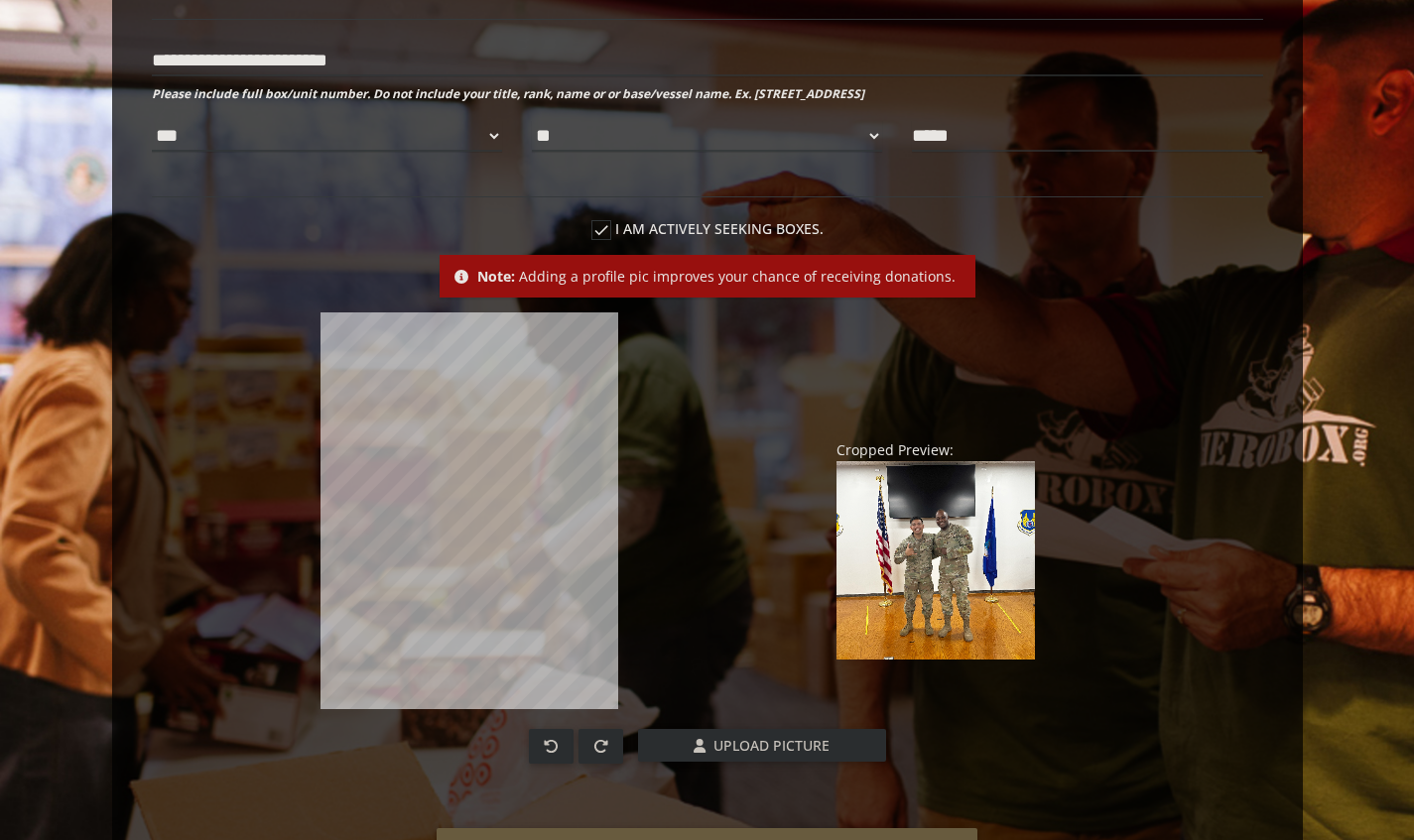 click at bounding box center [936, 560] 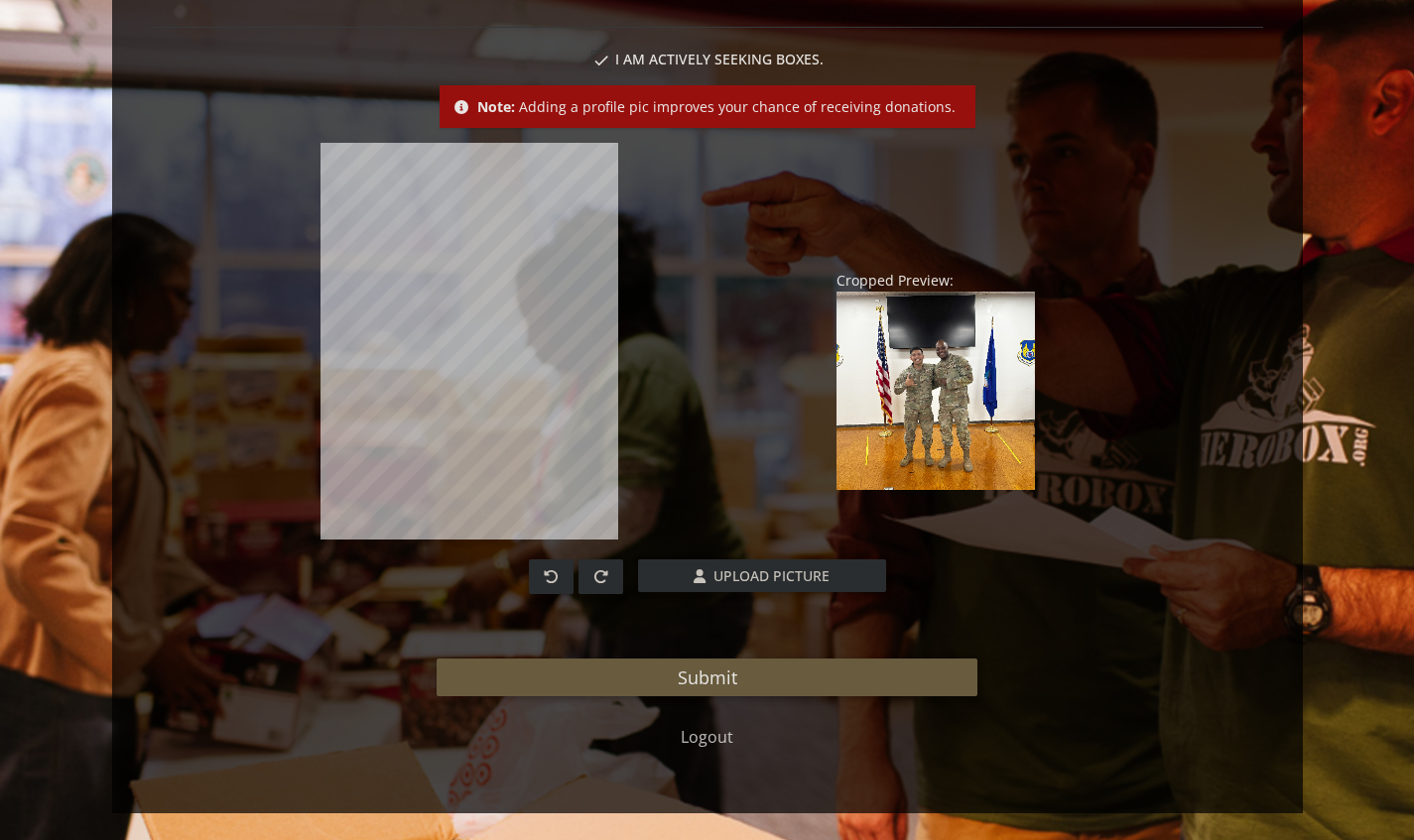 scroll, scrollTop: 1137, scrollLeft: 0, axis: vertical 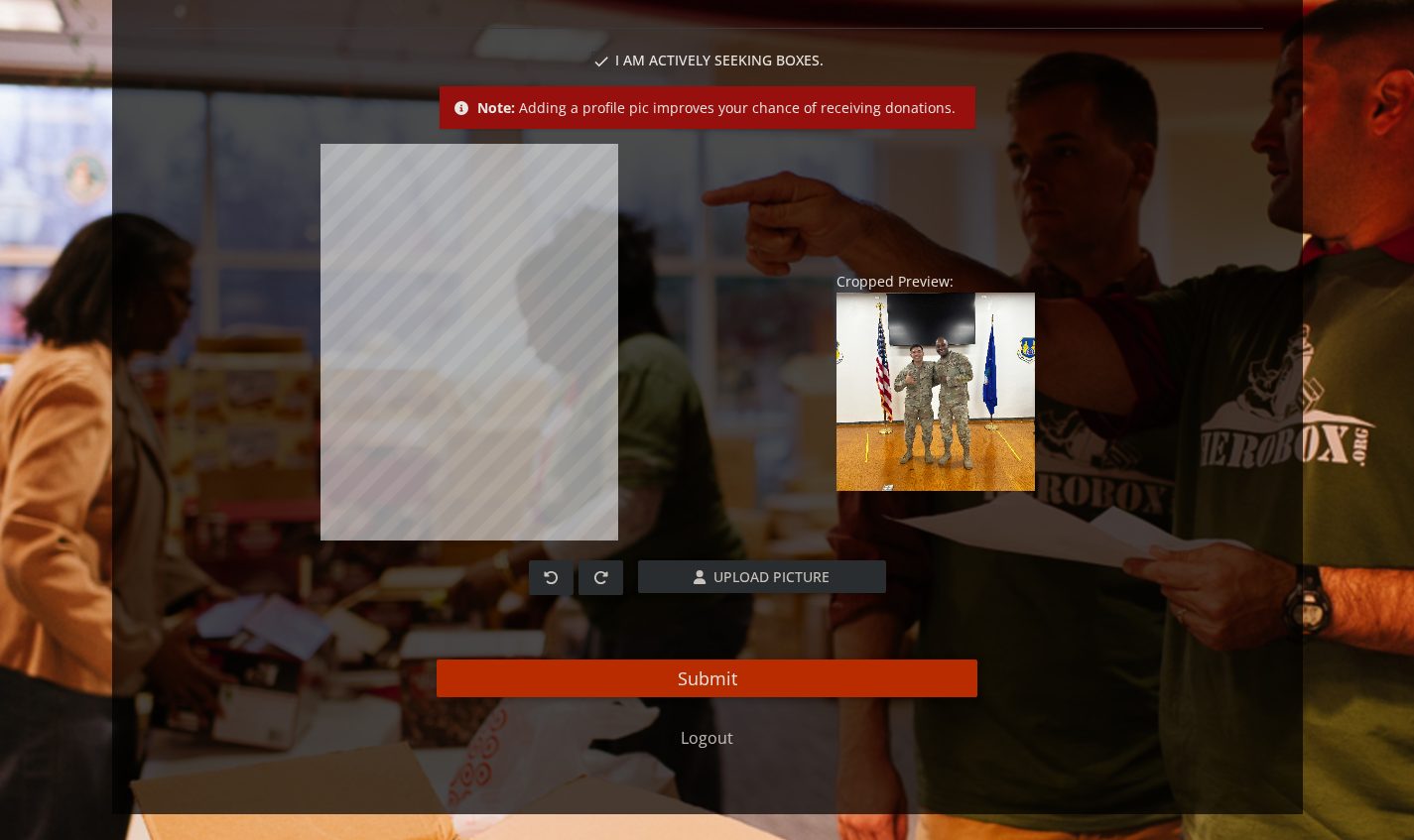 click on "Submit" at bounding box center (707, 678) 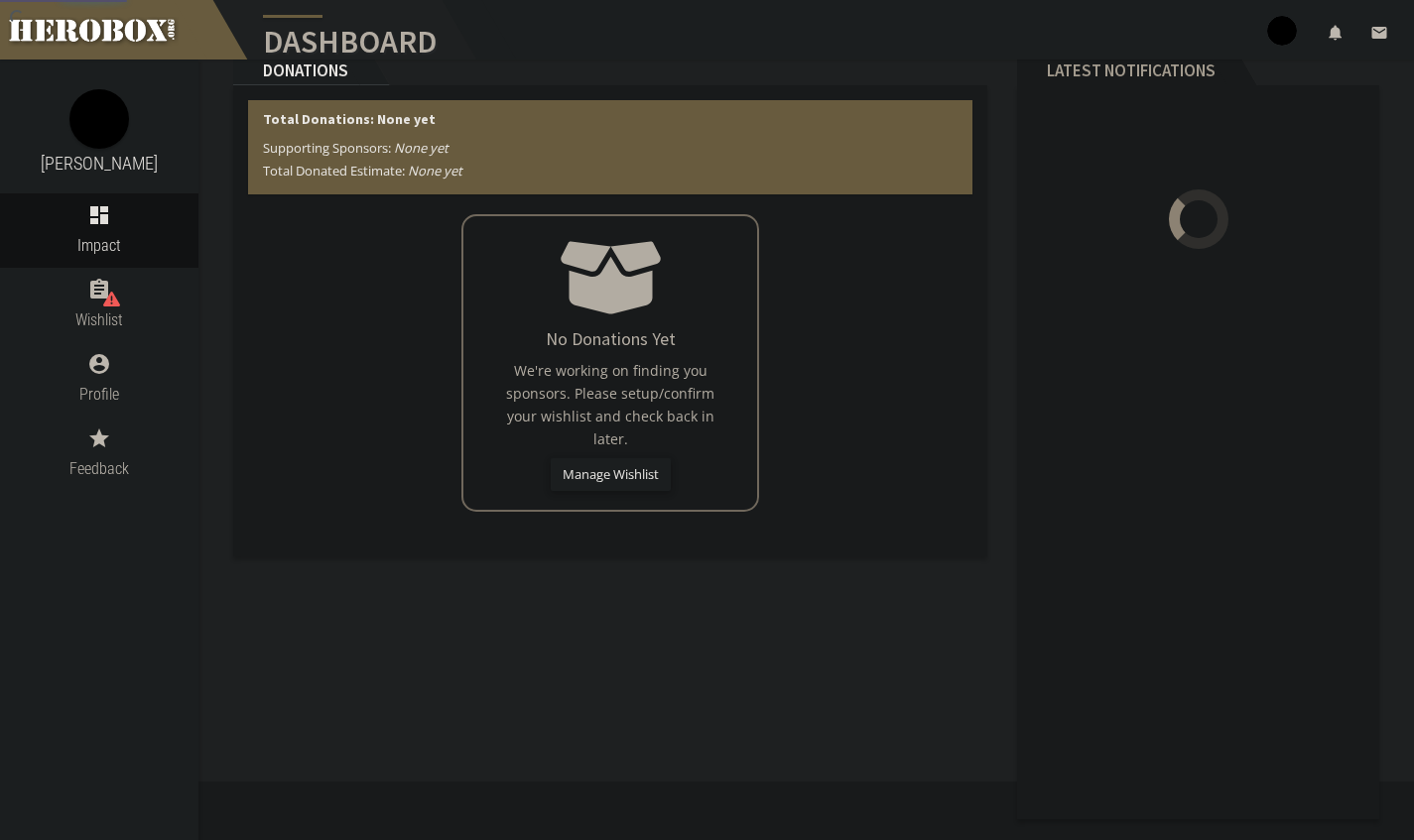scroll, scrollTop: 0, scrollLeft: 0, axis: both 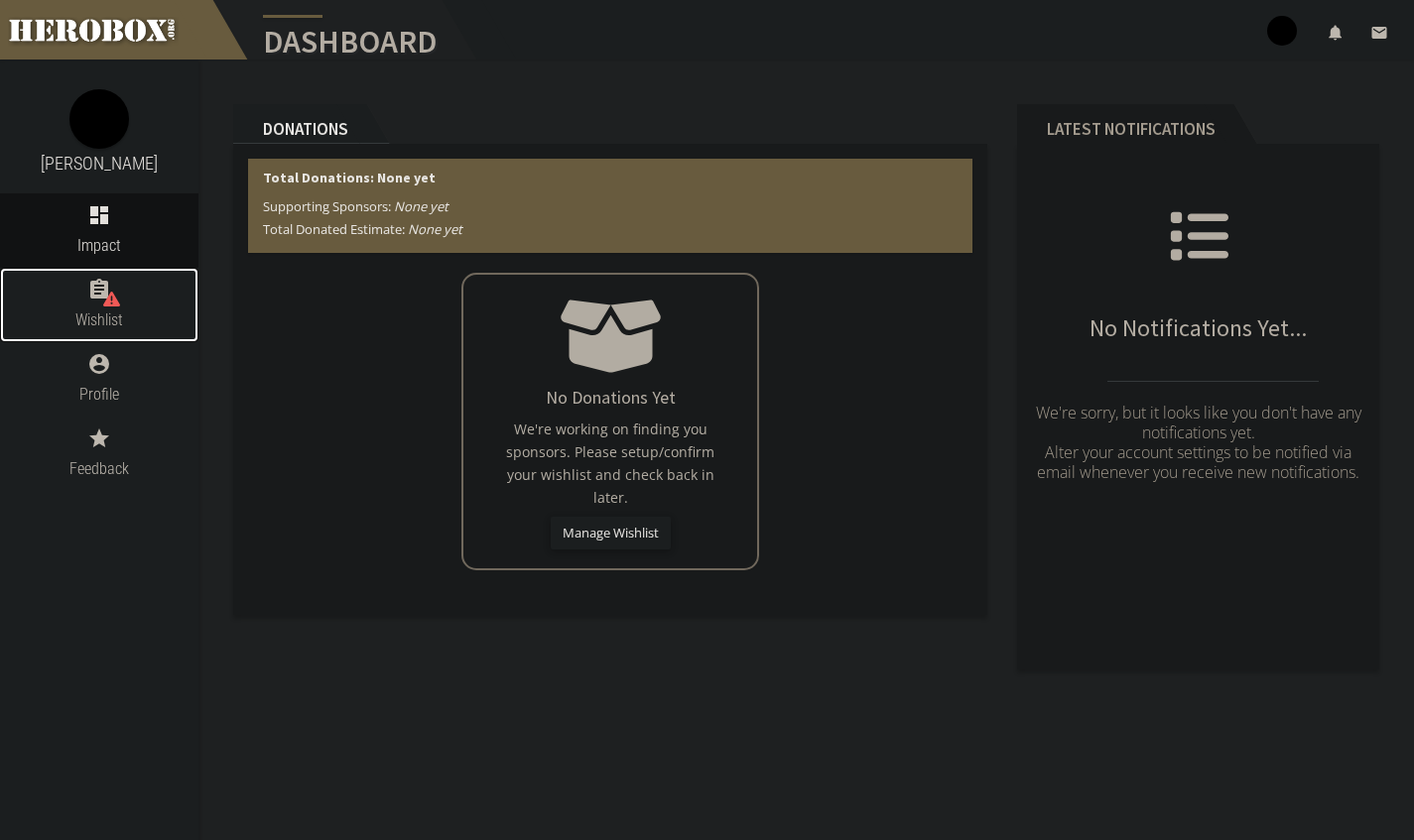 click on "Wishlist" at bounding box center (99, 319) 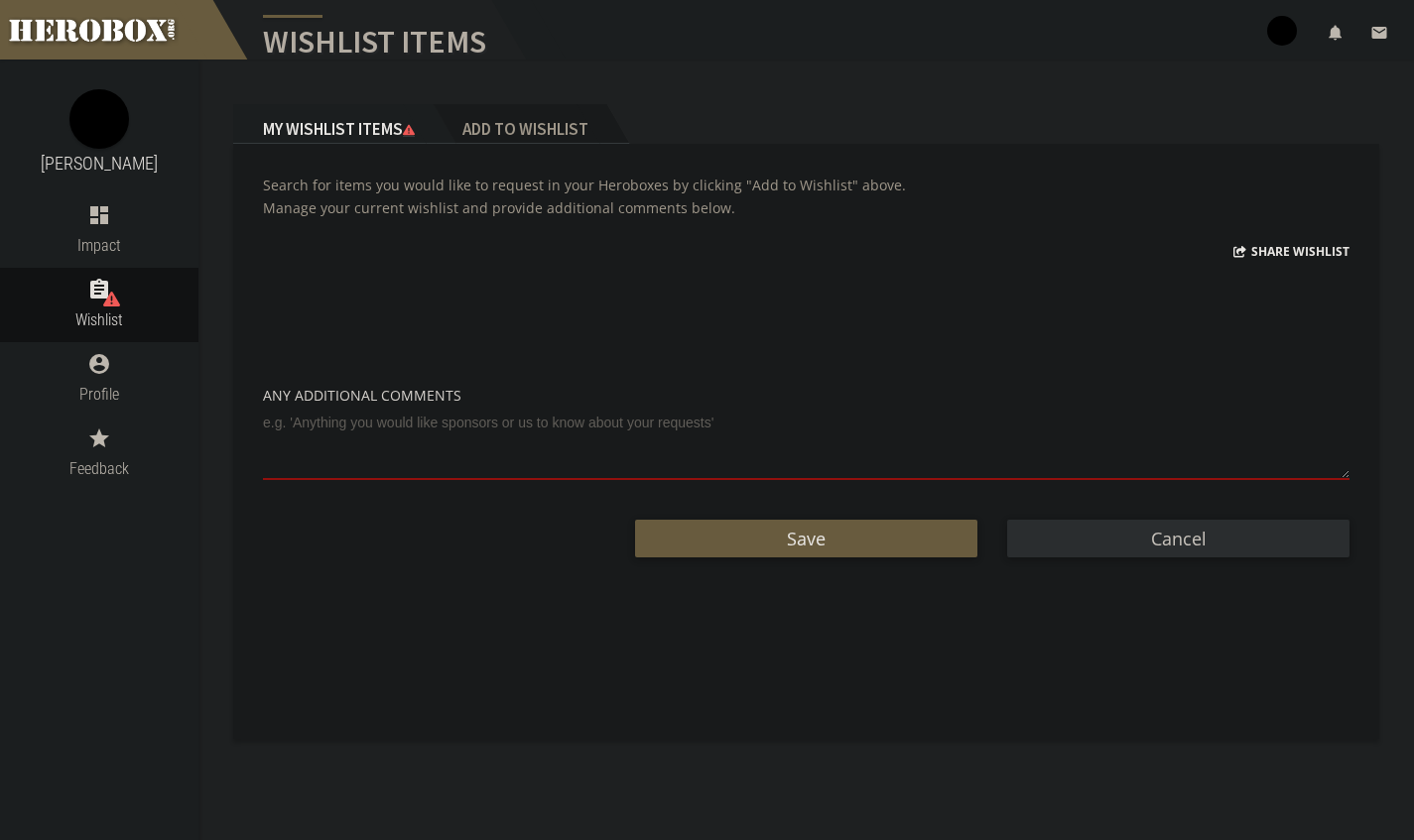 click on "Add to Wishlist" at bounding box center (519, 124) 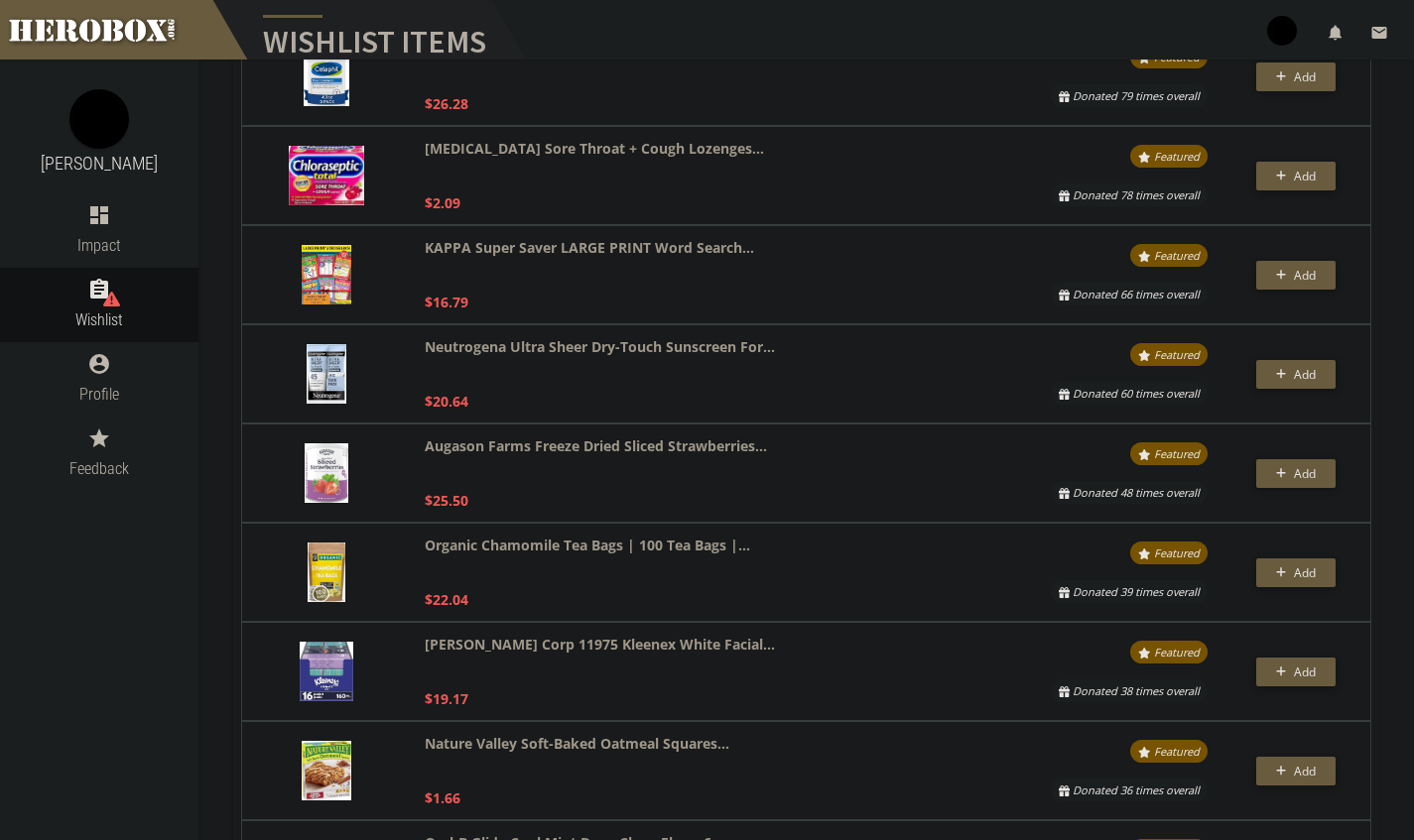 scroll, scrollTop: 846, scrollLeft: 0, axis: vertical 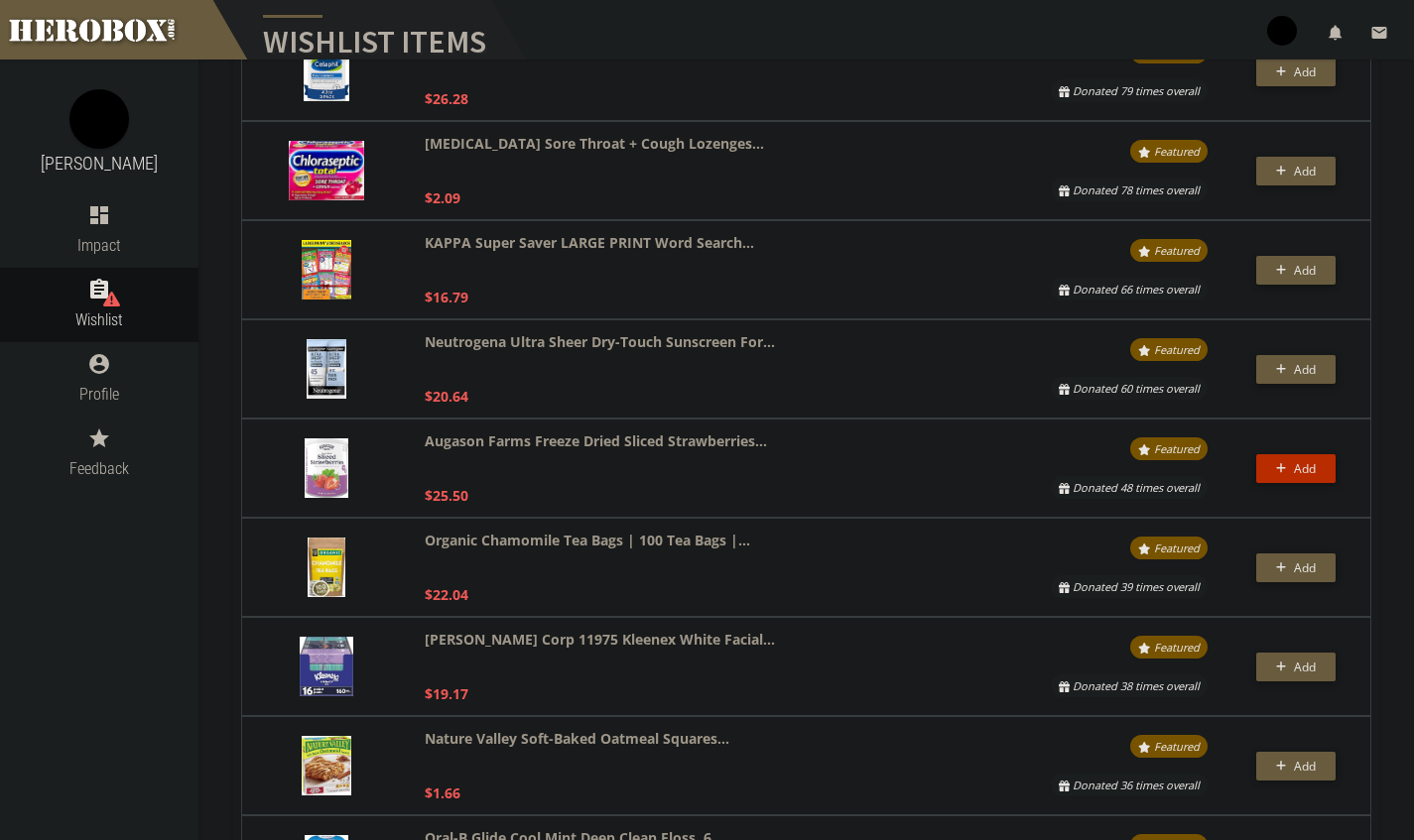 click on "Add" at bounding box center (1305, 468) 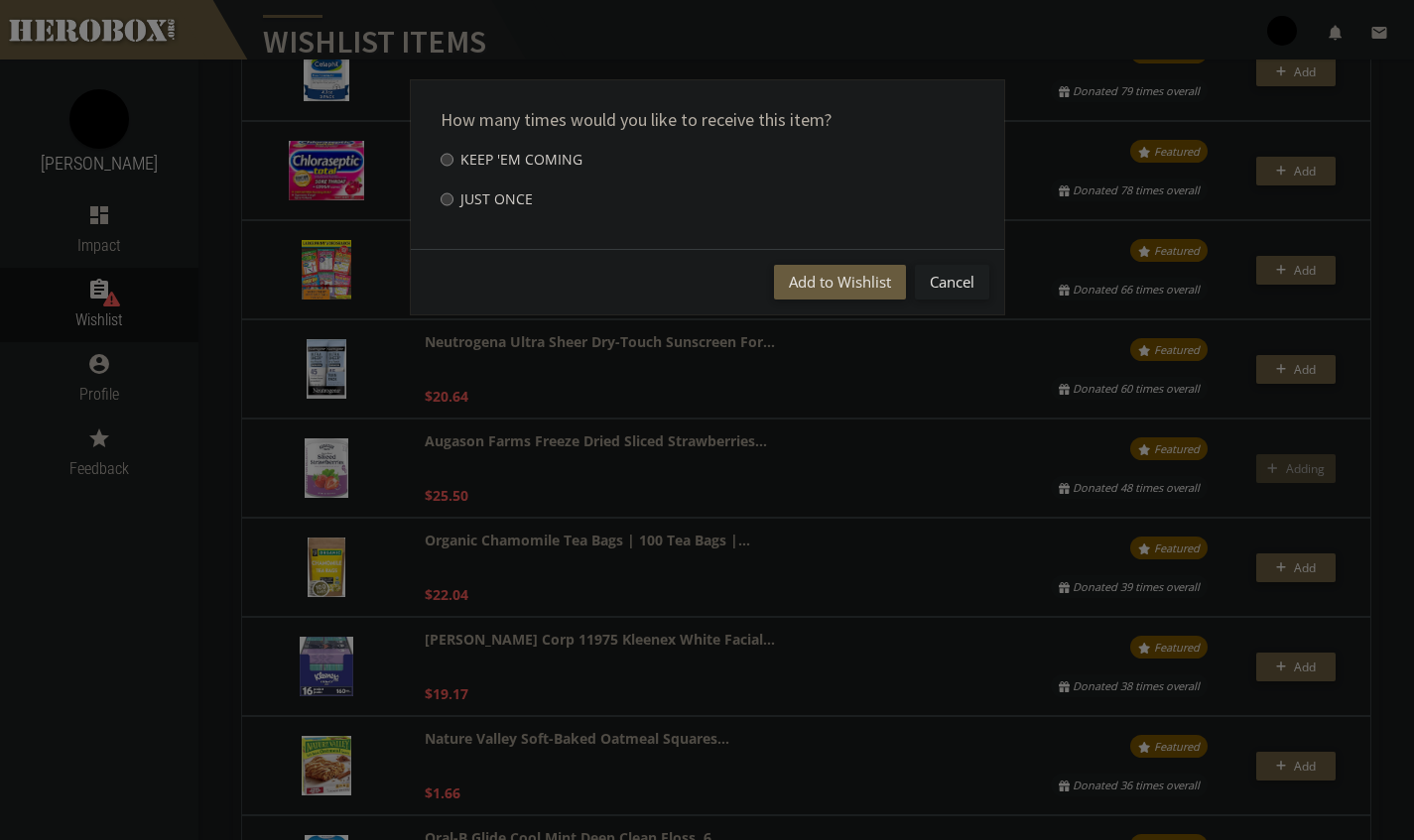 click on "Add to Wishlist" at bounding box center (839, 282) 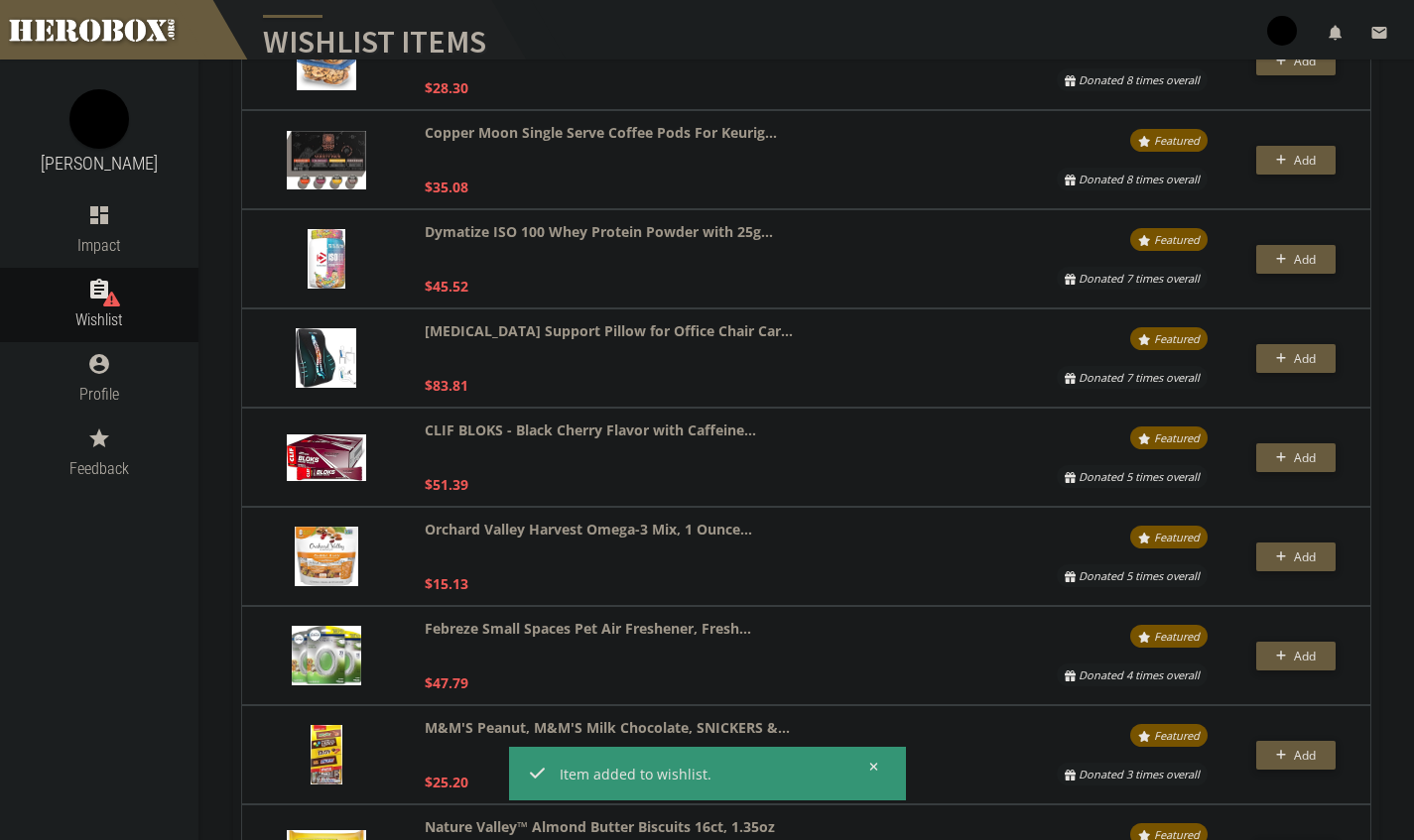 scroll, scrollTop: 3142, scrollLeft: 0, axis: vertical 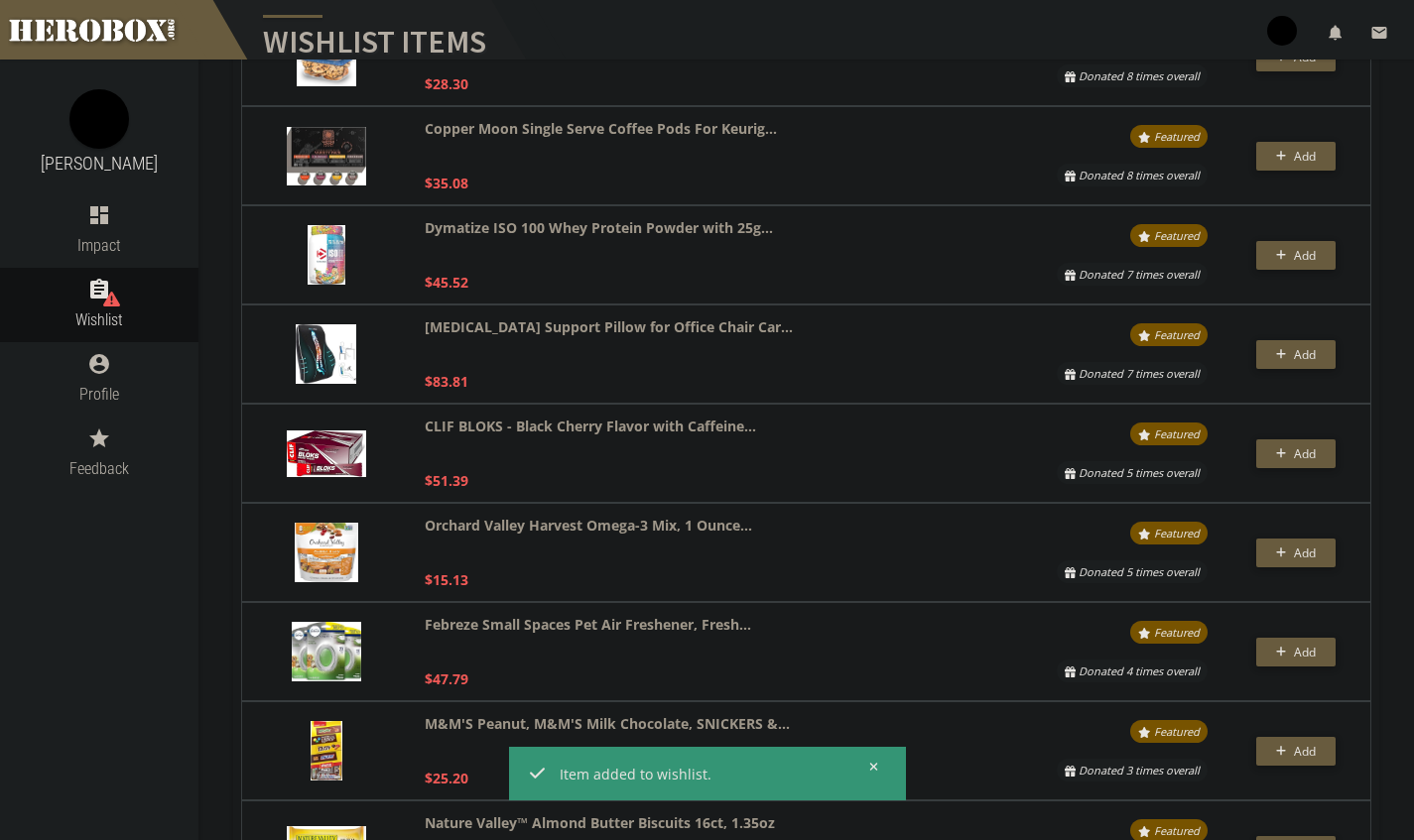 click 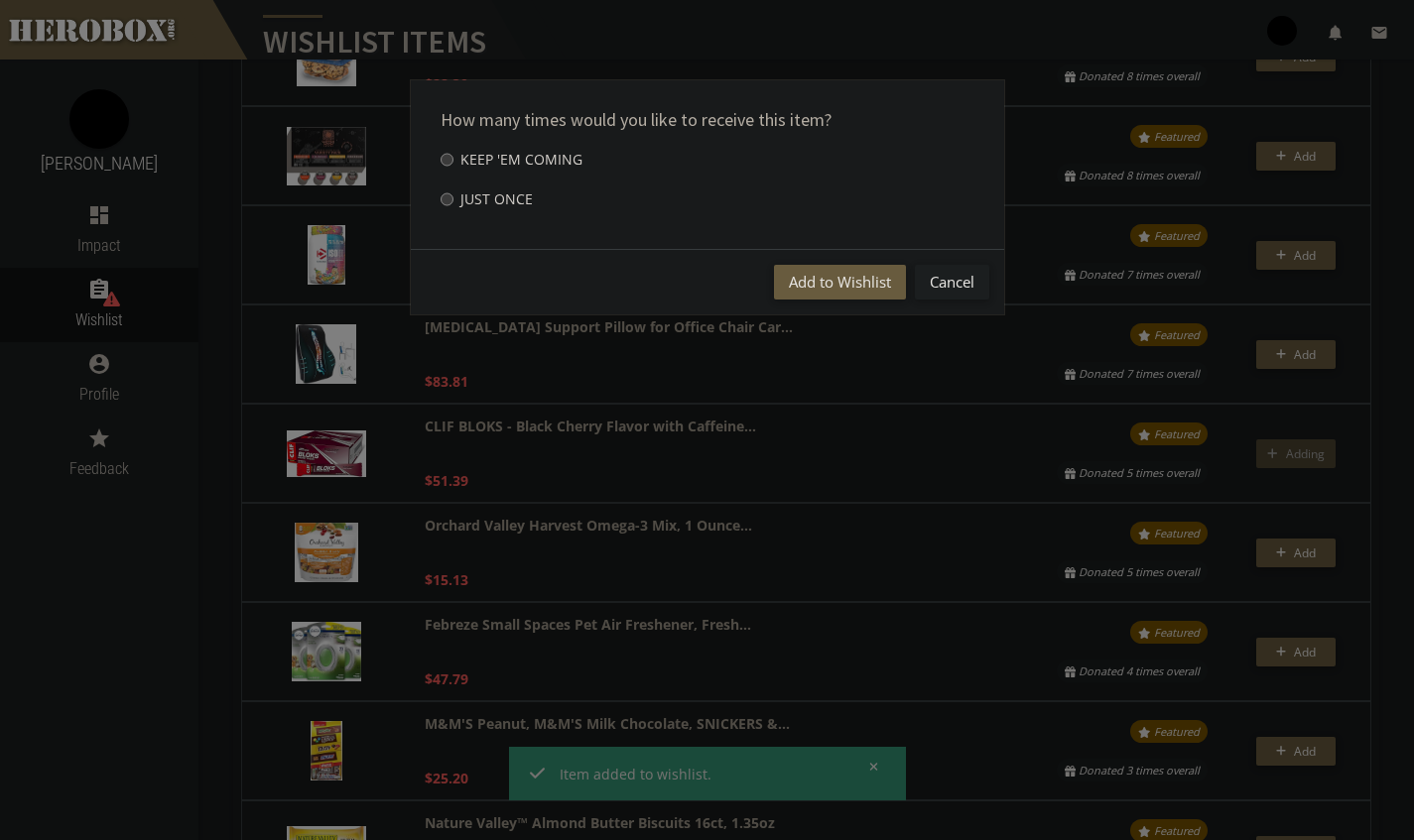 click on "Add to Wishlist" at bounding box center [839, 282] 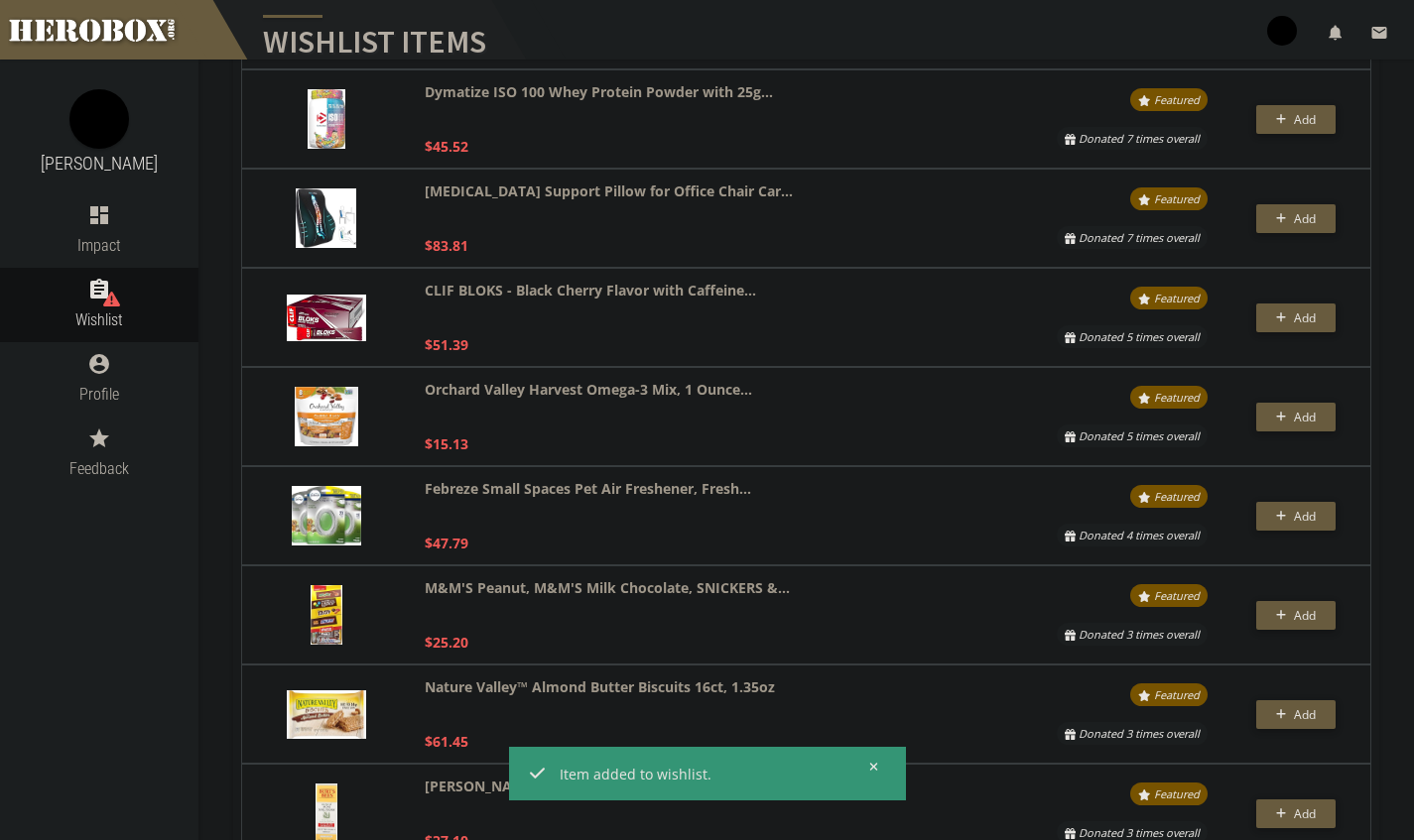scroll, scrollTop: 3278, scrollLeft: 0, axis: vertical 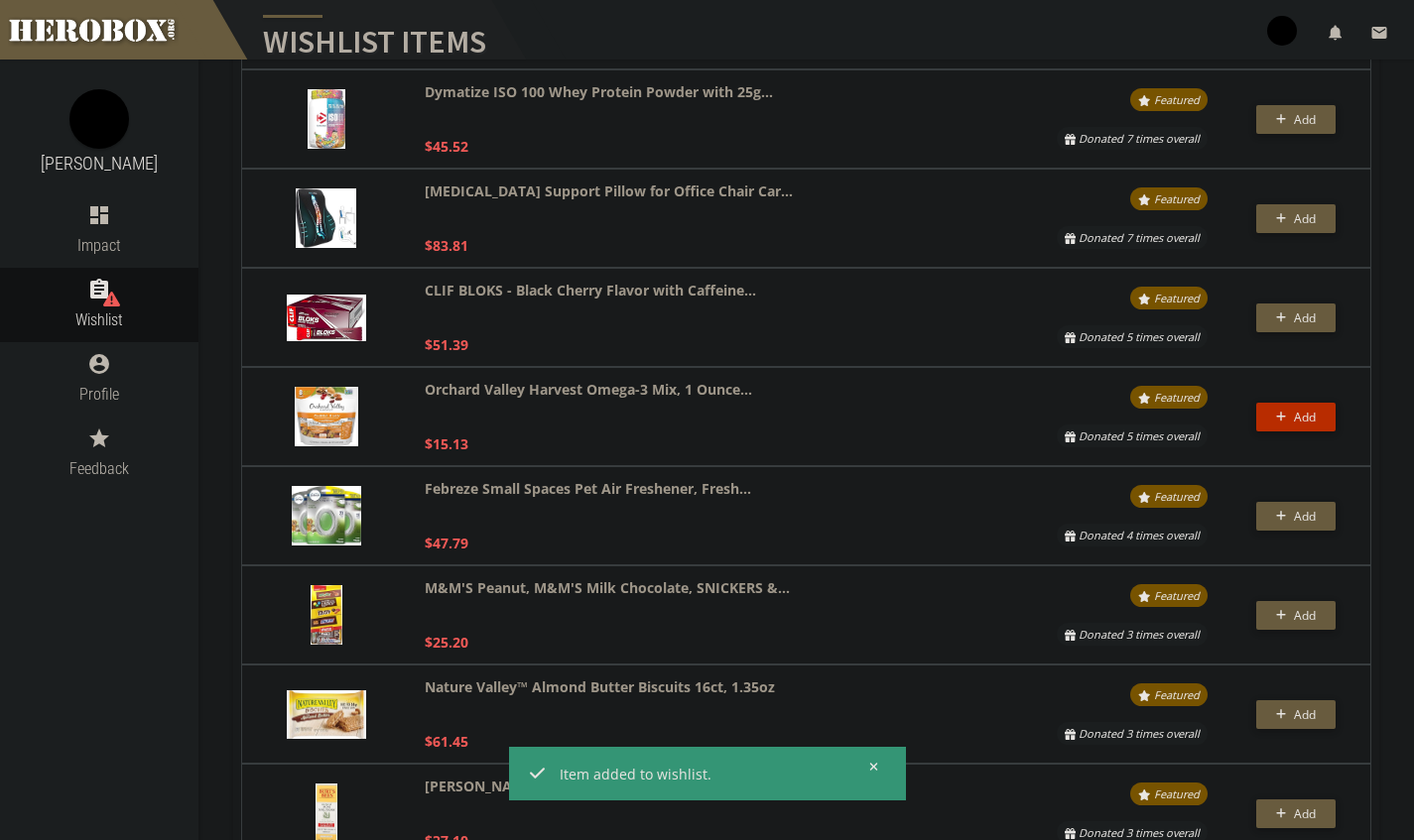 click on "Add" at bounding box center [1305, 417] 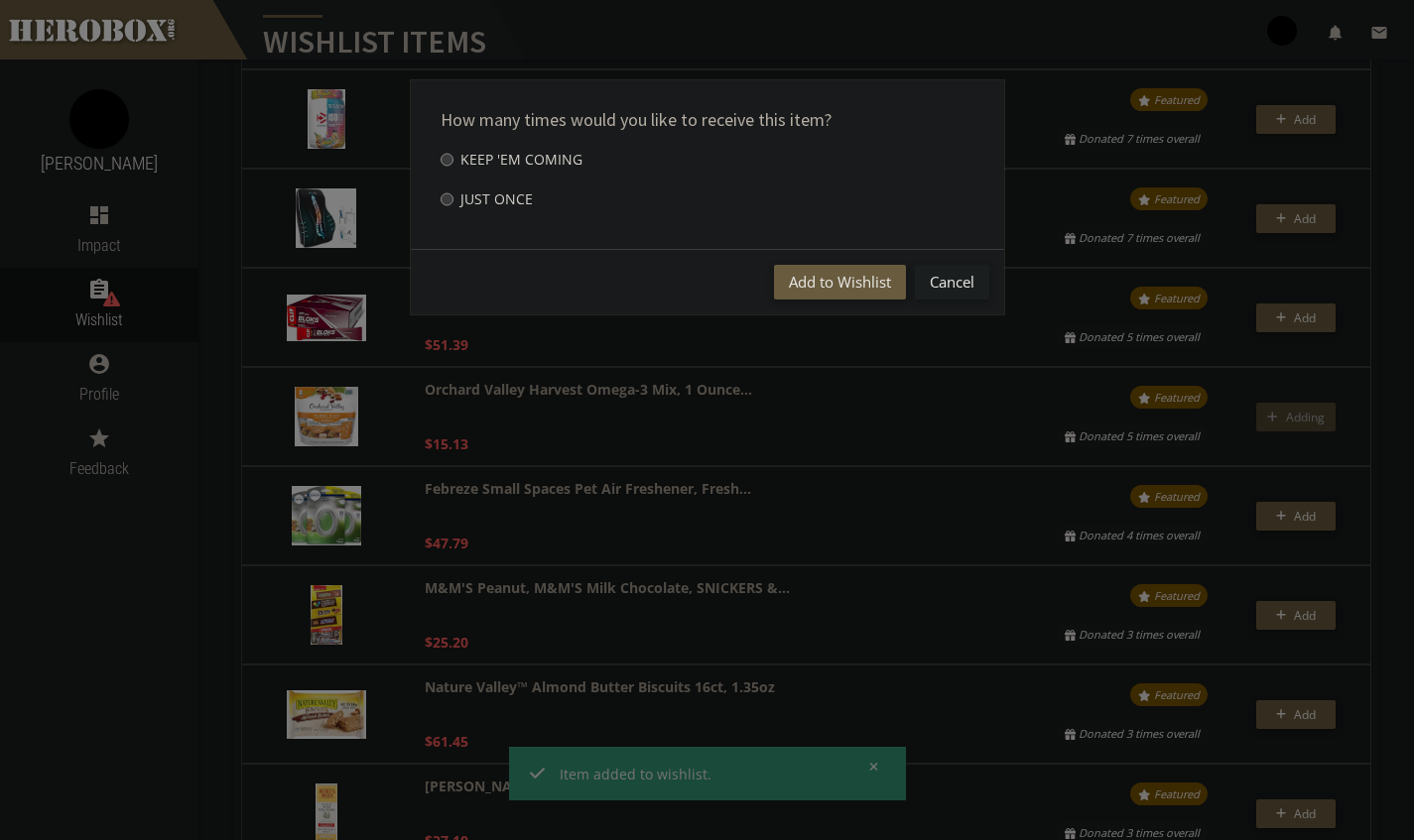 click on "Add to Wishlist" at bounding box center [839, 282] 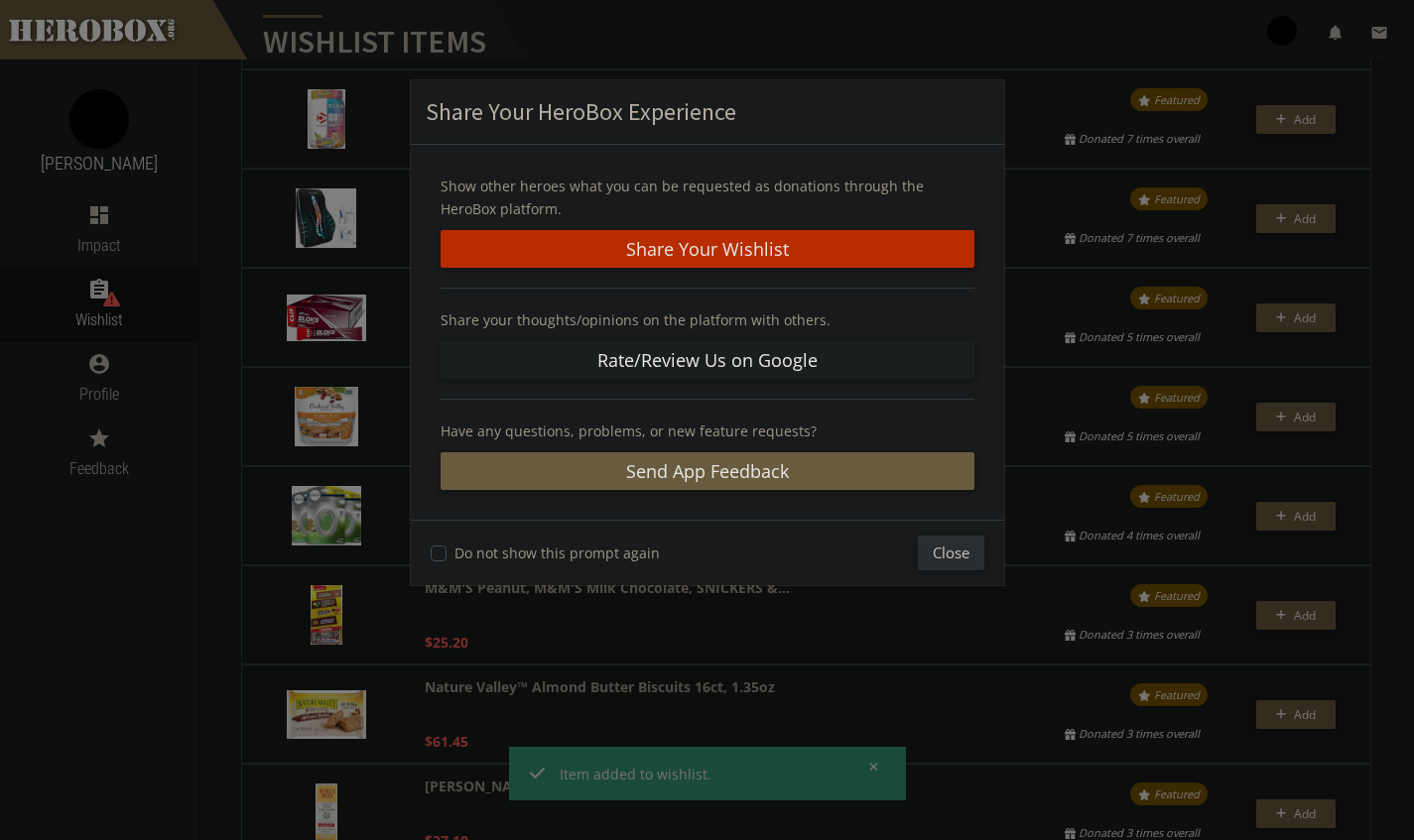 click on "Share Your Wishlist" at bounding box center (707, 249) 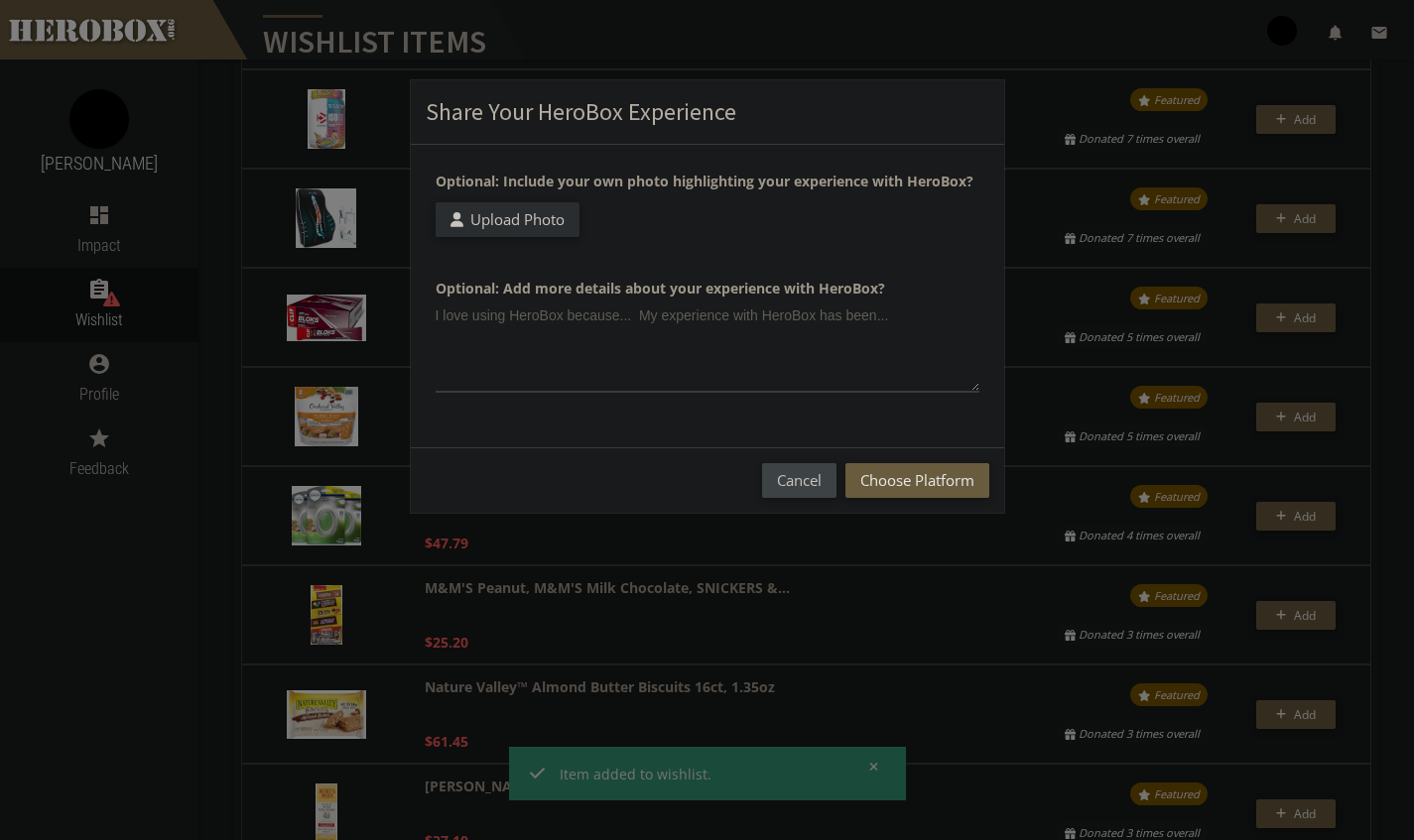 click on "Cancel" at bounding box center [799, 480] 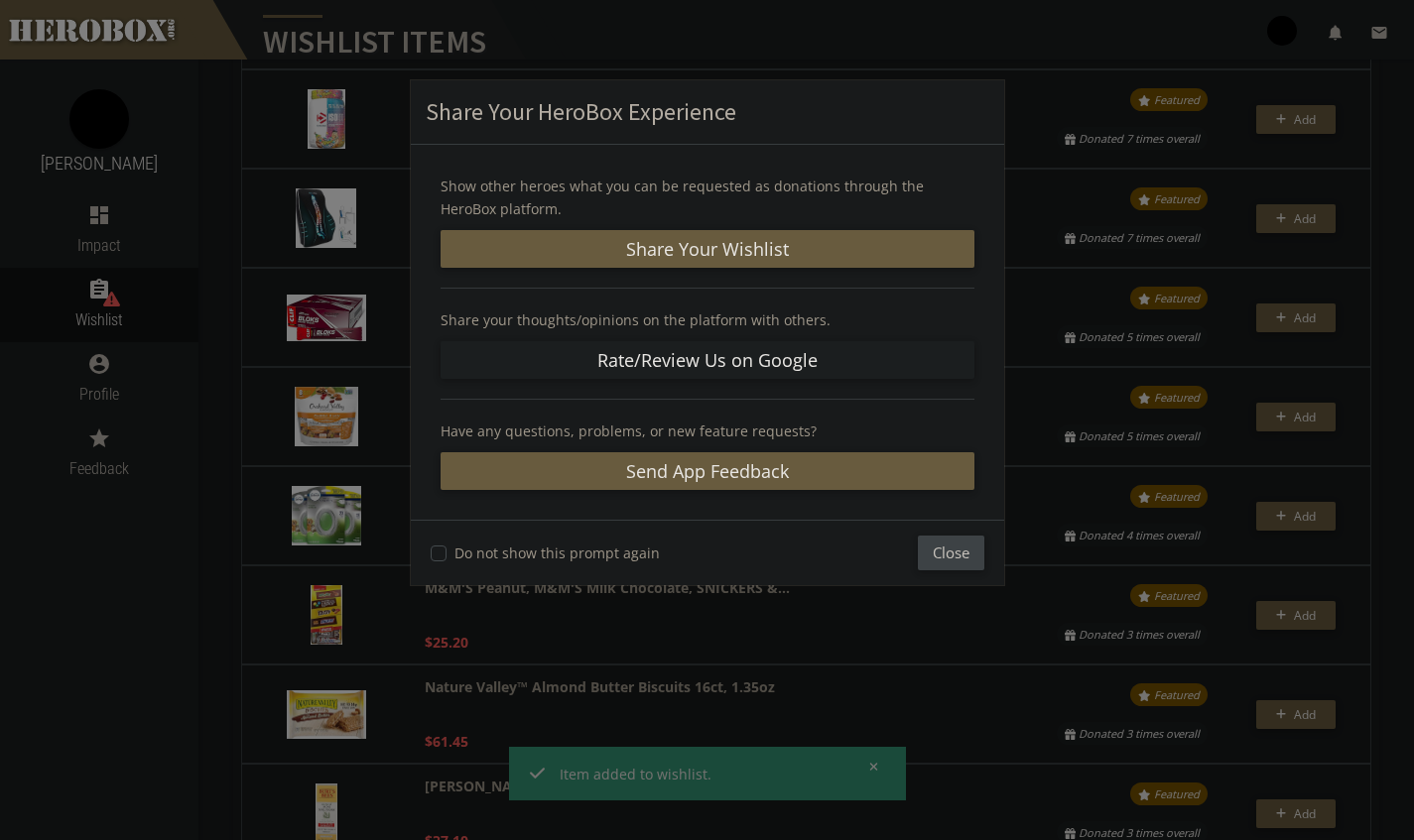 click on "Close" at bounding box center [951, 552] 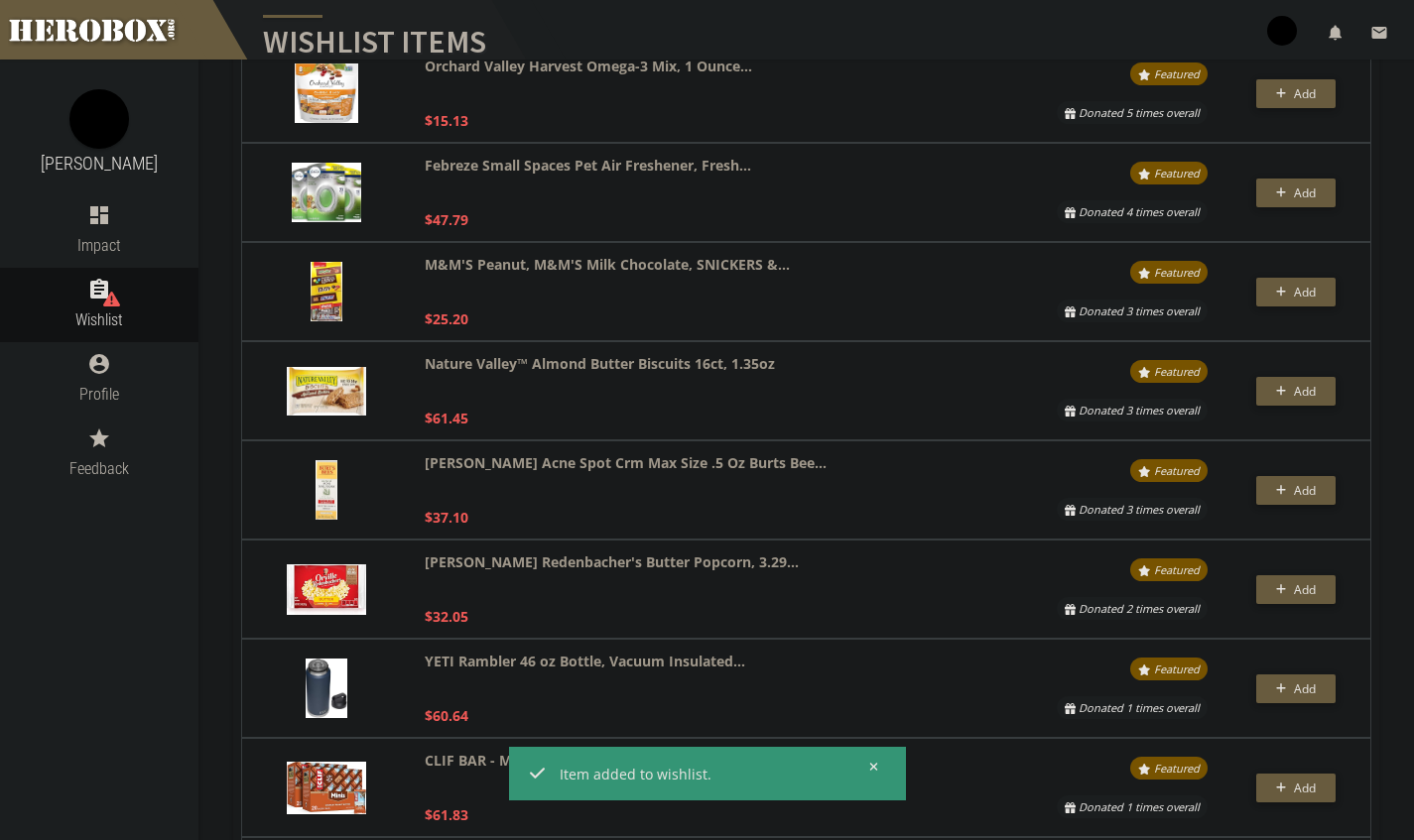 scroll, scrollTop: 3649, scrollLeft: 0, axis: vertical 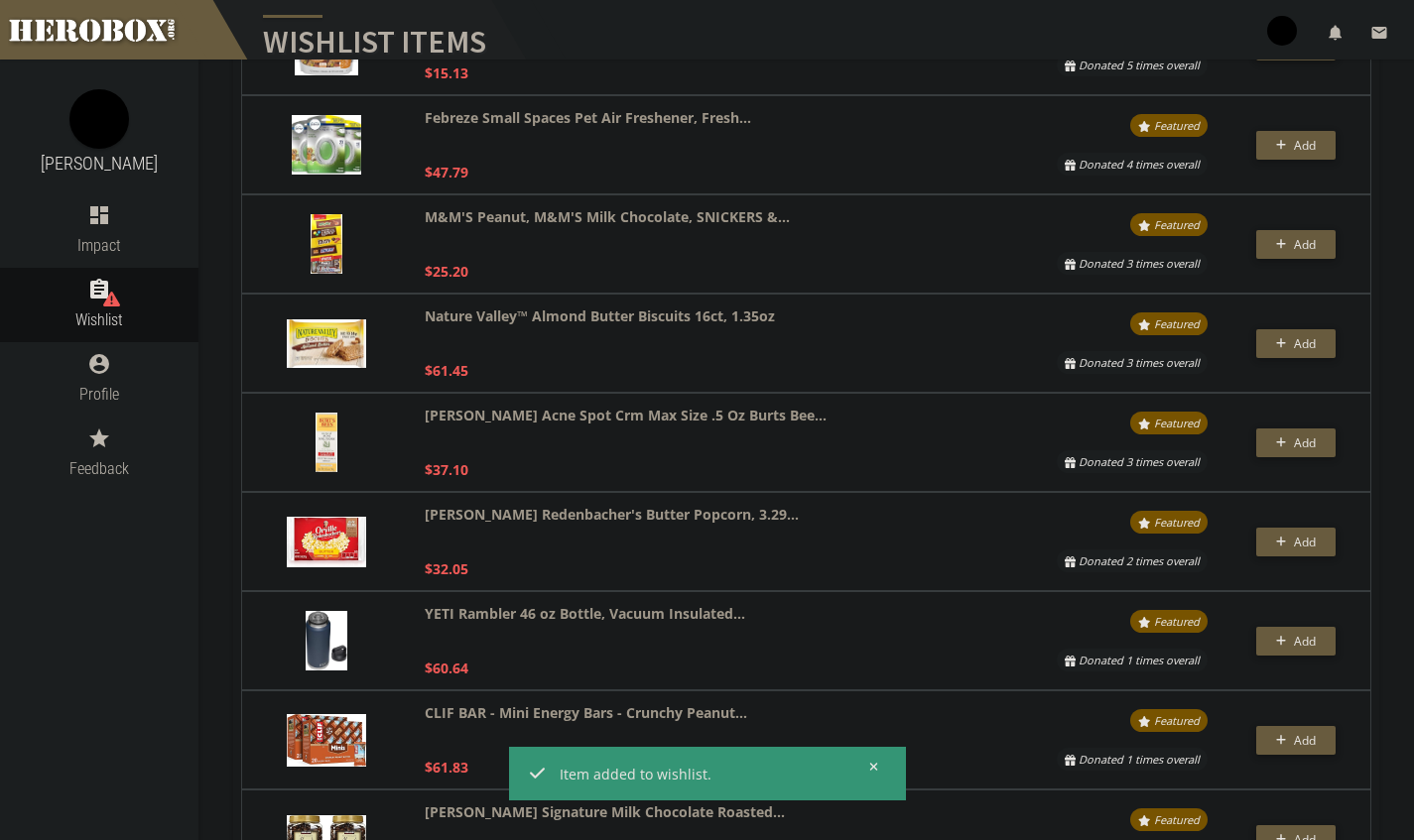 click on "Add" at bounding box center [1305, 541] 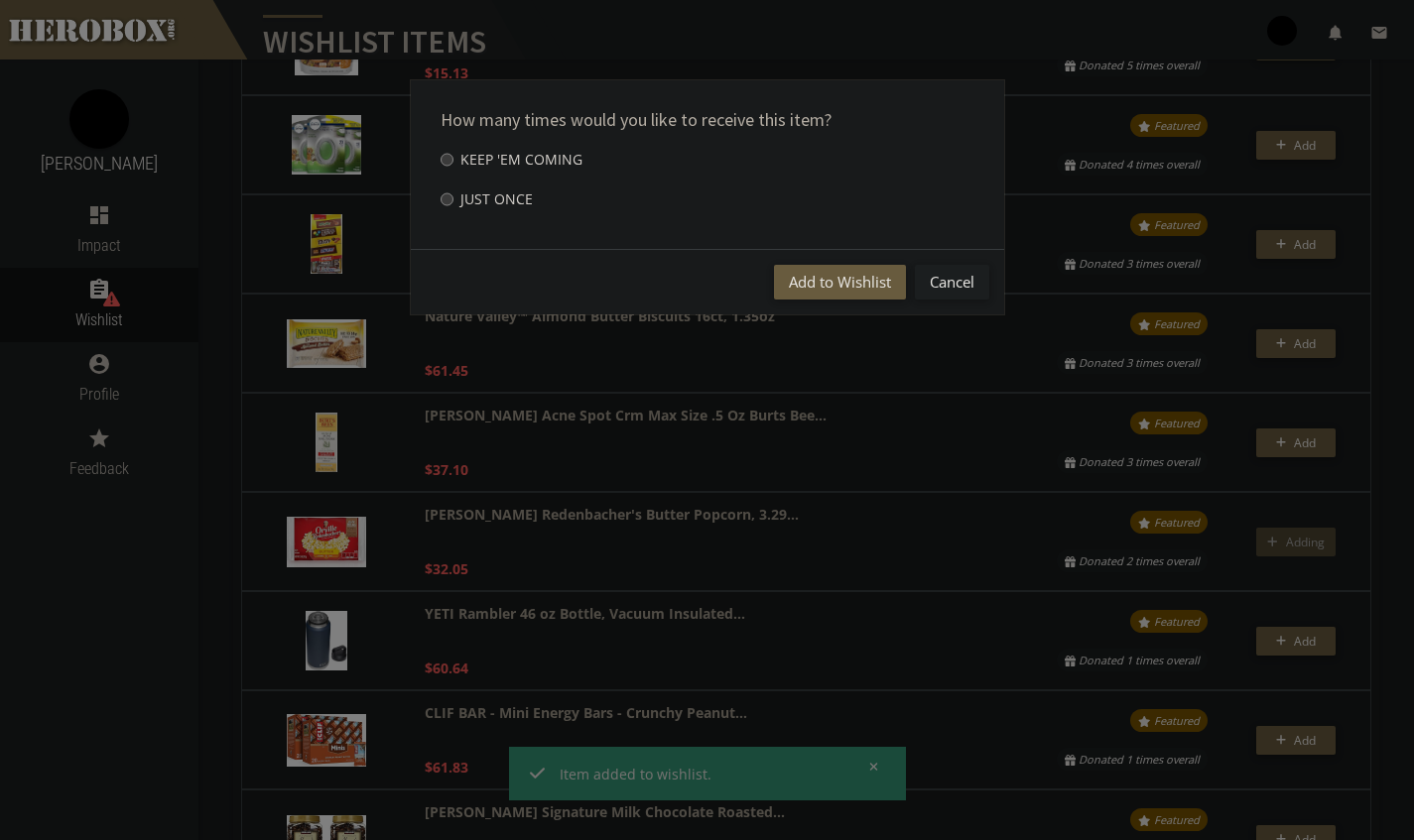 click on "Add to Wishlist" at bounding box center [839, 282] 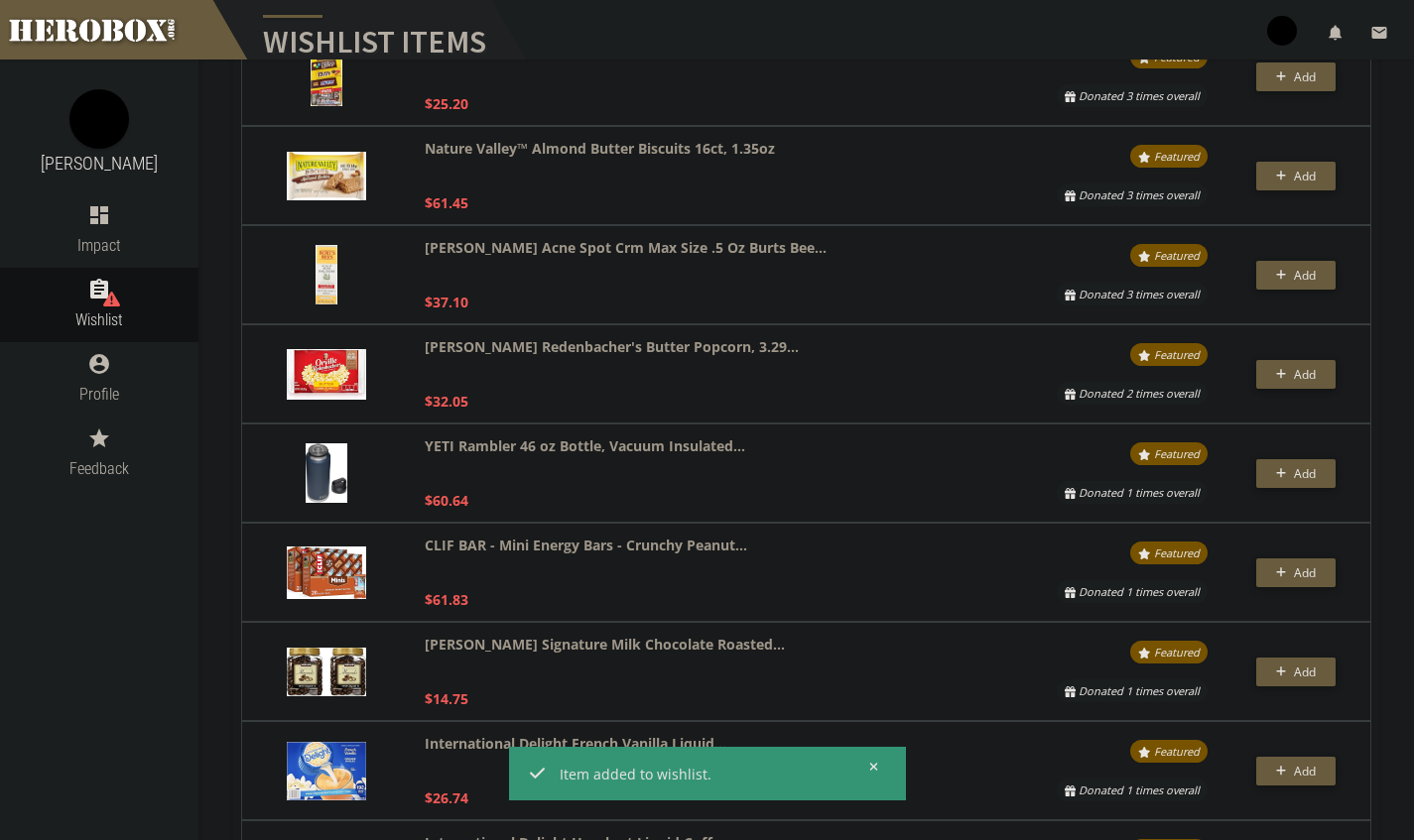 scroll, scrollTop: 3818, scrollLeft: 0, axis: vertical 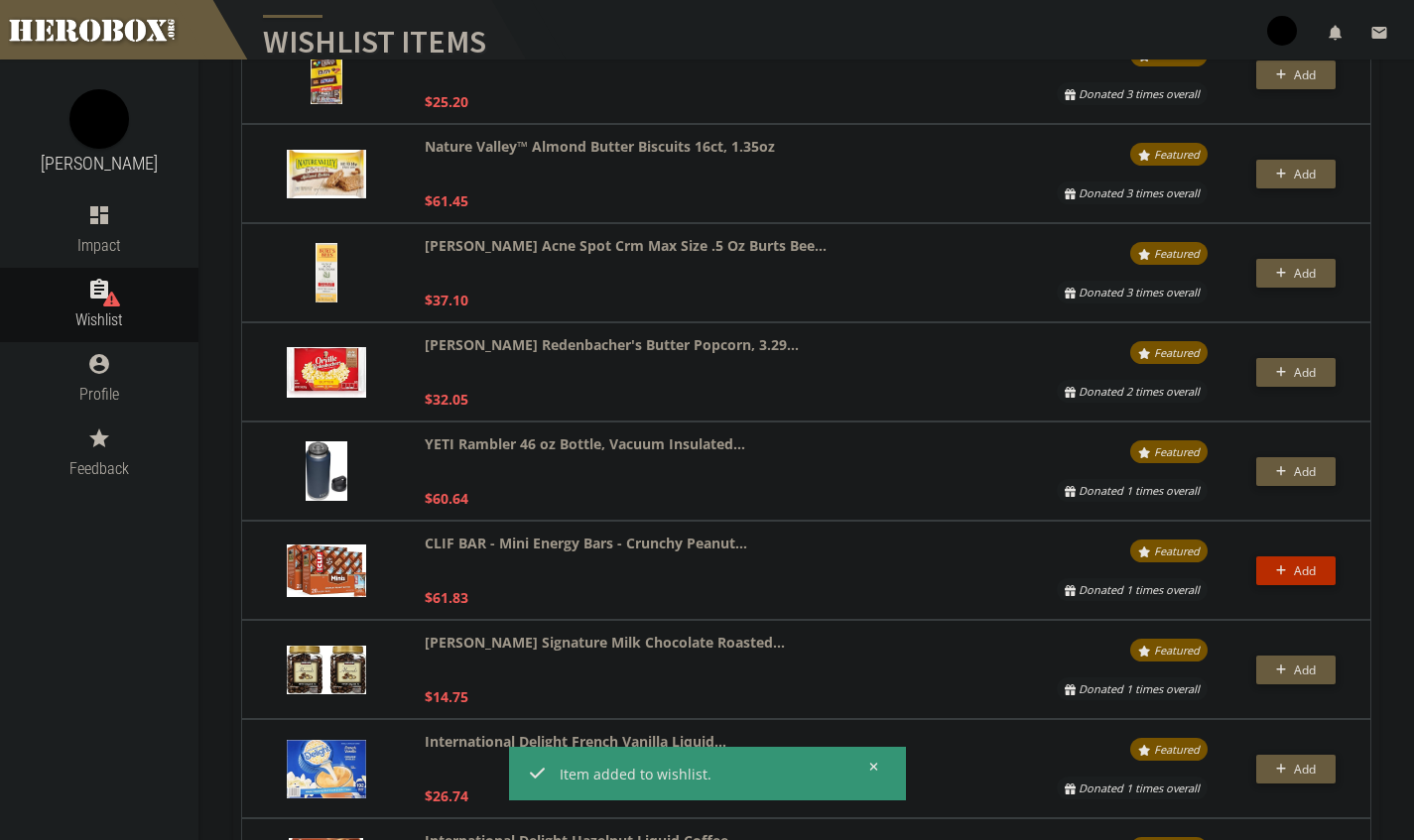 click on "Add" at bounding box center [1305, 570] 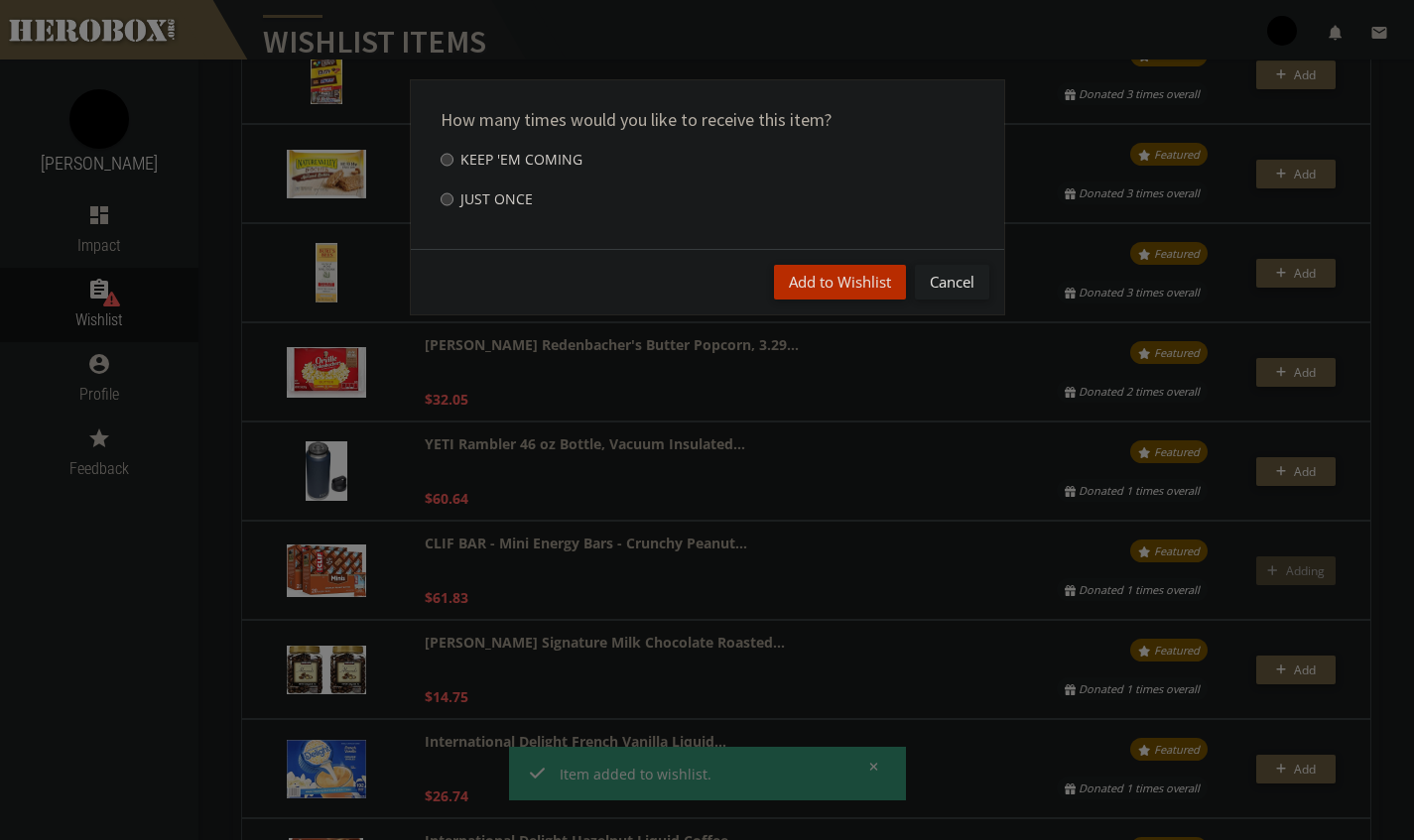click on "Add to Wishlist" at bounding box center (839, 282) 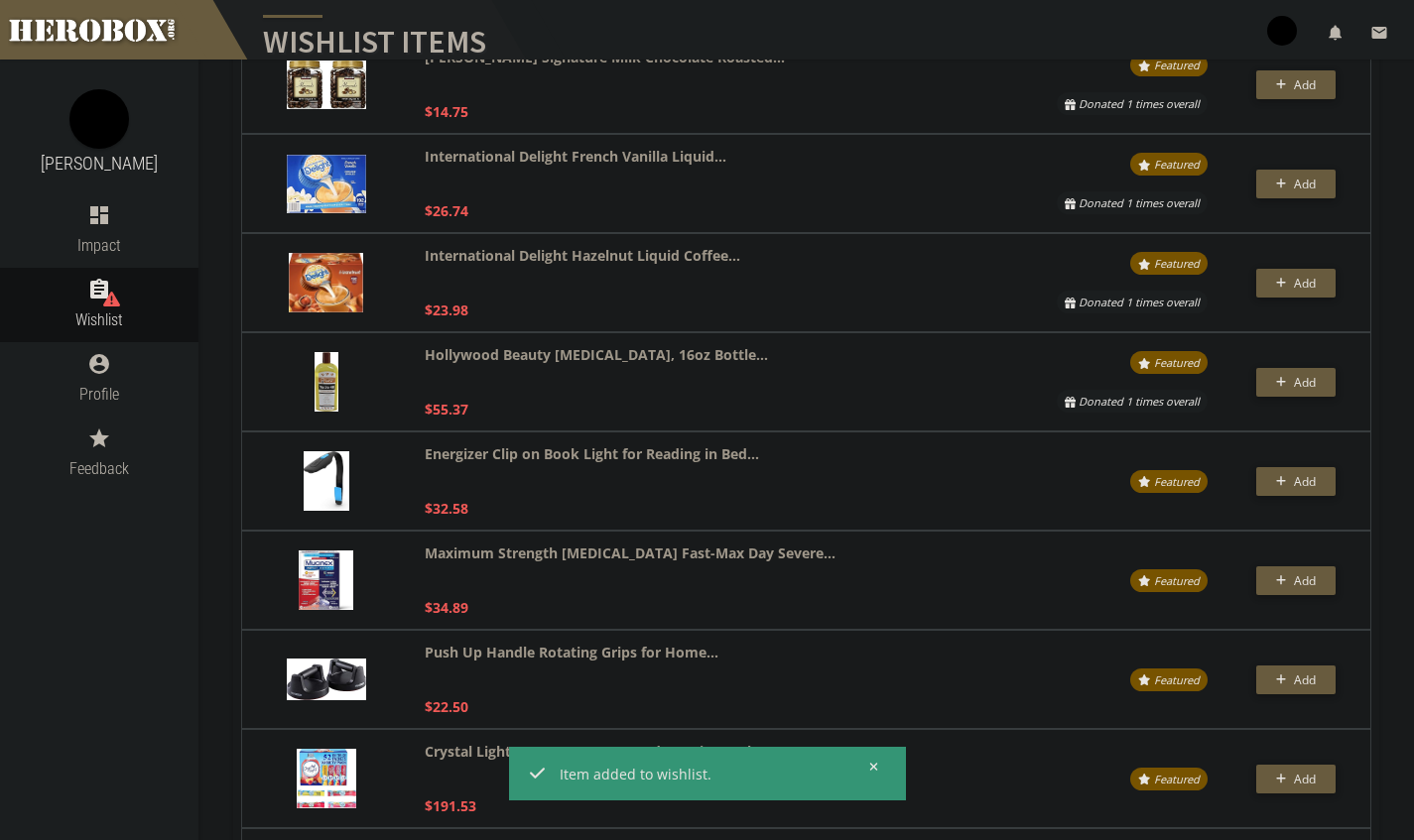 scroll, scrollTop: 4428, scrollLeft: 0, axis: vertical 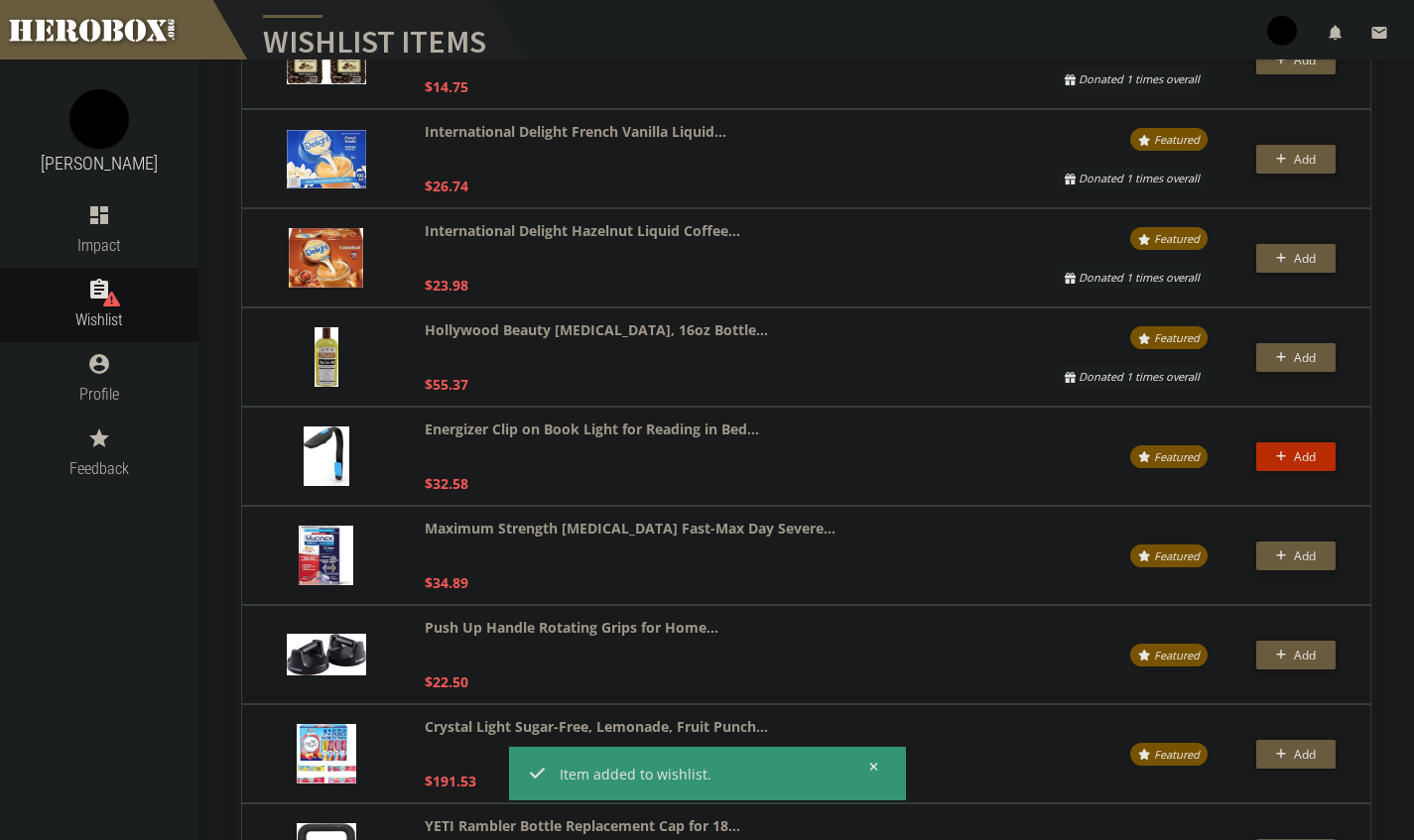 click on "Add" at bounding box center (1305, 456) 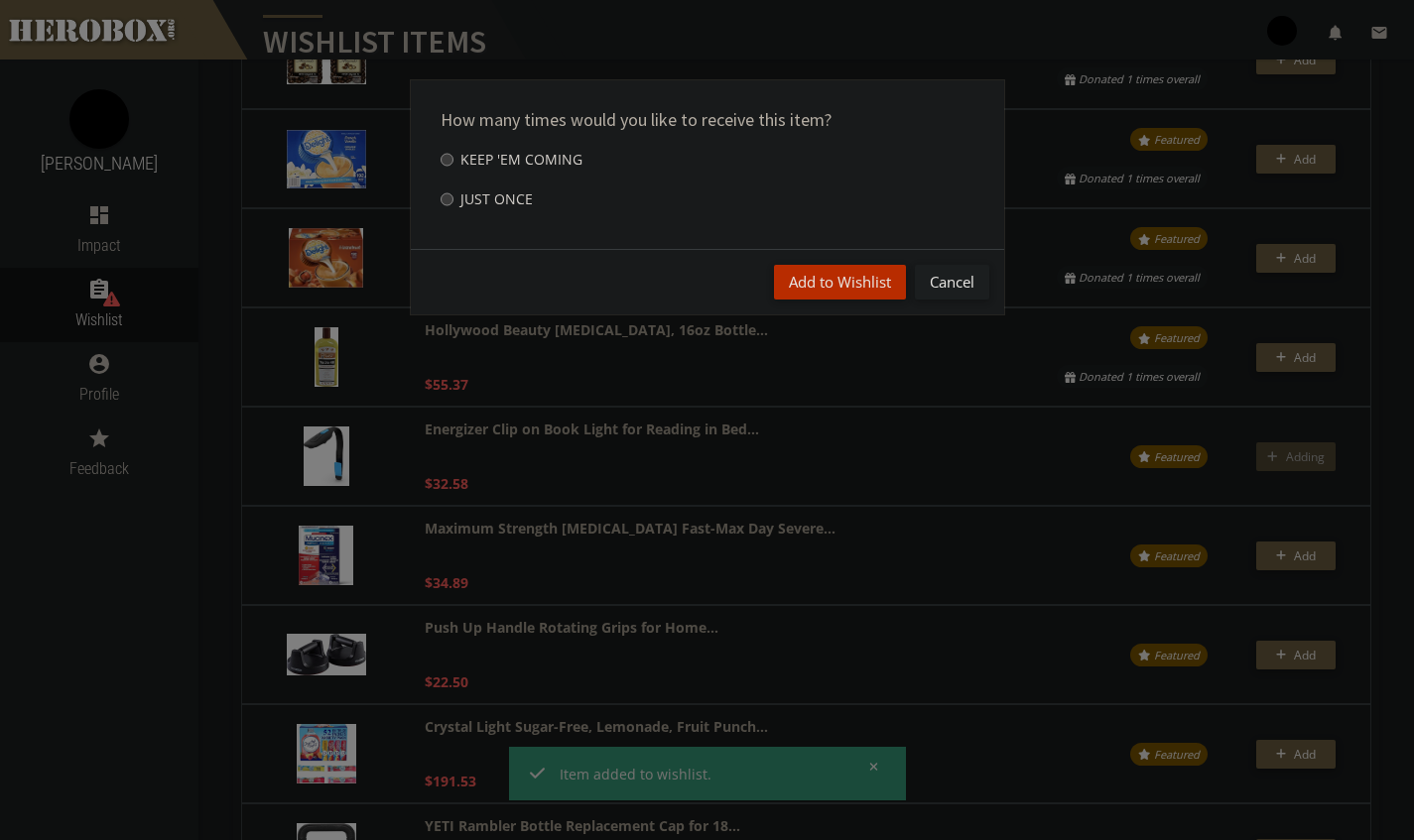click on "Add to Wishlist" at bounding box center [839, 282] 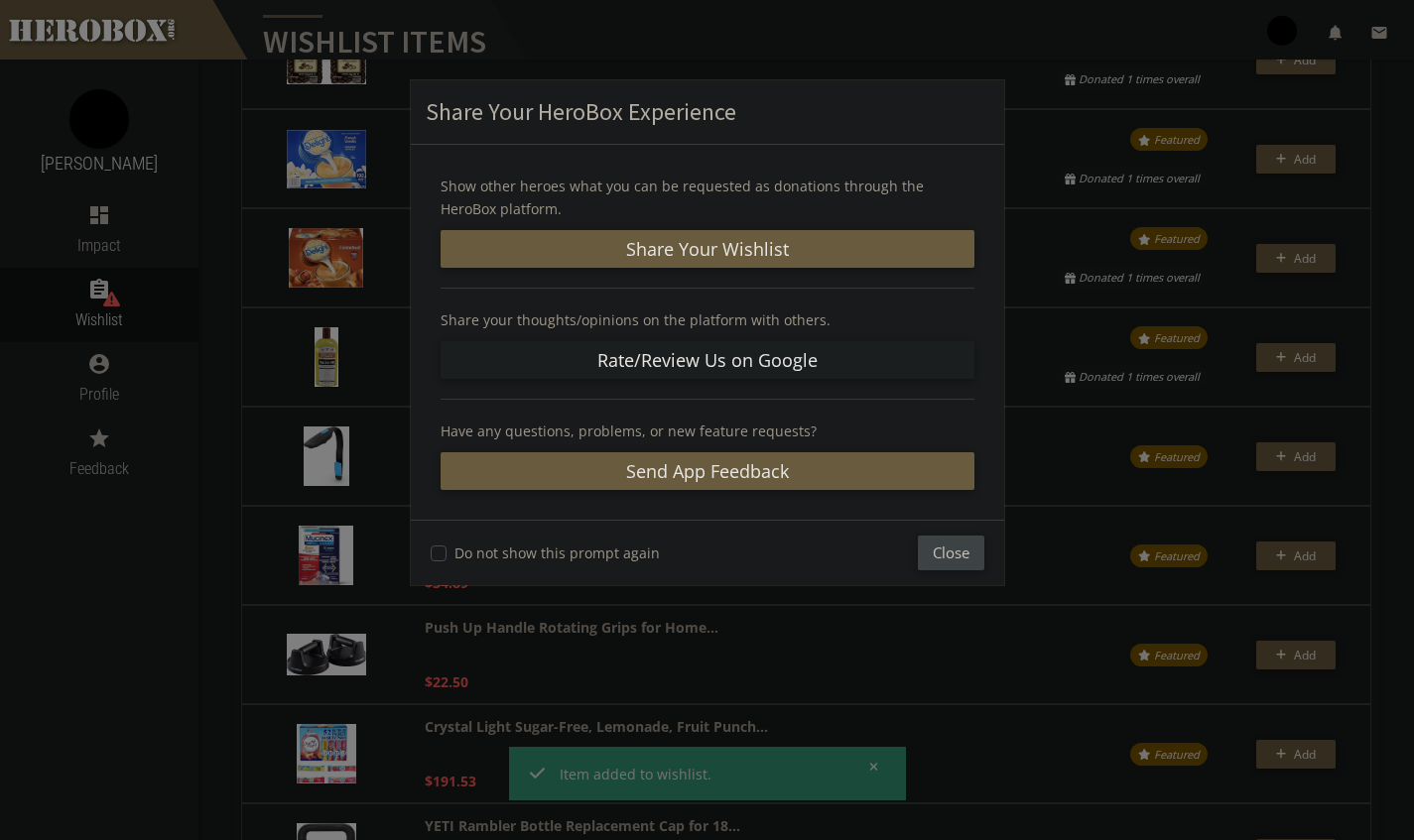 click on "Close" at bounding box center [951, 552] 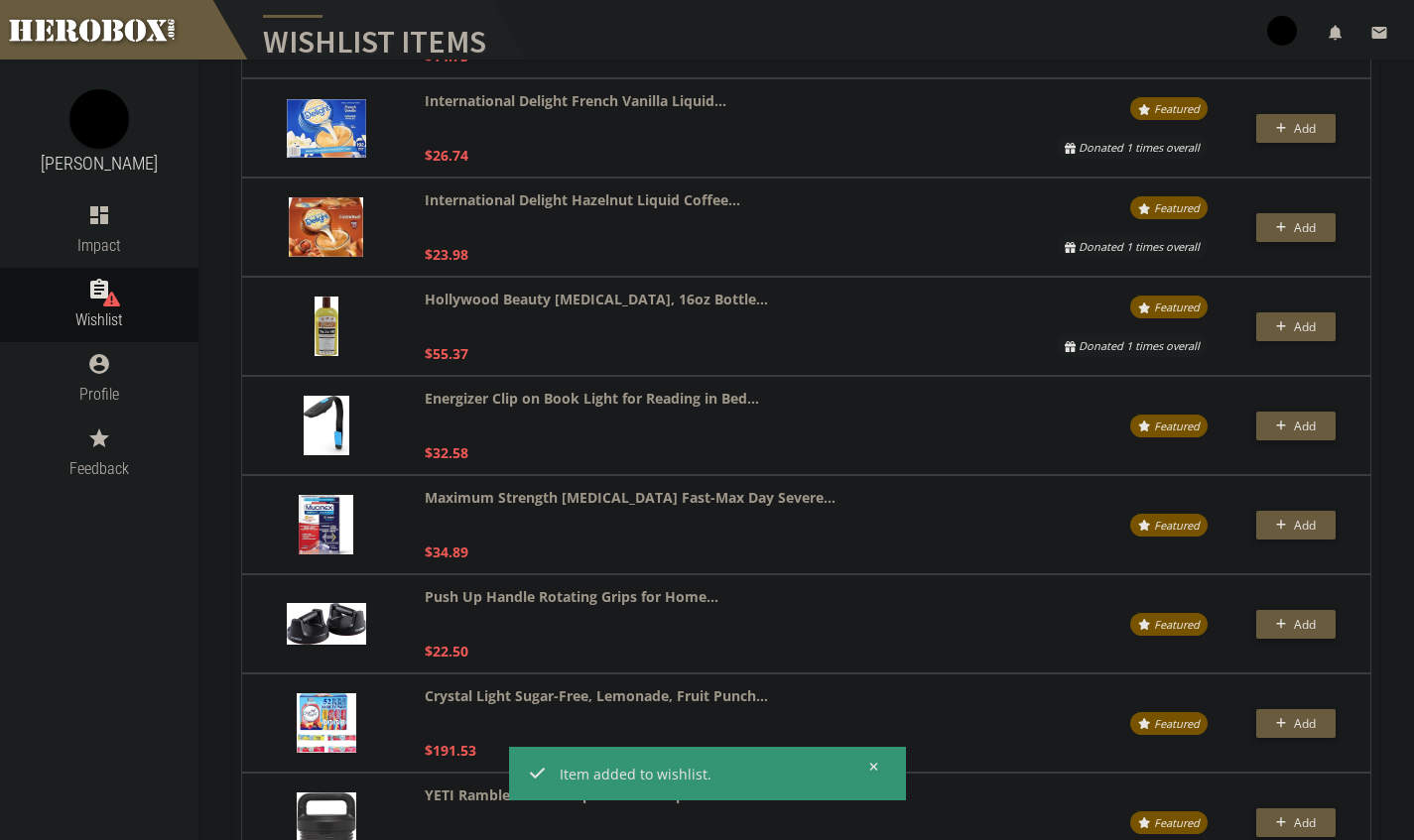 scroll, scrollTop: 4461, scrollLeft: 0, axis: vertical 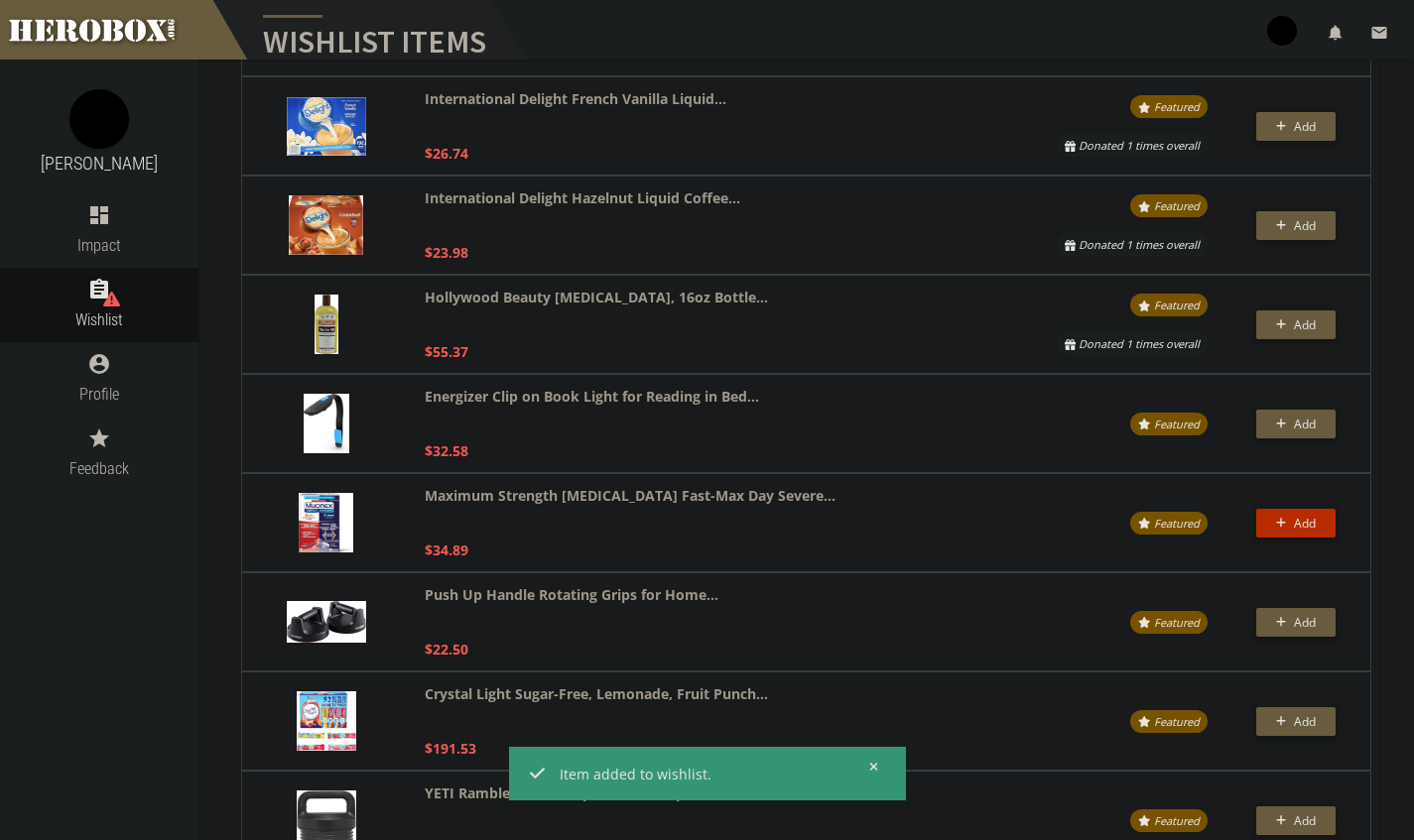 click on "Add" at bounding box center [1305, 523] 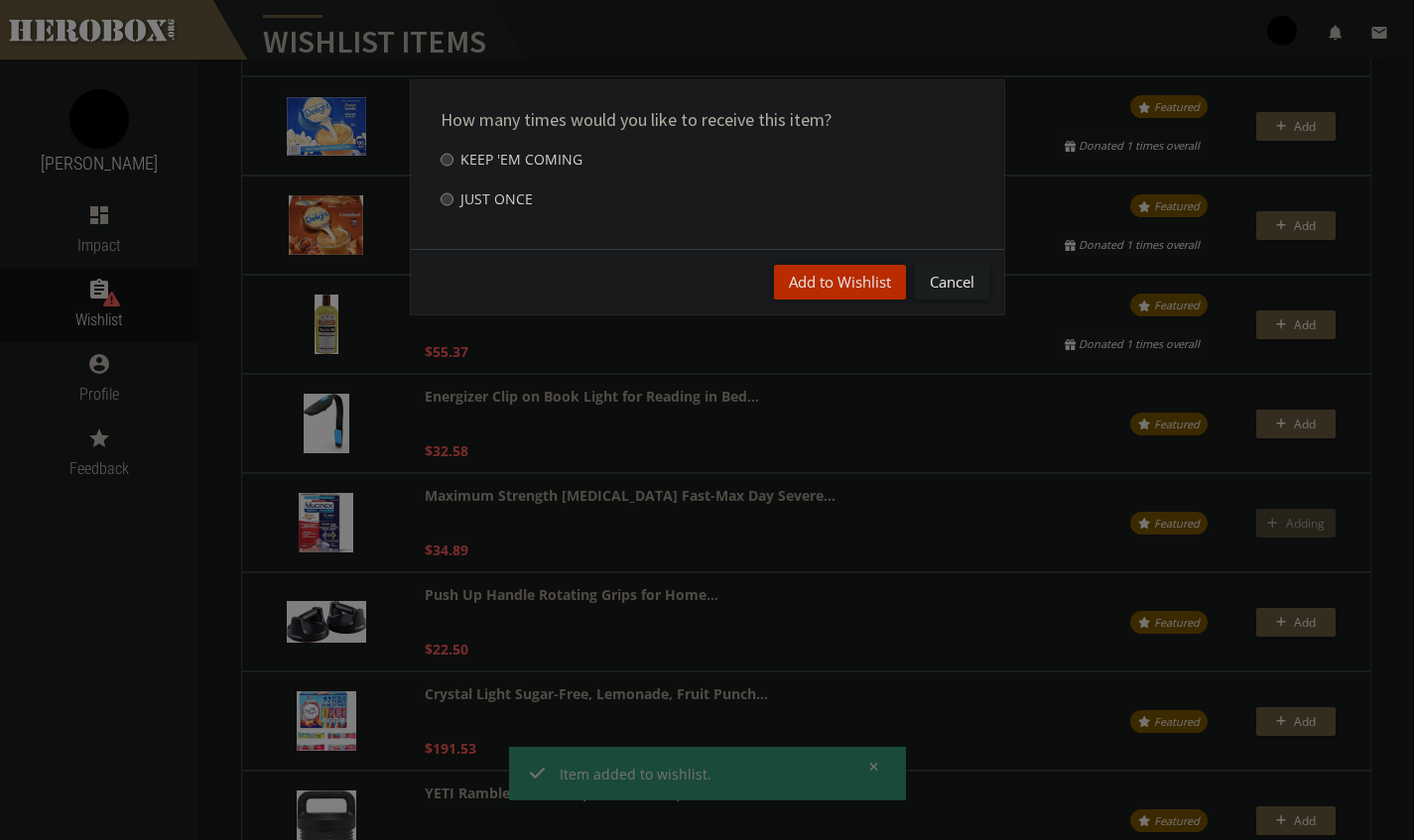 click on "Add to Wishlist" at bounding box center (839, 282) 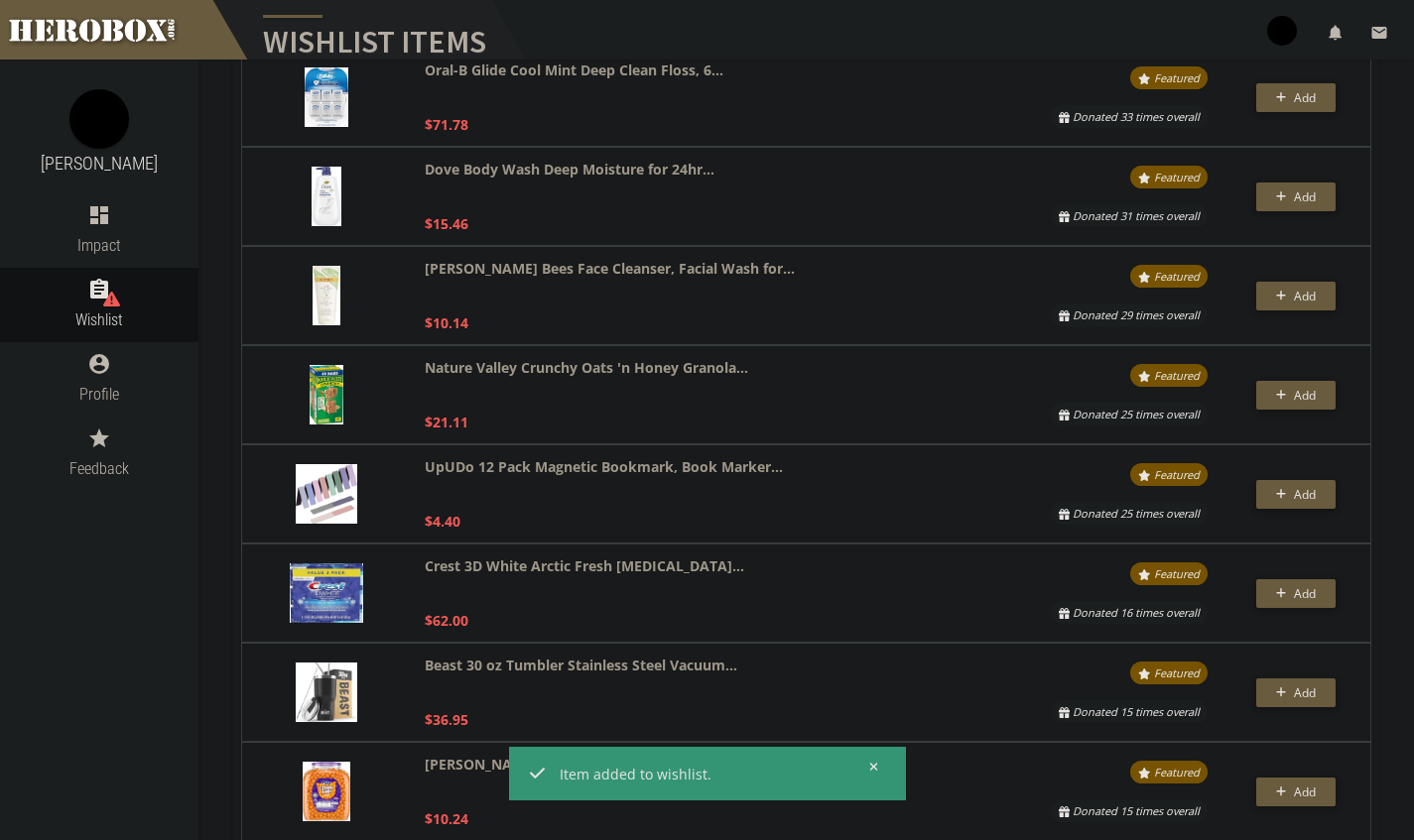 scroll, scrollTop: 1614, scrollLeft: 0, axis: vertical 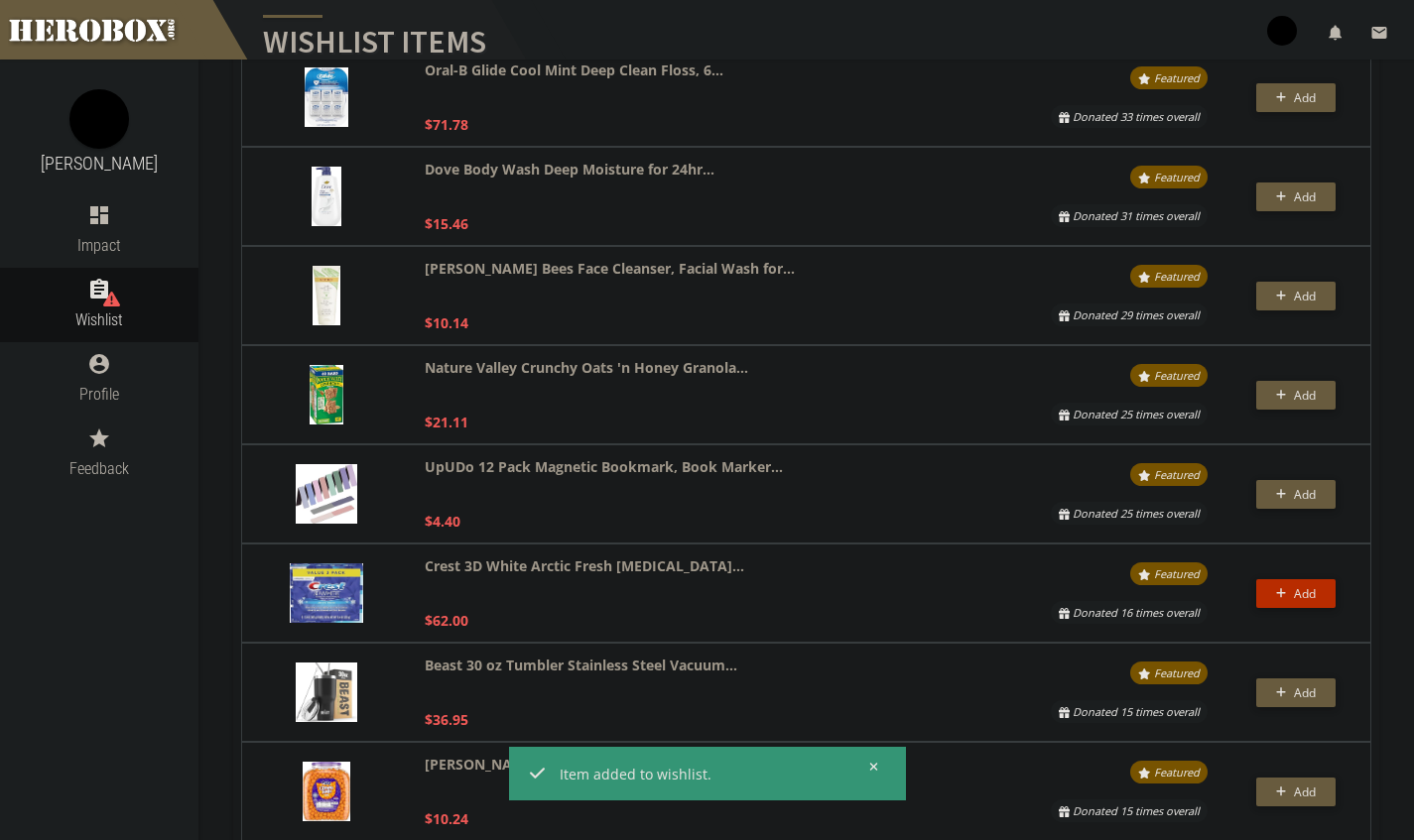 click on "Add" at bounding box center (1305, 593) 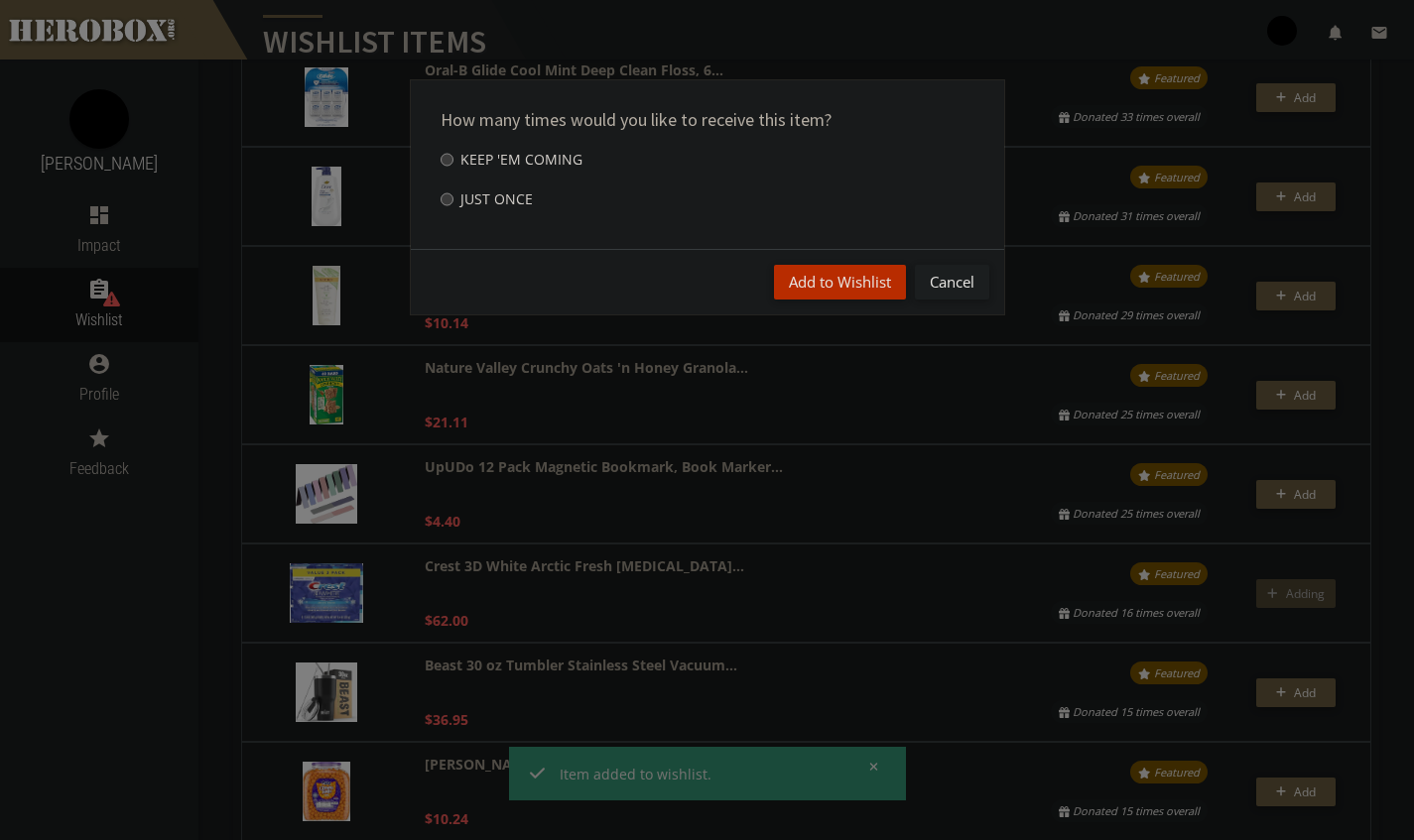 click on "Add to Wishlist" at bounding box center (839, 282) 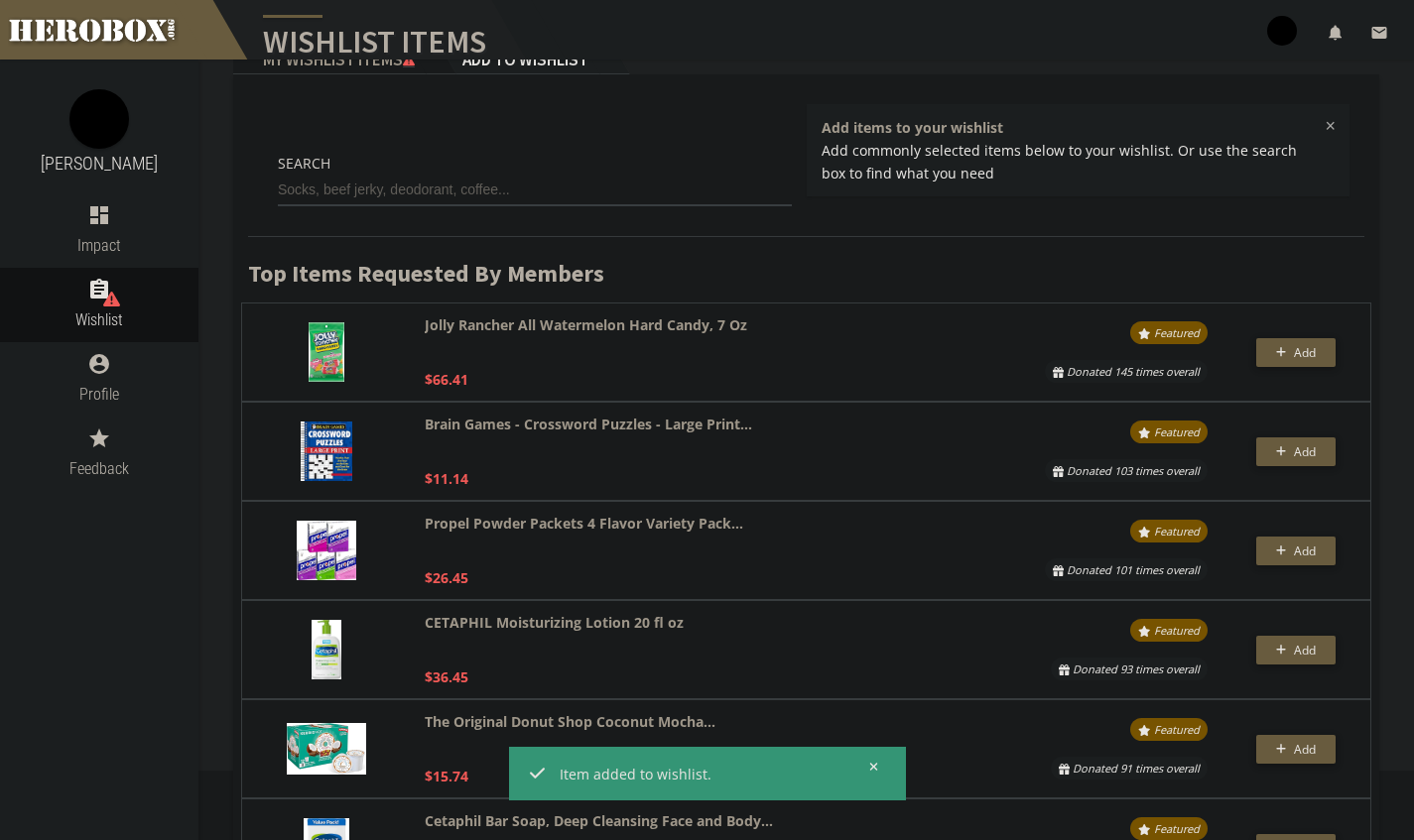 scroll, scrollTop: 0, scrollLeft: 0, axis: both 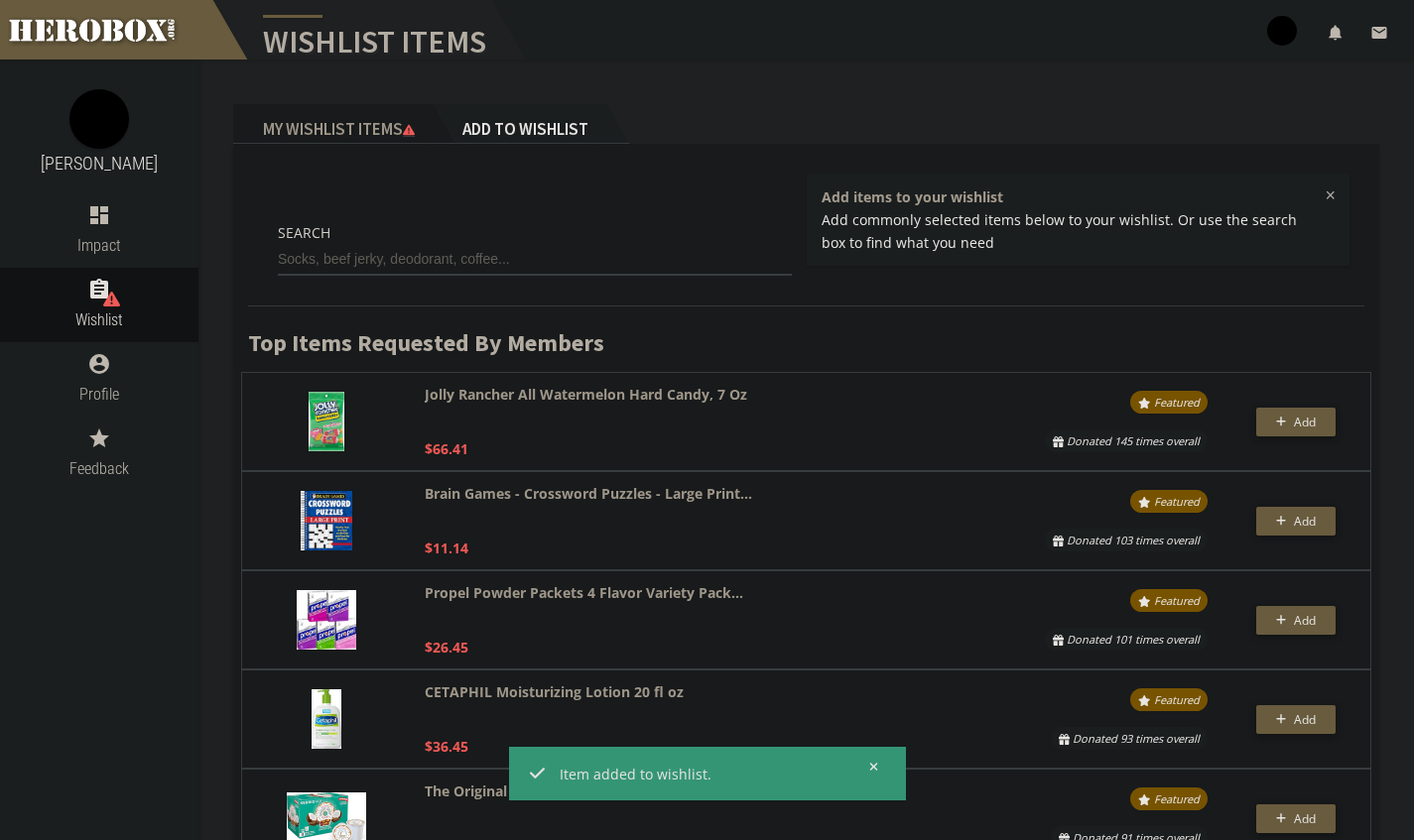 click on "My Wishlist Items" at bounding box center [332, 124] 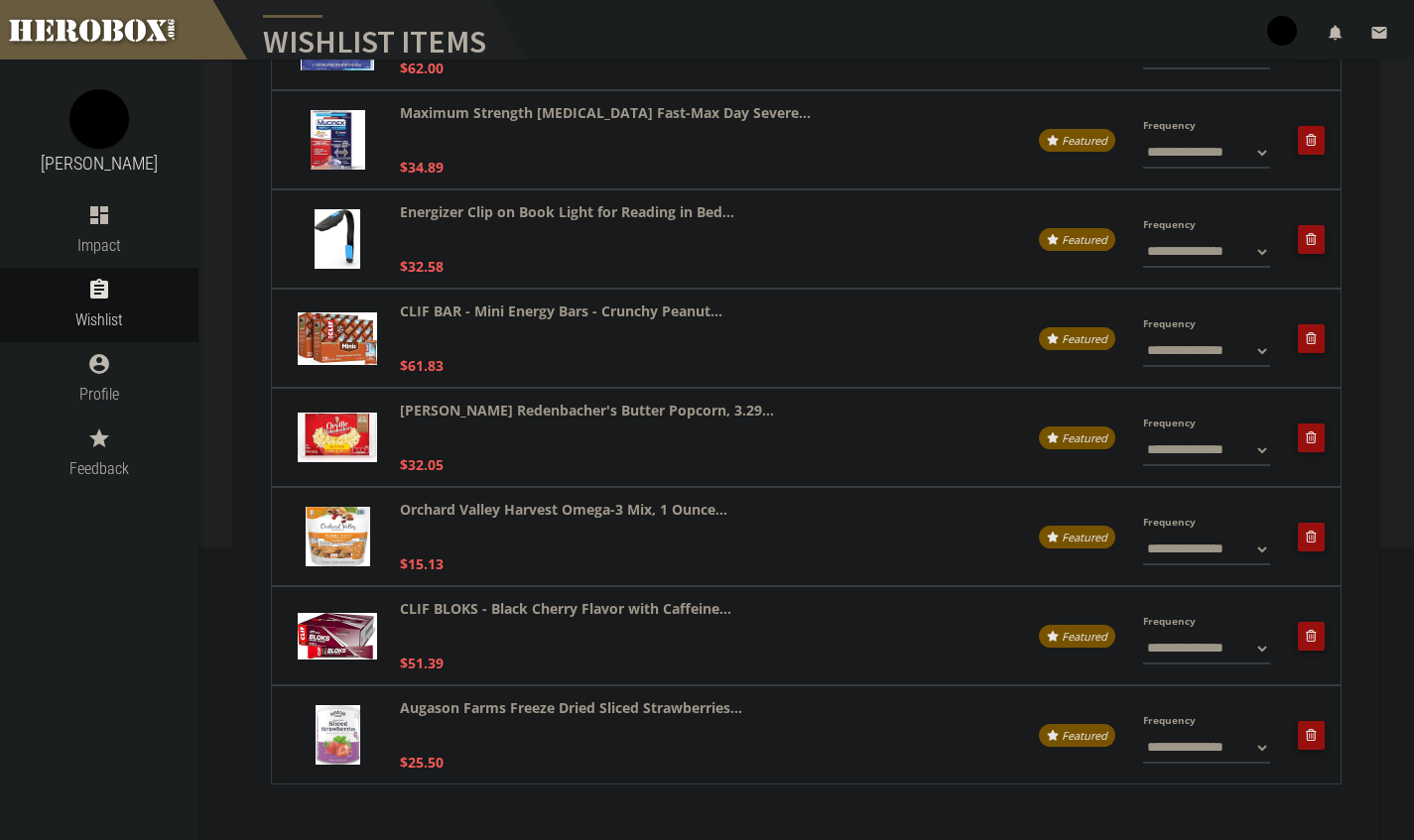scroll, scrollTop: 591, scrollLeft: 0, axis: vertical 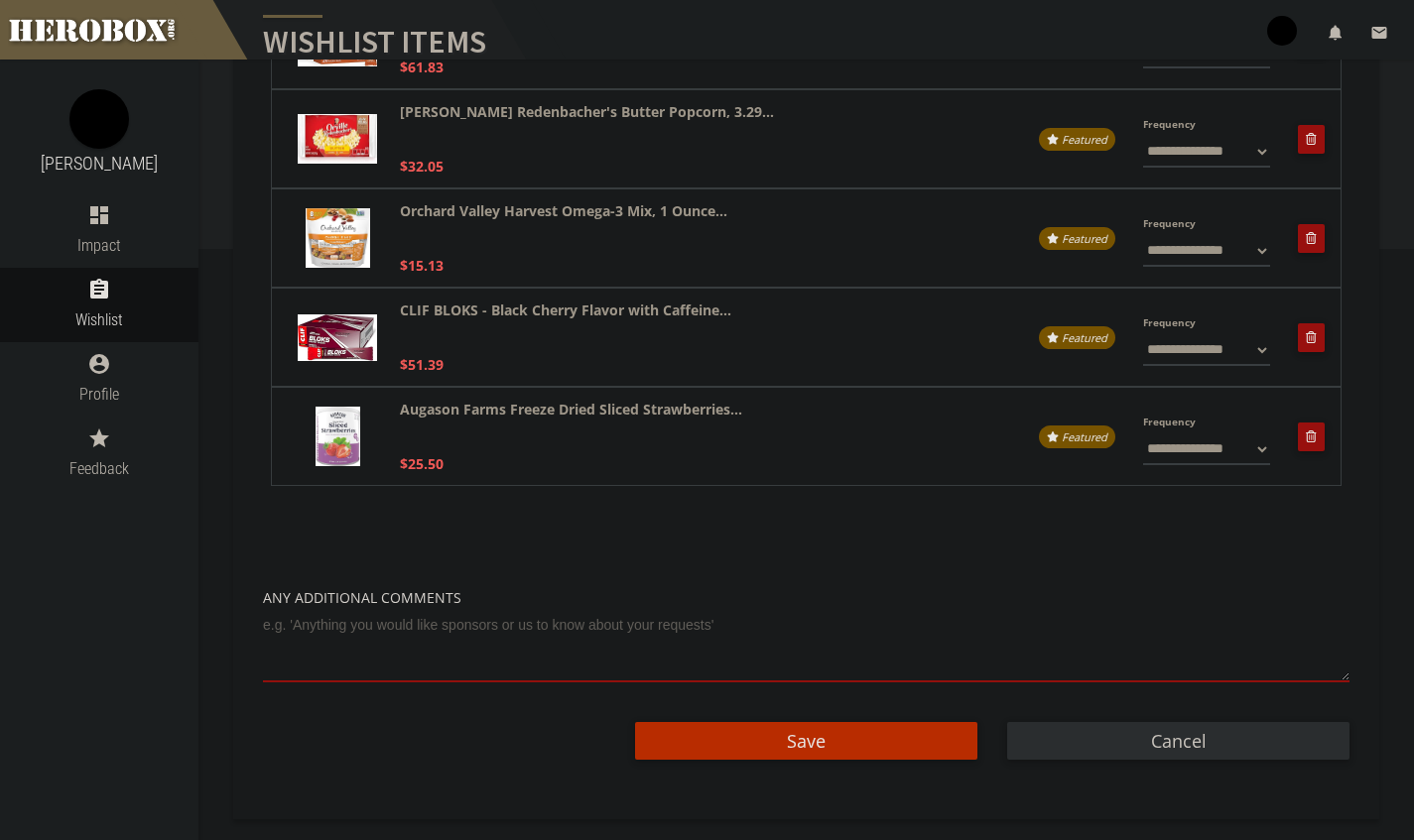 click on "Save" at bounding box center (806, 741) 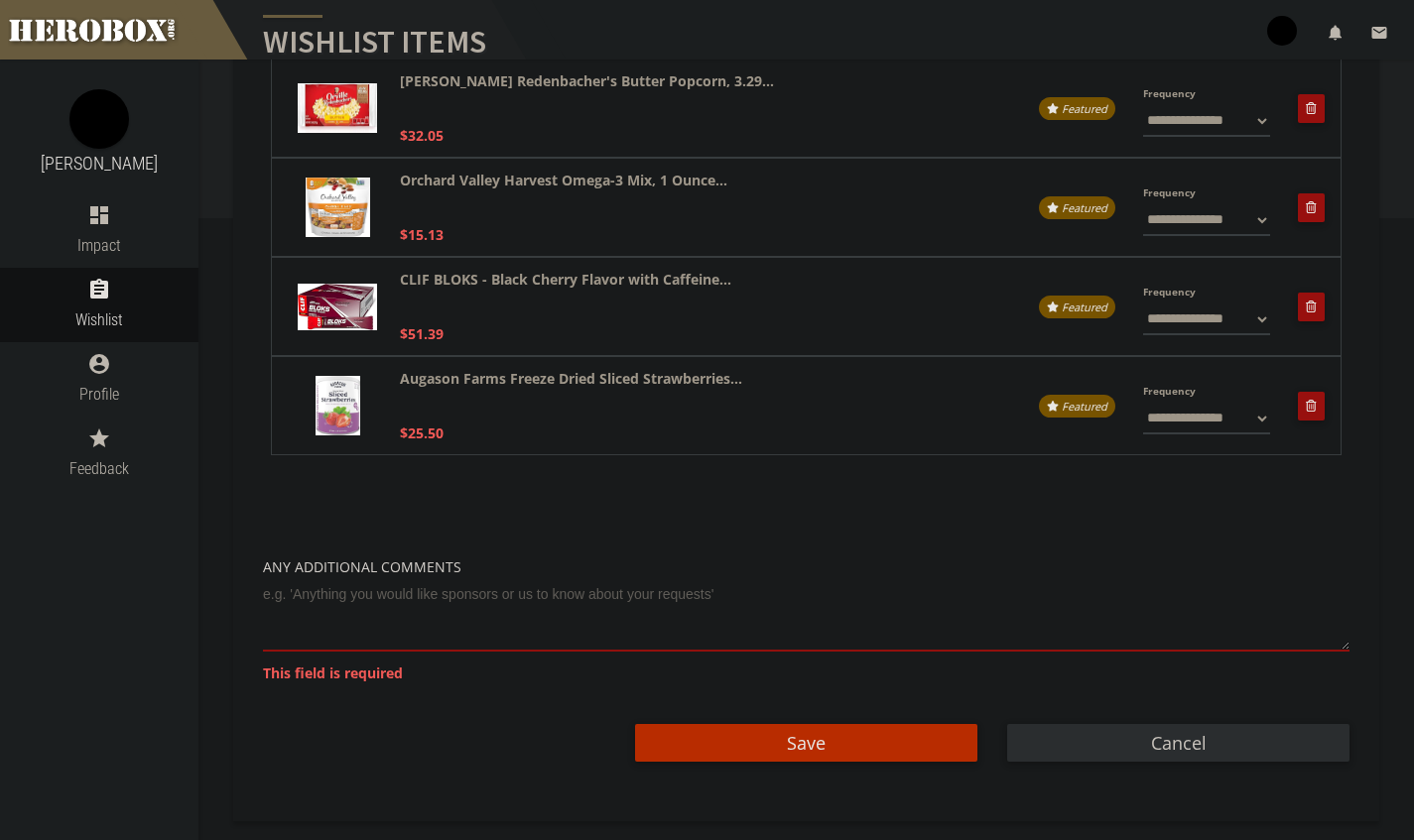 scroll, scrollTop: 624, scrollLeft: 0, axis: vertical 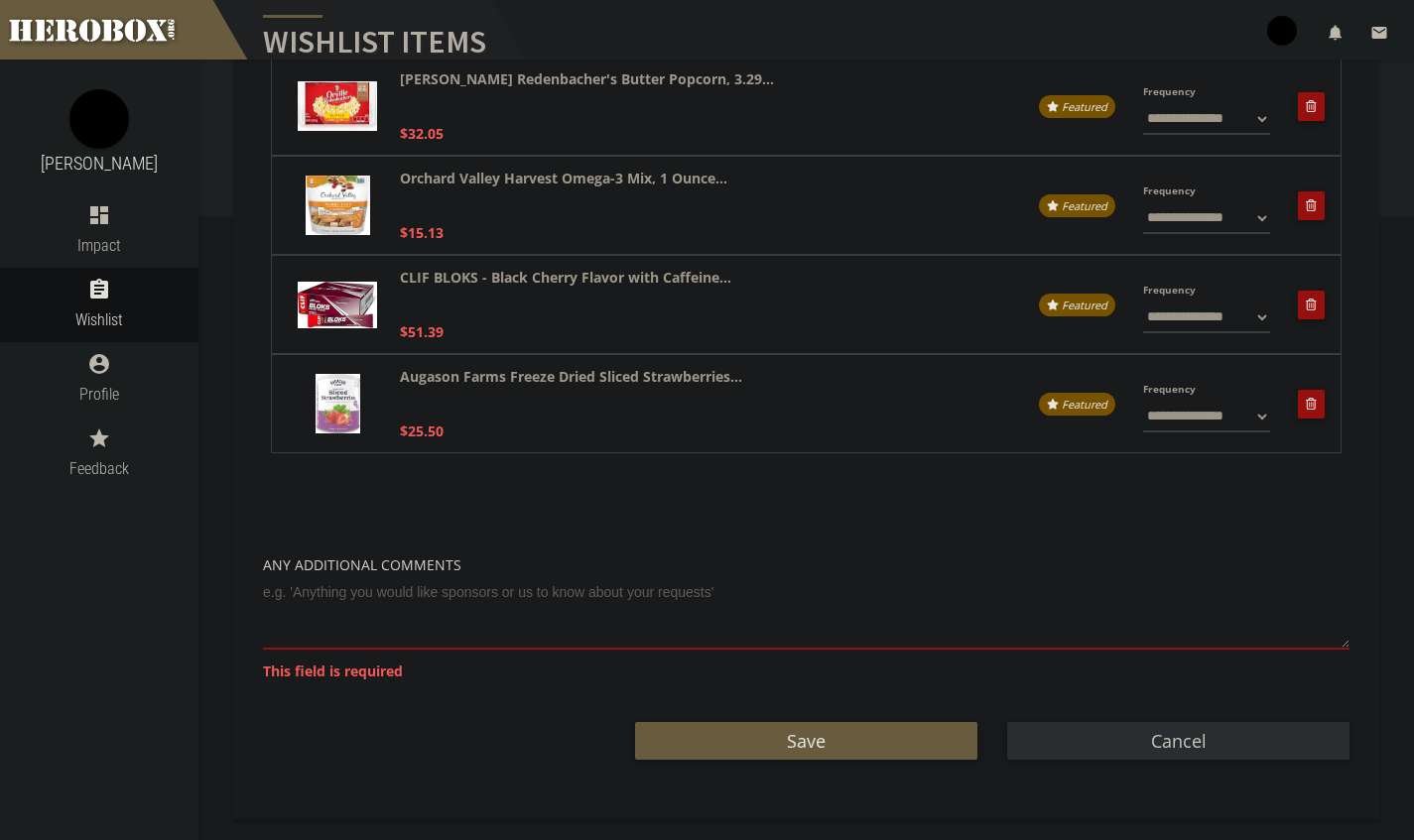 click at bounding box center (806, 613) 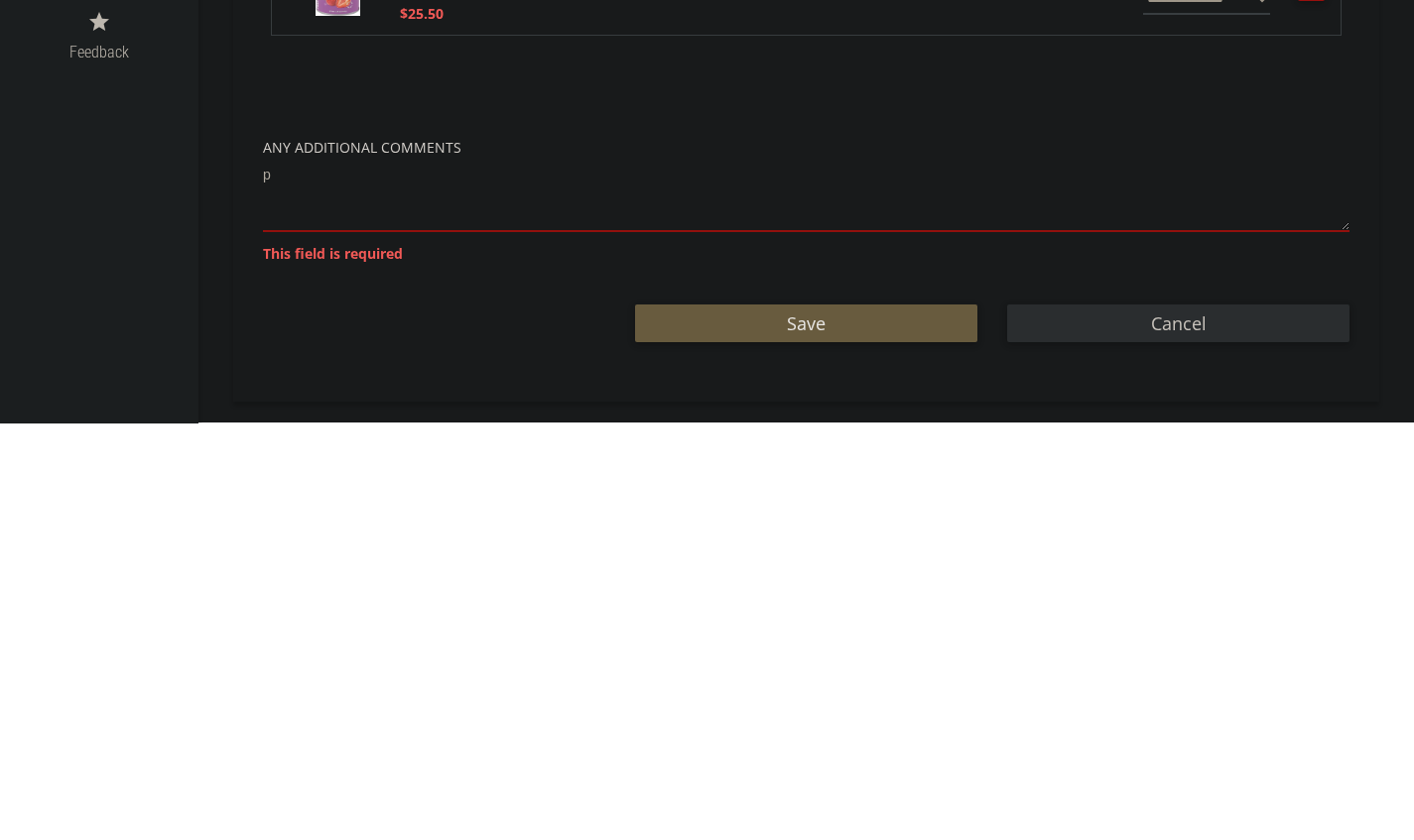 scroll, scrollTop: 591, scrollLeft: 0, axis: vertical 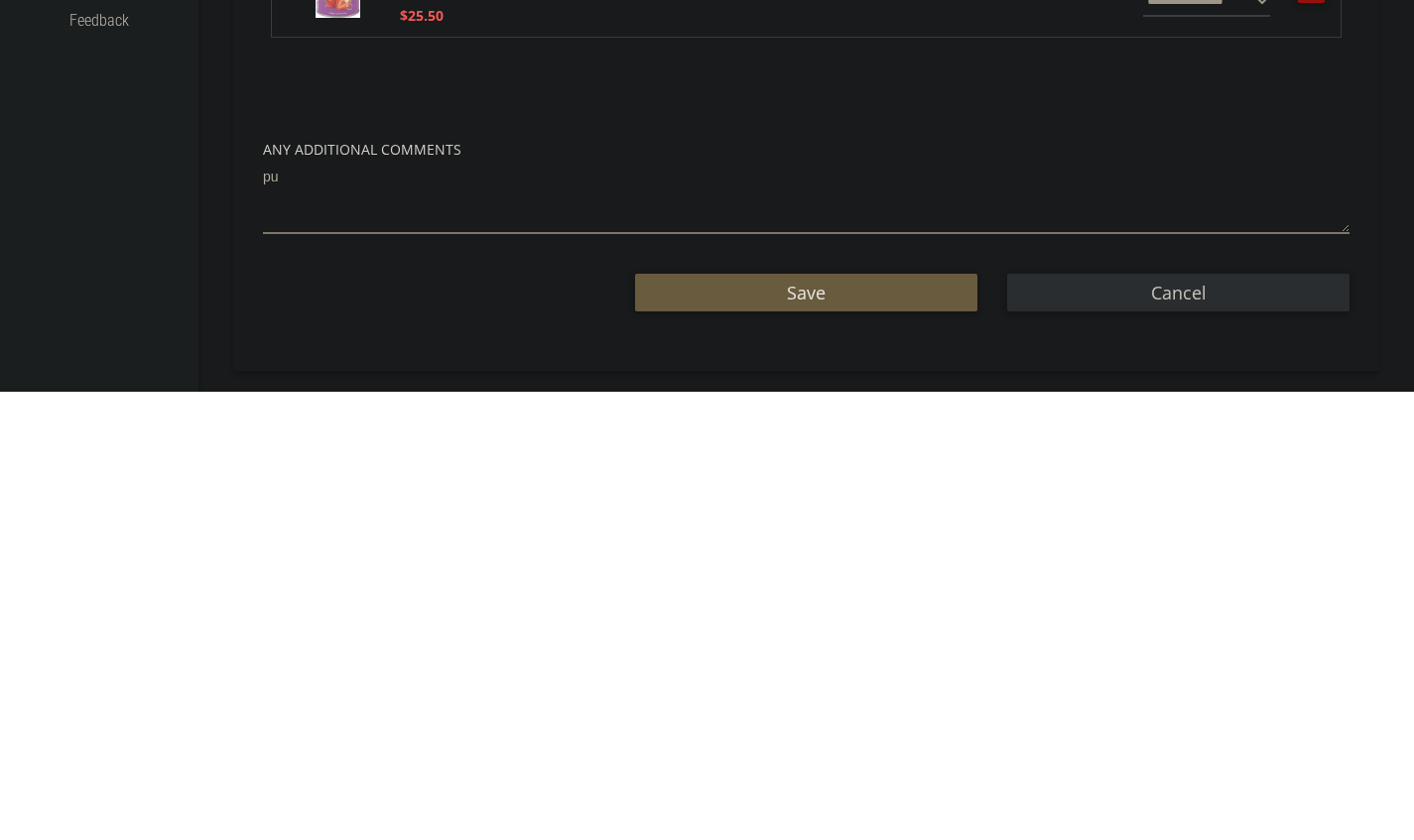 type on "p" 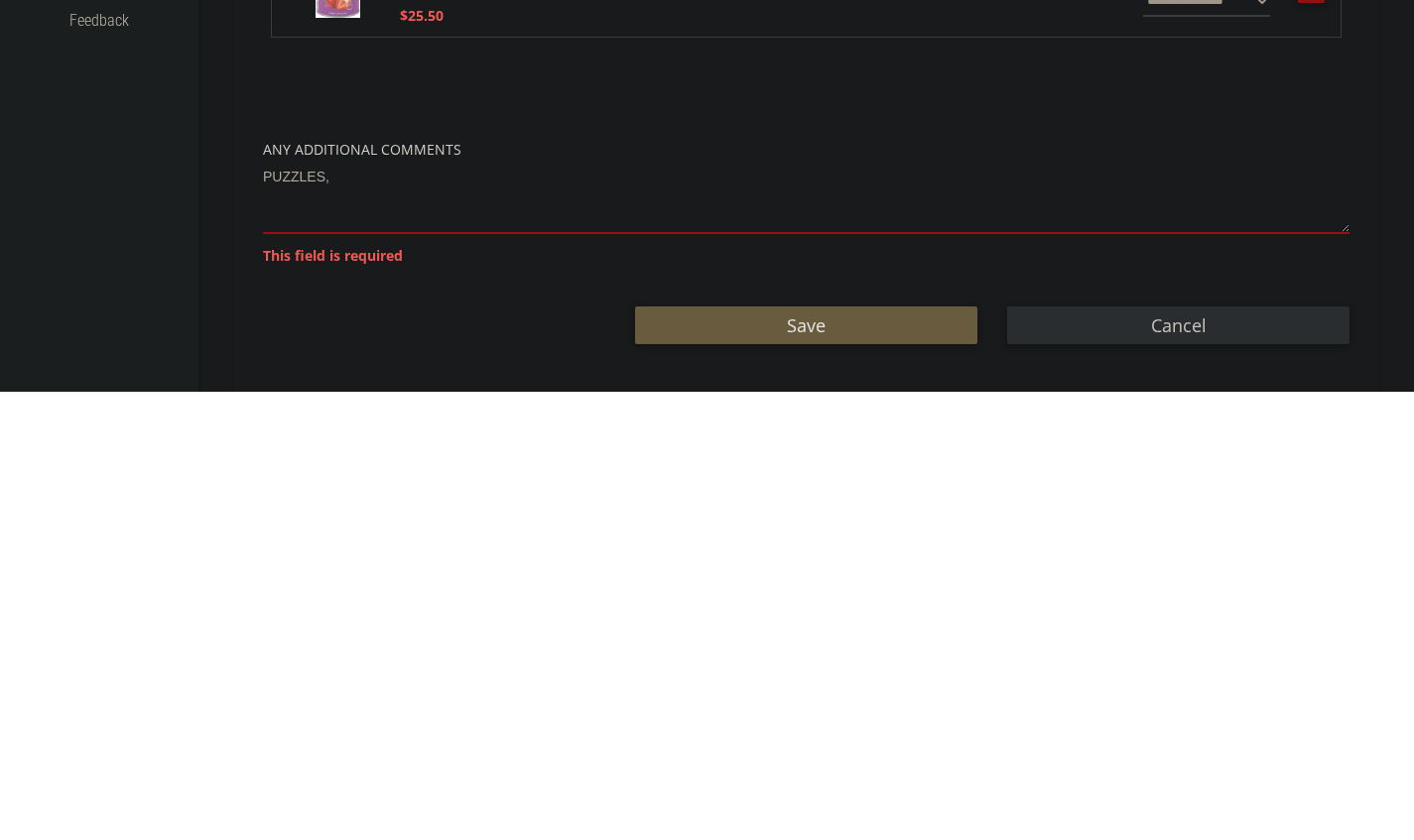 scroll, scrollTop: 591, scrollLeft: 0, axis: vertical 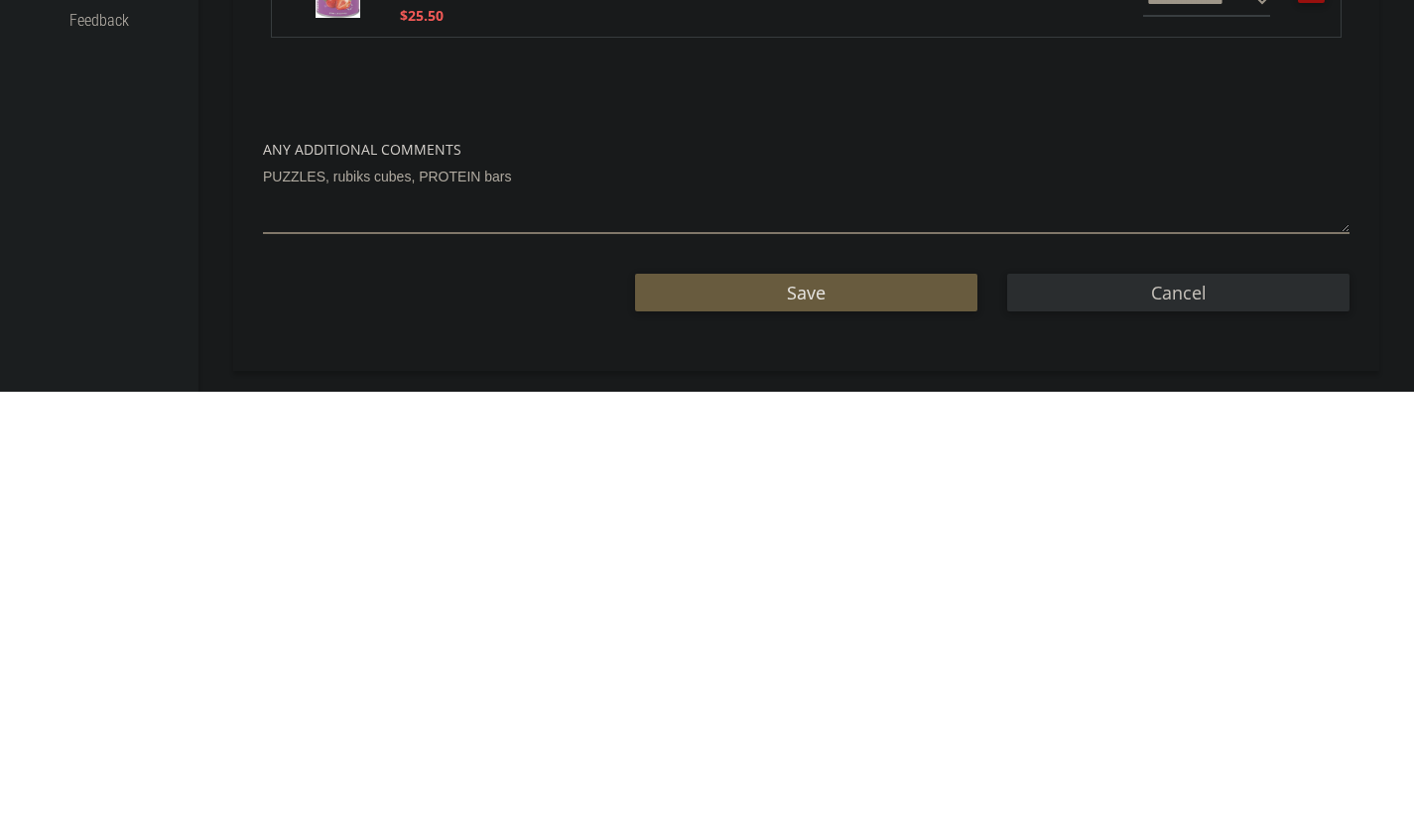 click on "PUZZLES, rubiks cubes, PROTEIN bars" at bounding box center [806, 646] 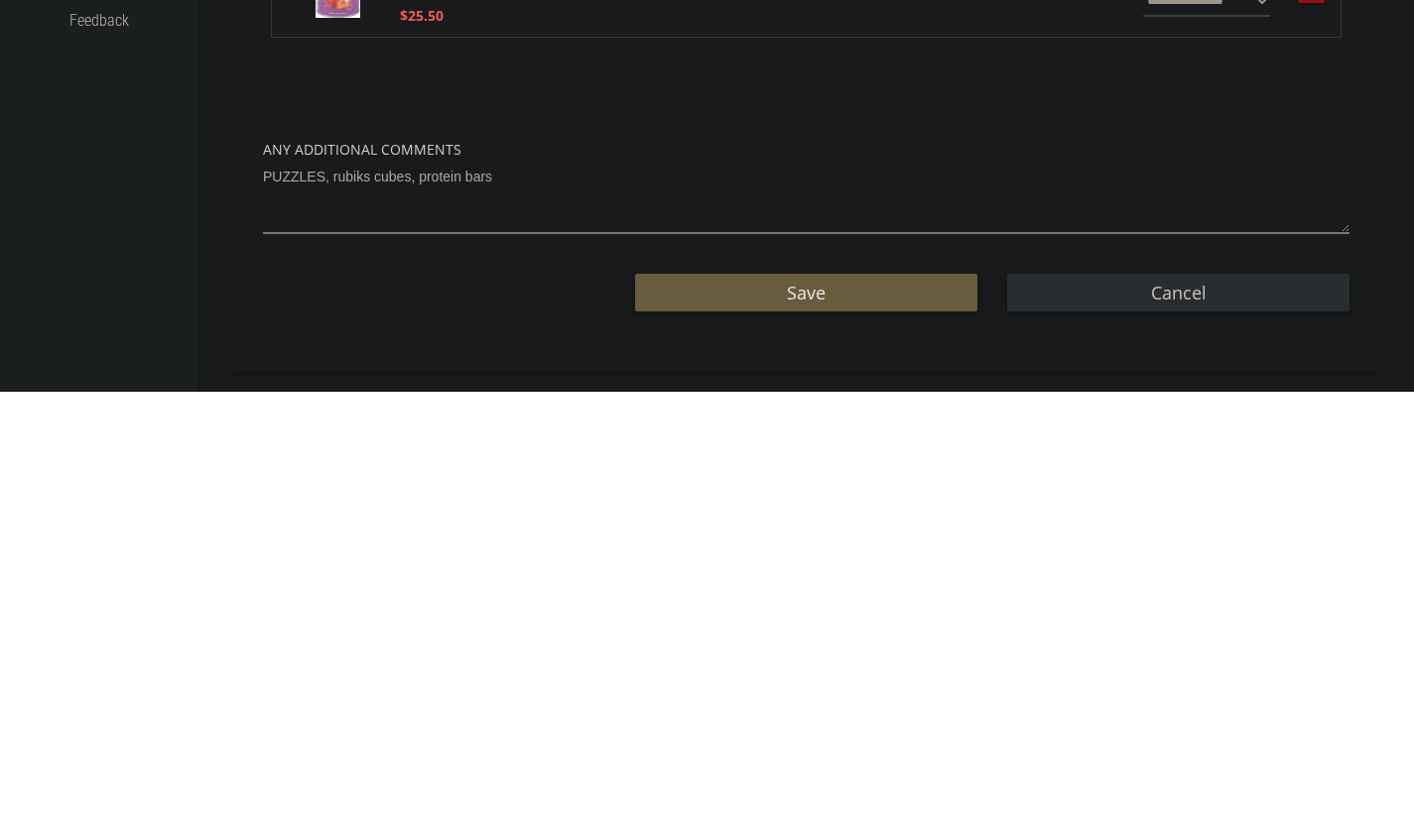 click on "PUZZLES, rubiks cubes, protein bars" at bounding box center (806, 646) 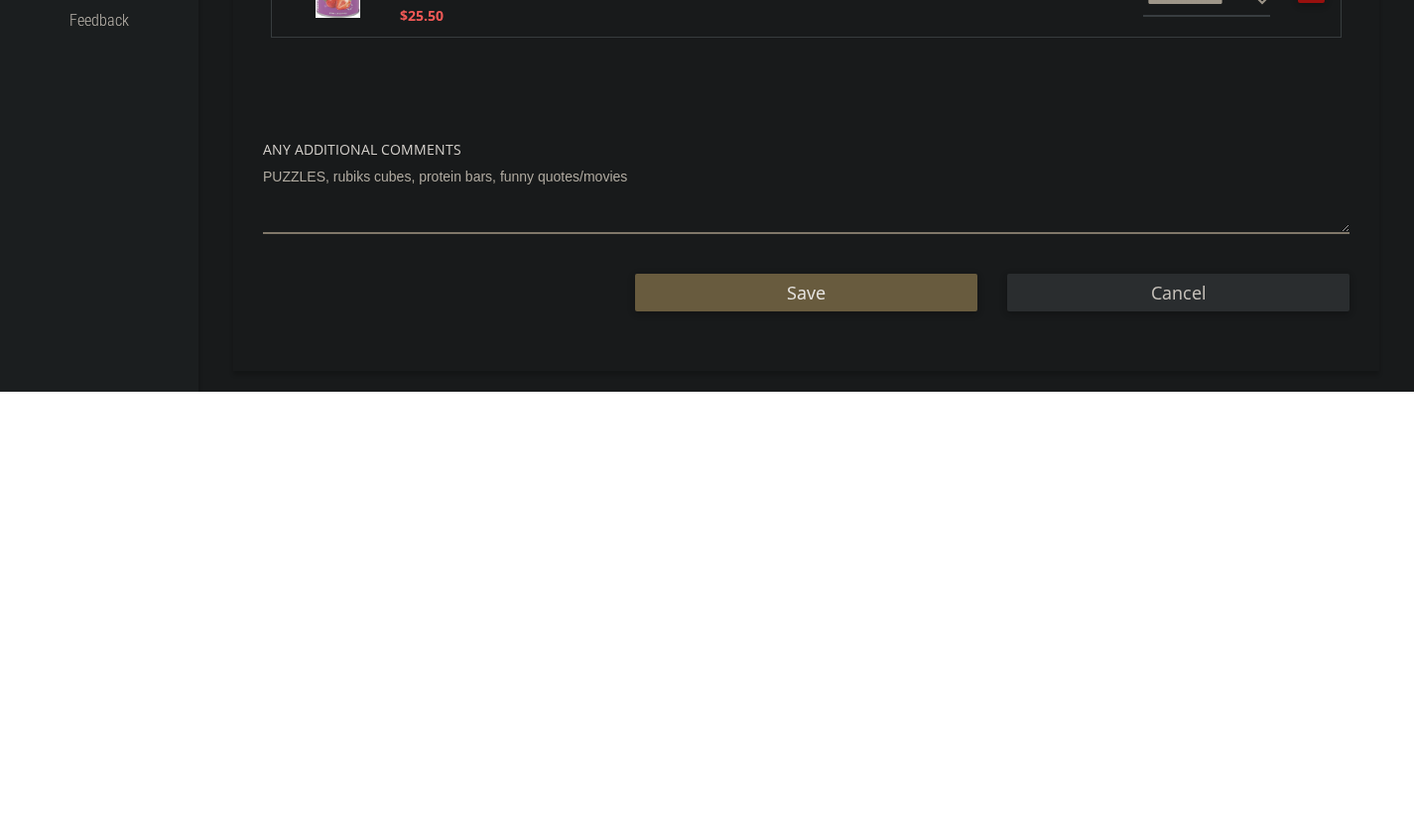 type on "PUZZLES, rubiks cubes, protein bars, funny quotes/movies" 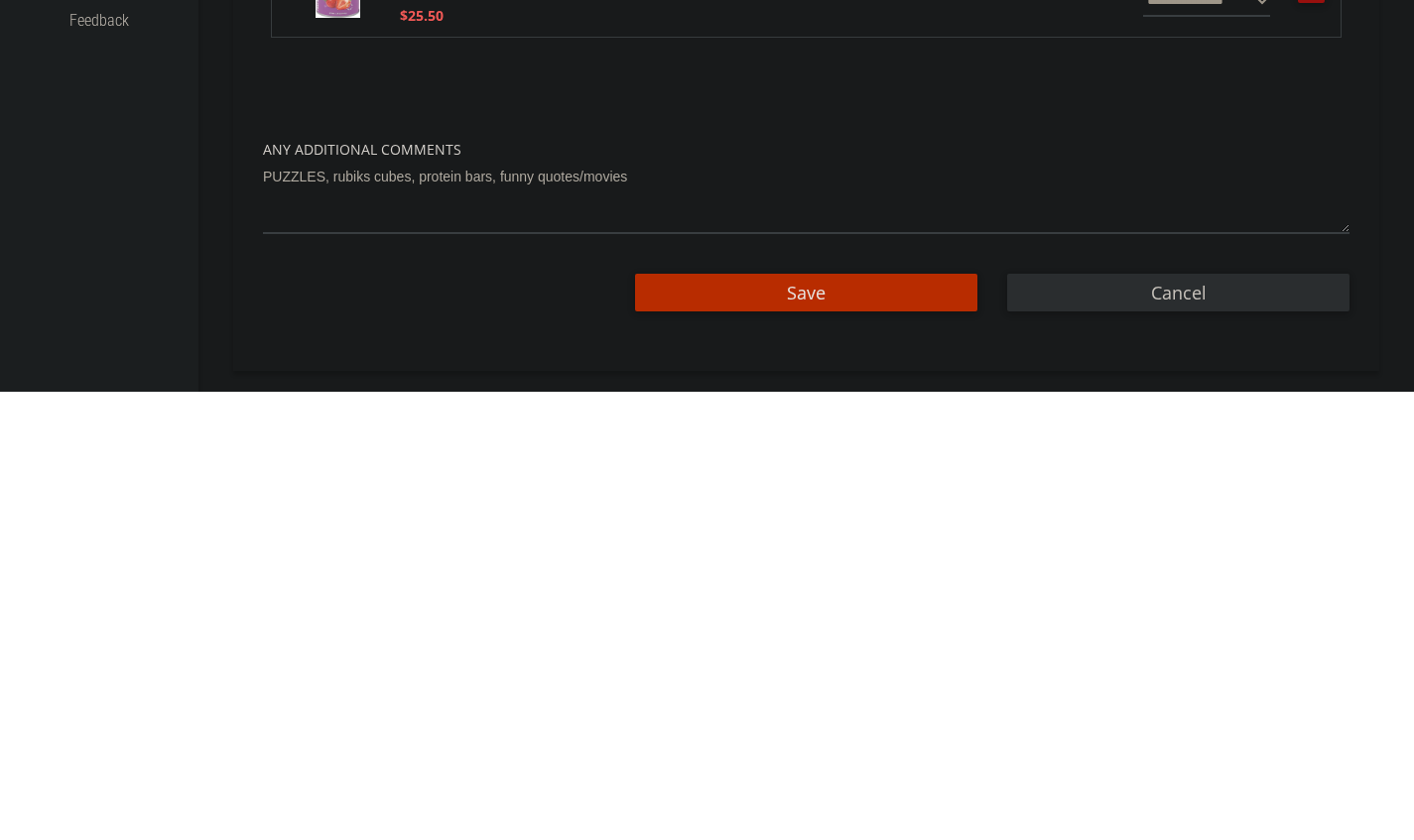 click on "Save" at bounding box center [806, 741] 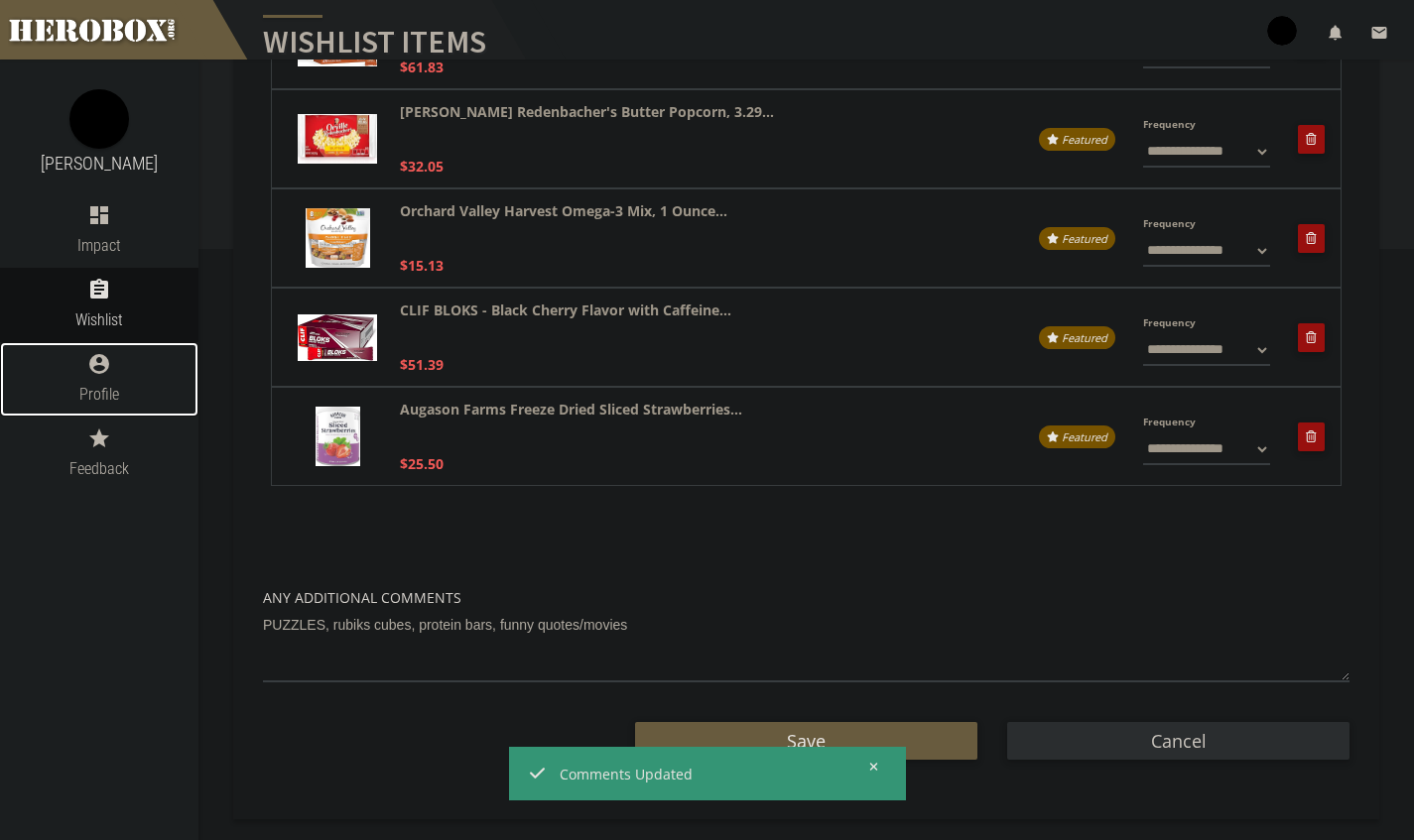 click on "Profile" at bounding box center (99, 394) 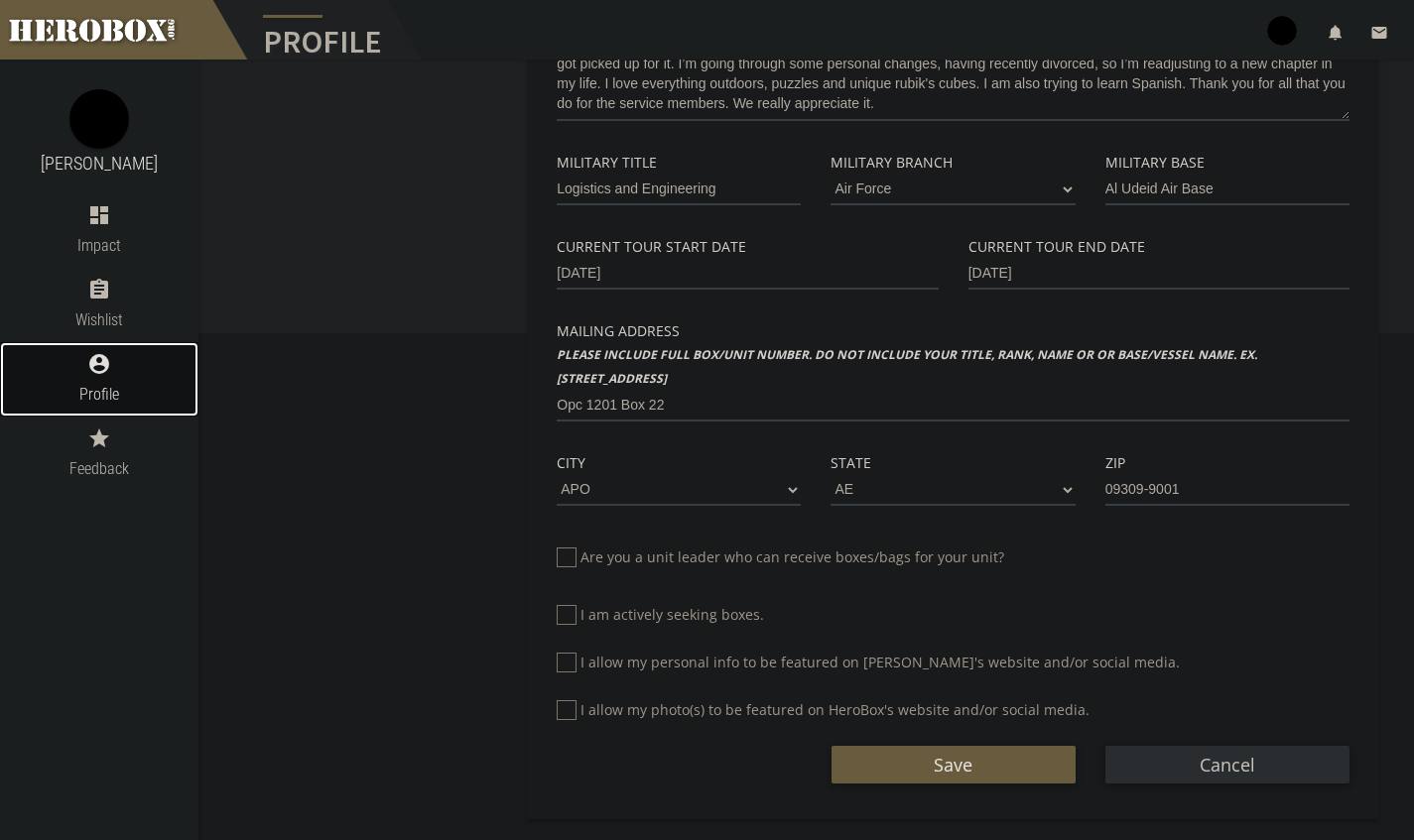 scroll, scrollTop: 507, scrollLeft: 0, axis: vertical 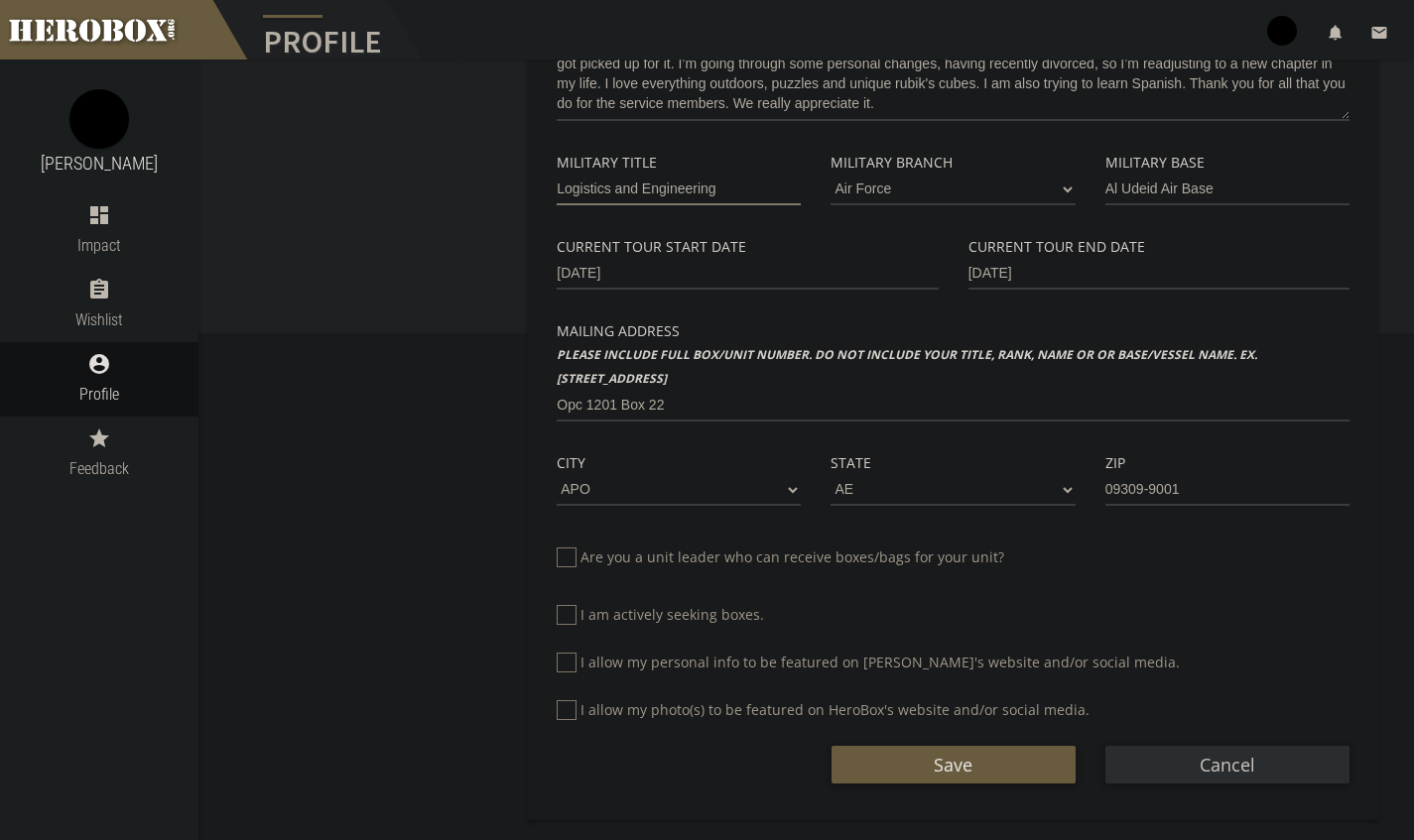 click on "Logistics and Engineering" at bounding box center (679, 189) 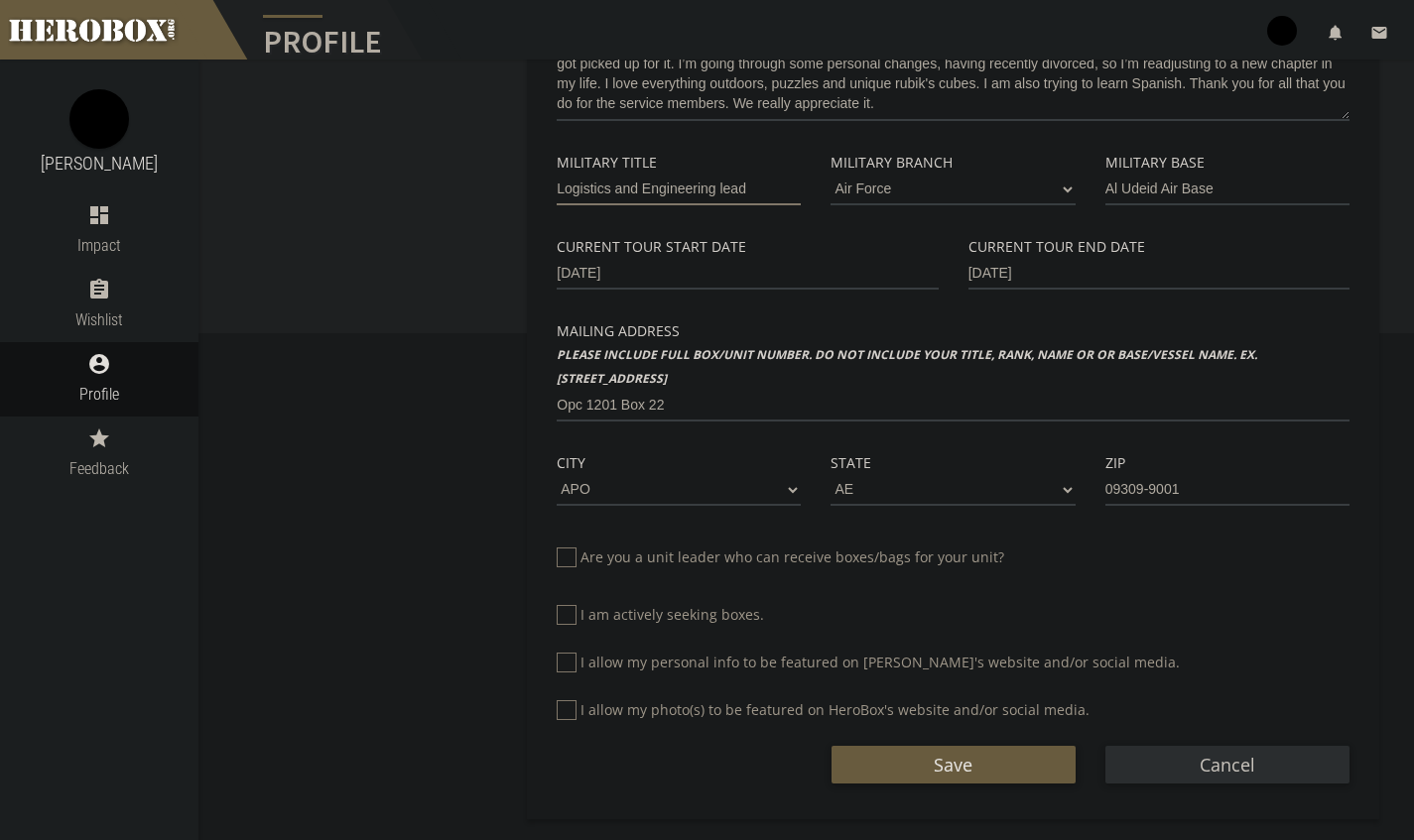 click on "Save" at bounding box center (954, 765) 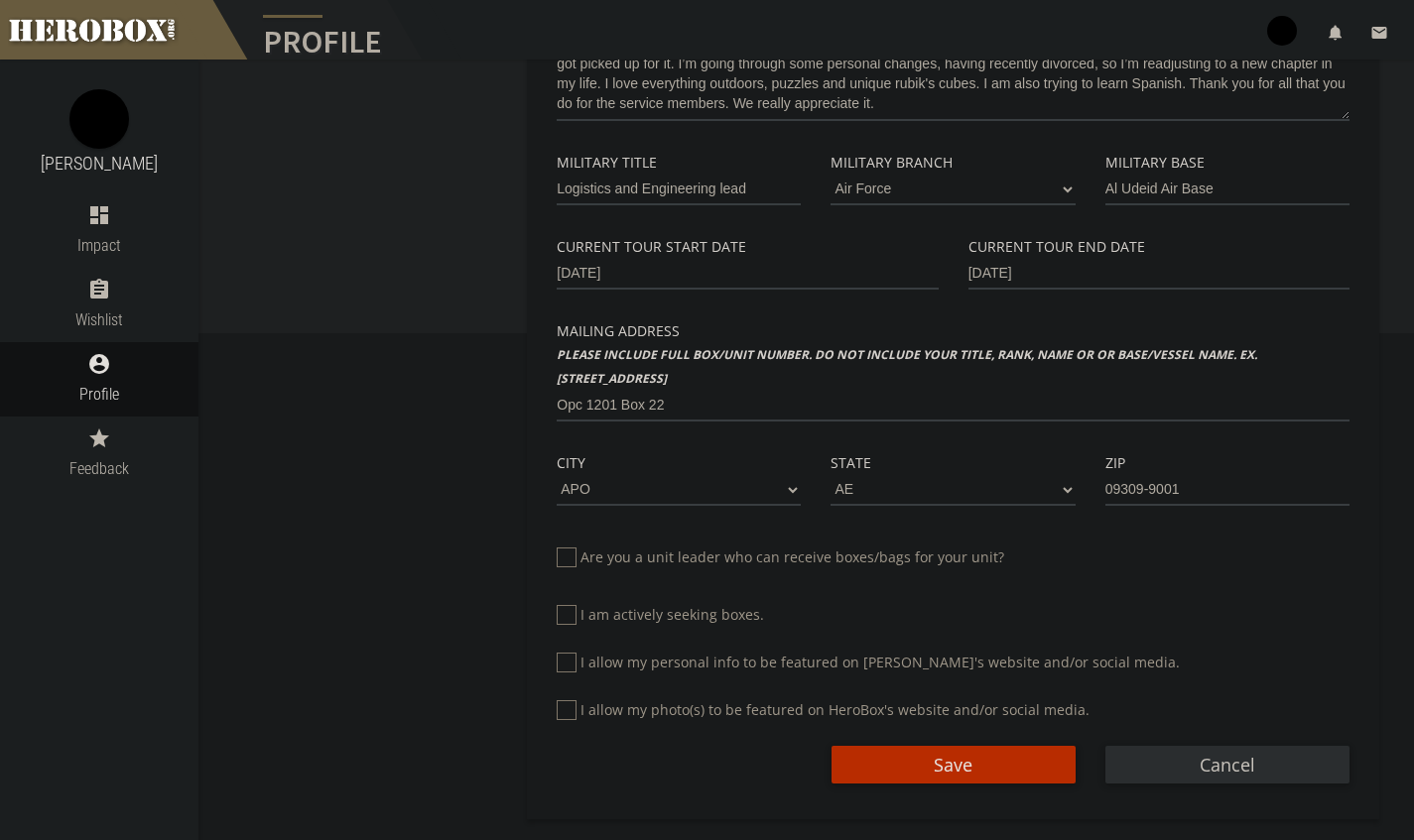 click on "Save" at bounding box center (954, 765) 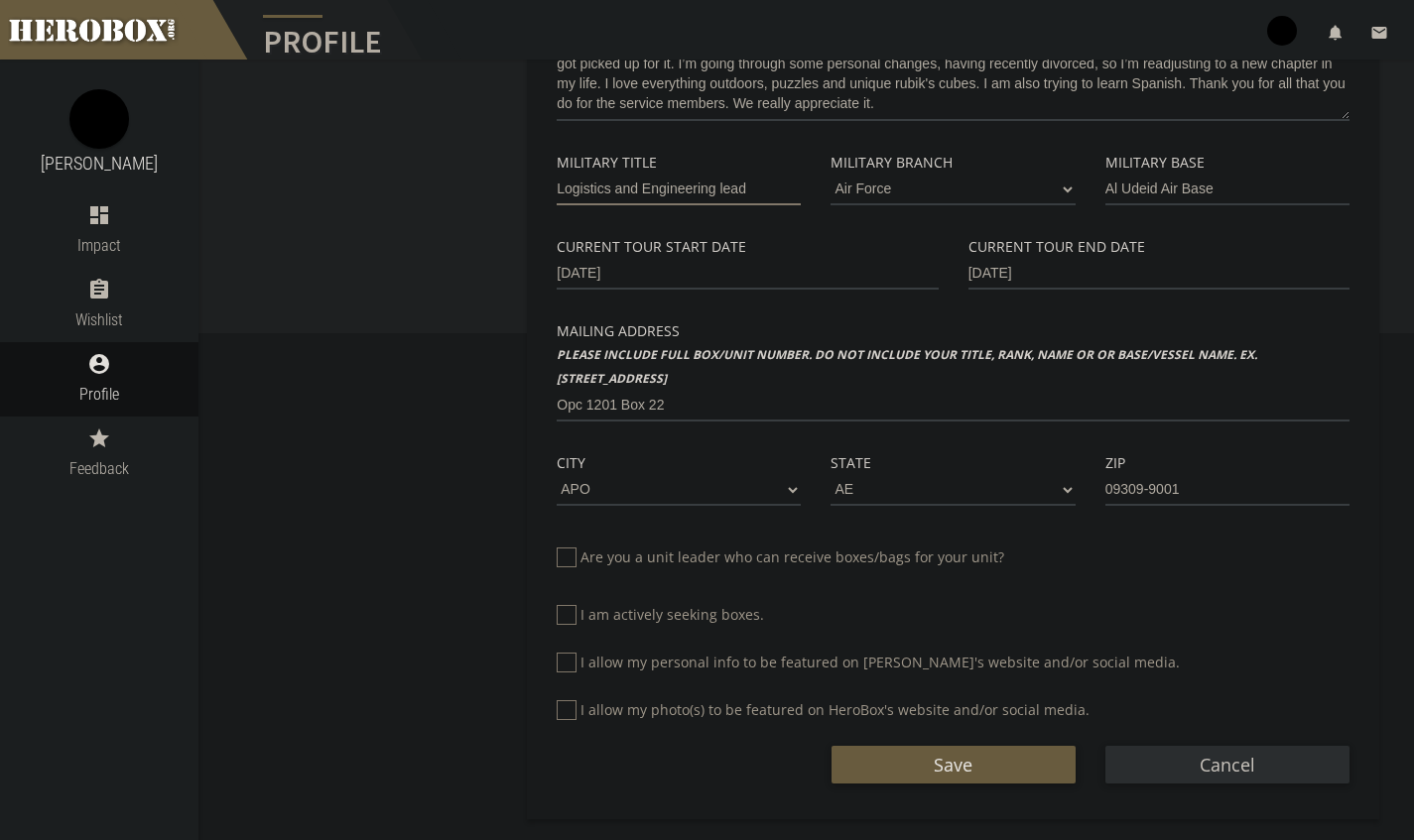 click on "Logistics and Engineering lead" at bounding box center [679, 189] 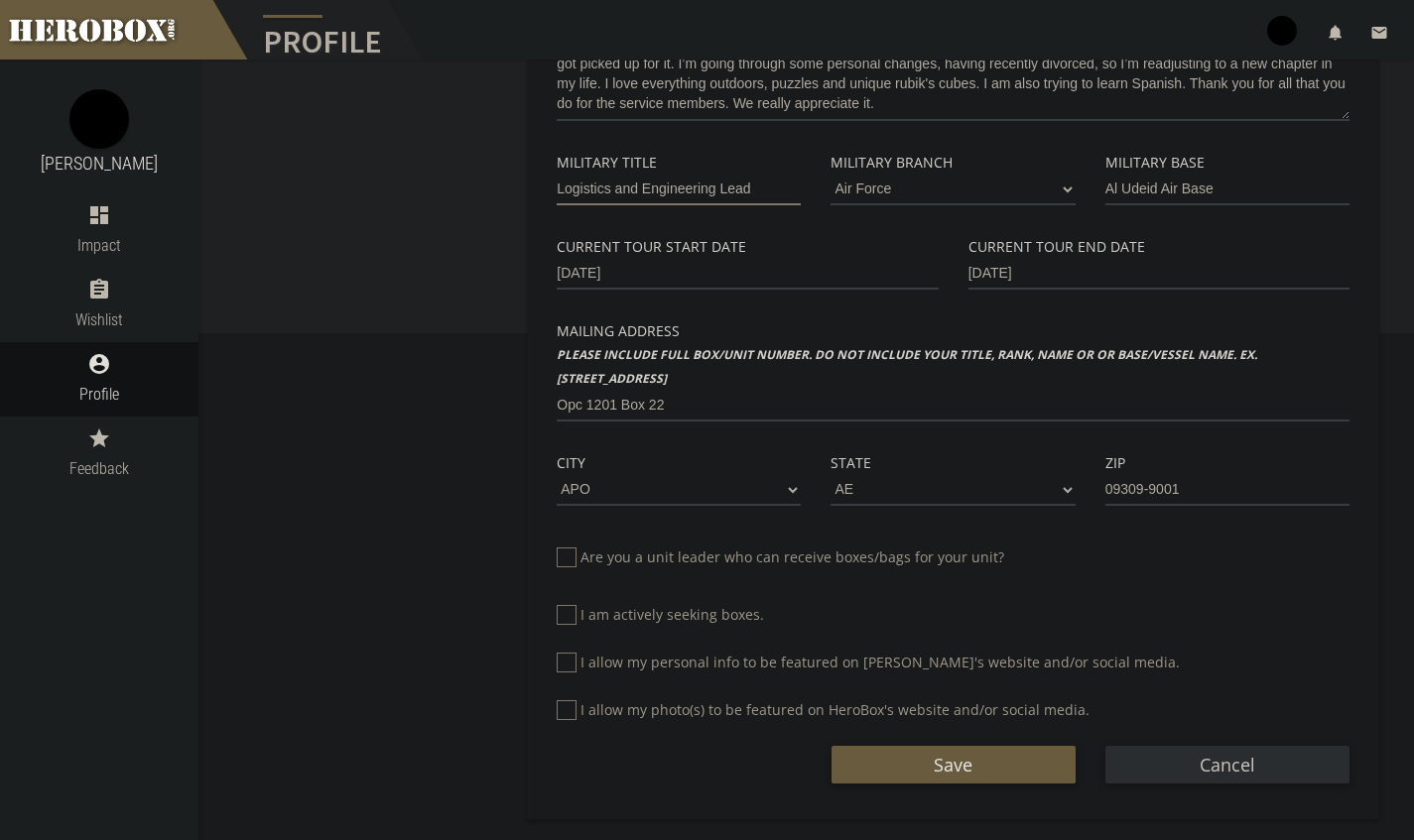 type on "Logistics and Engineering Lead" 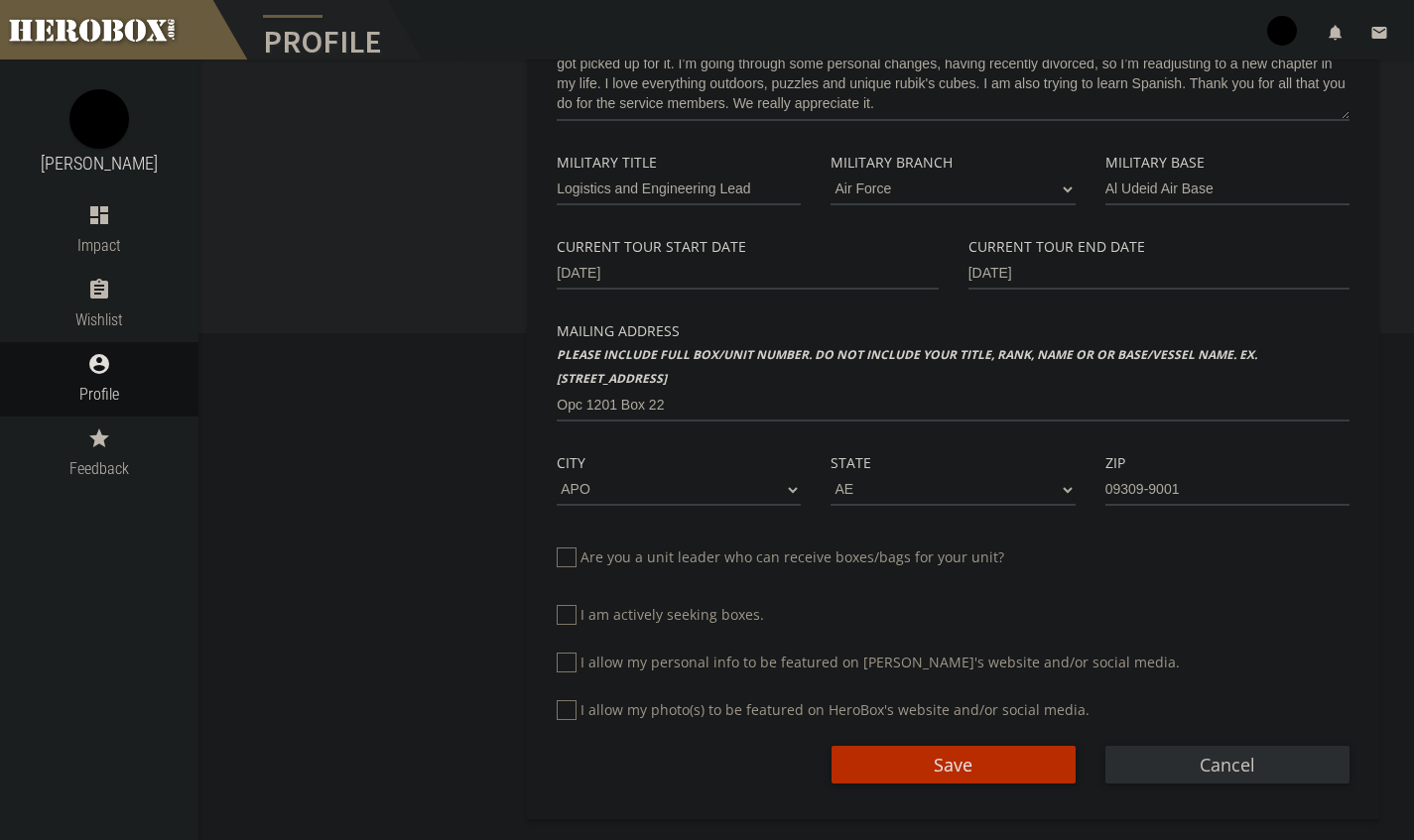 click on "Save" at bounding box center (954, 765) 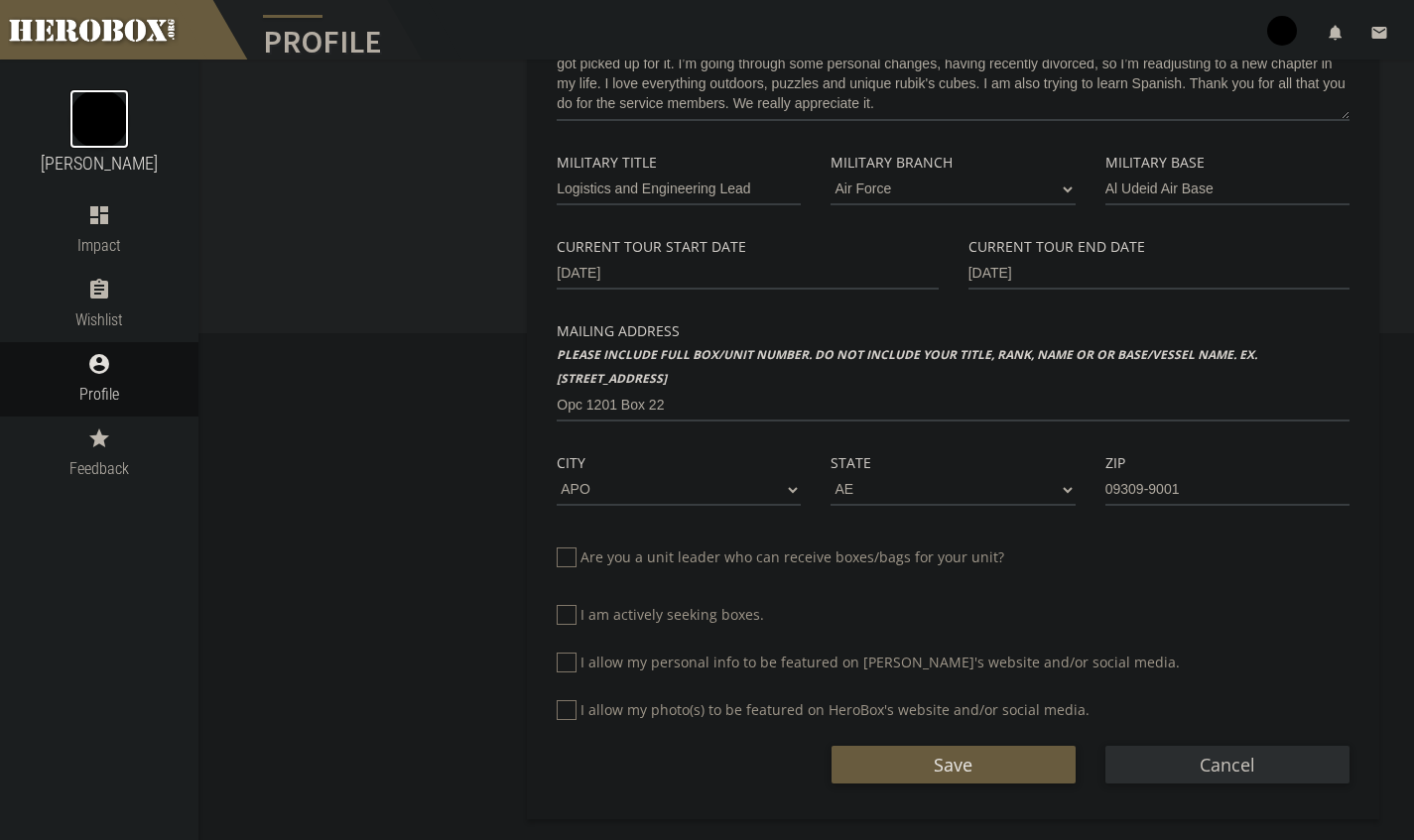 click at bounding box center [99, 119] 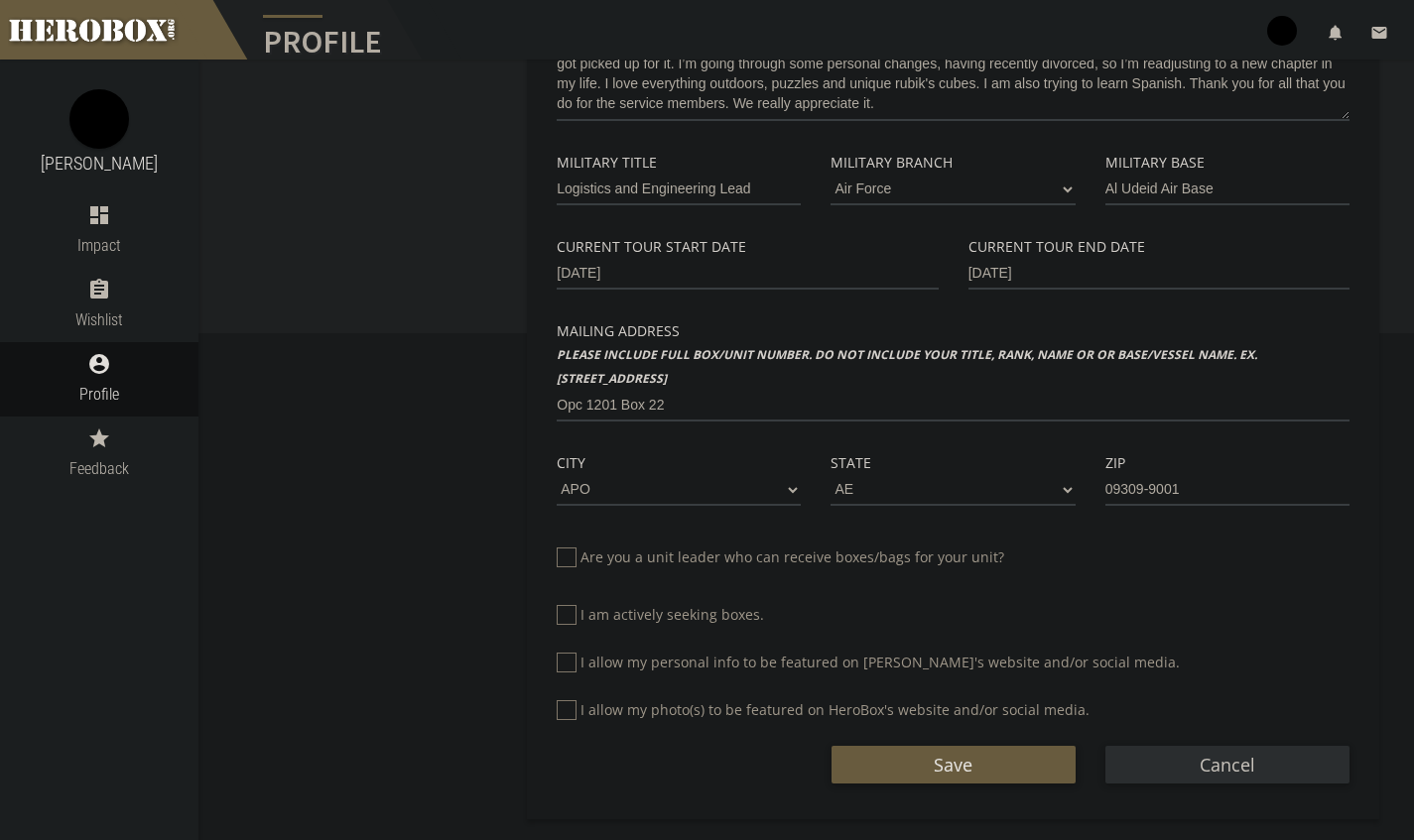 click on "Save" at bounding box center (954, 765) 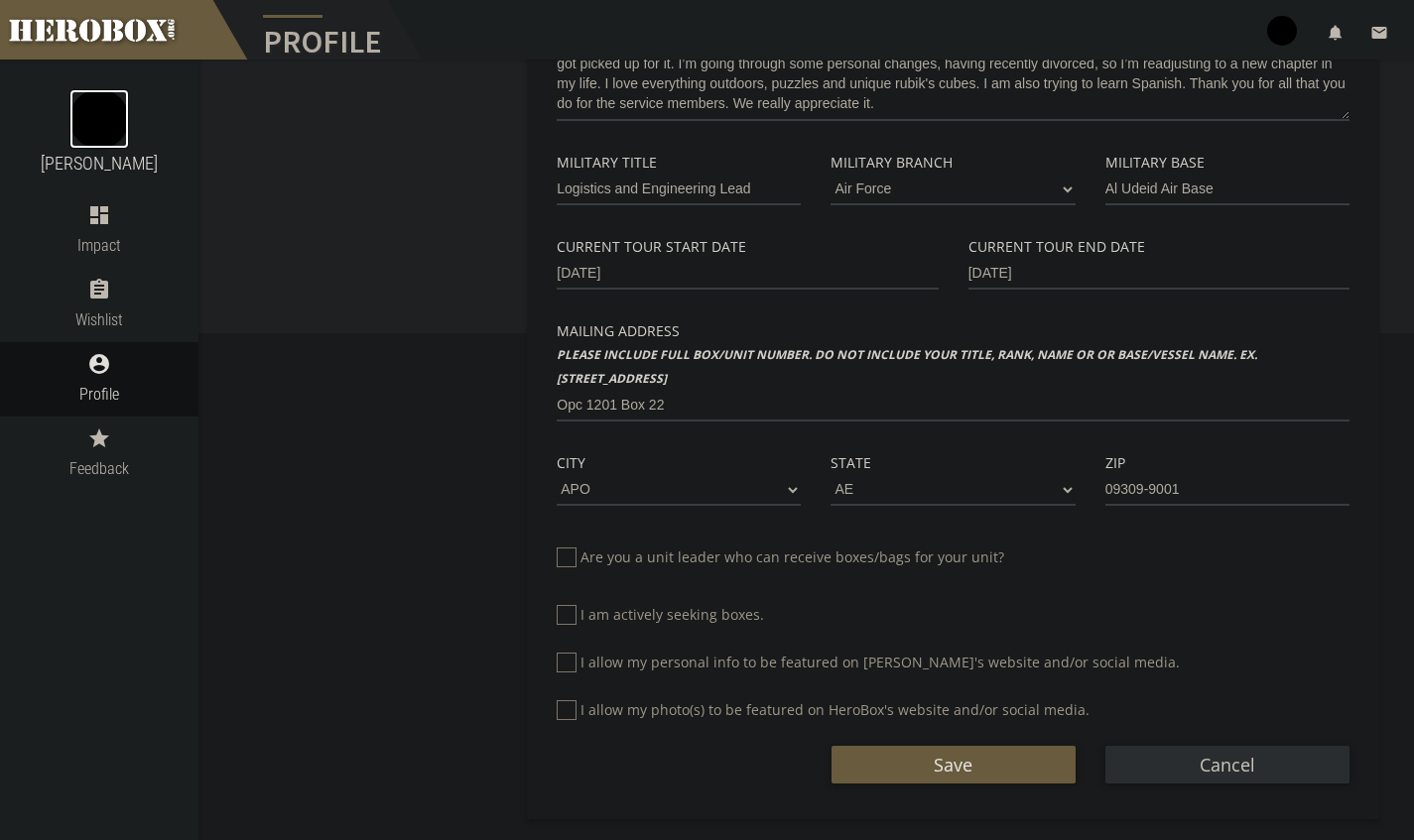 click at bounding box center [99, 119] 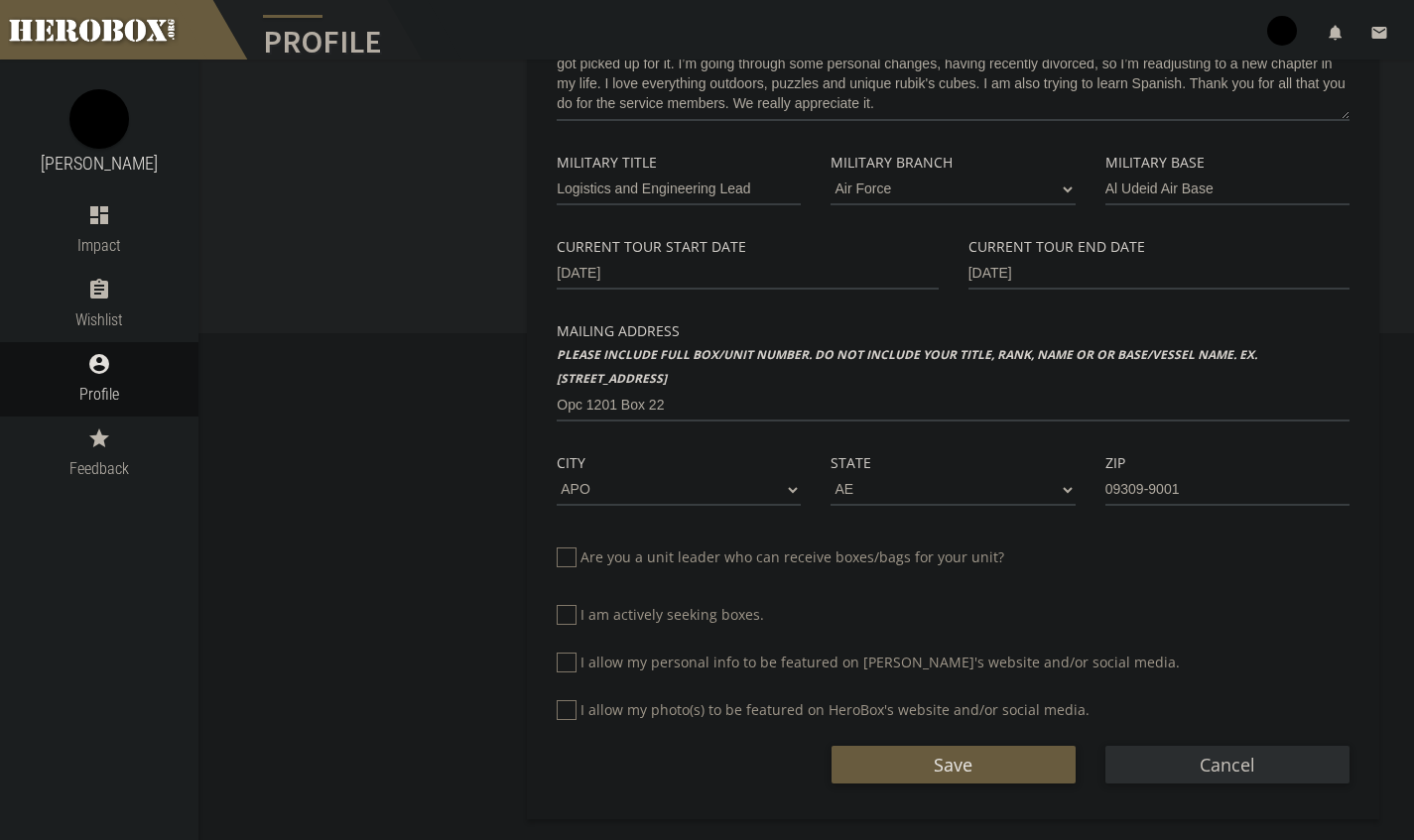 click on "[PERSON_NAME]" at bounding box center (99, 163) 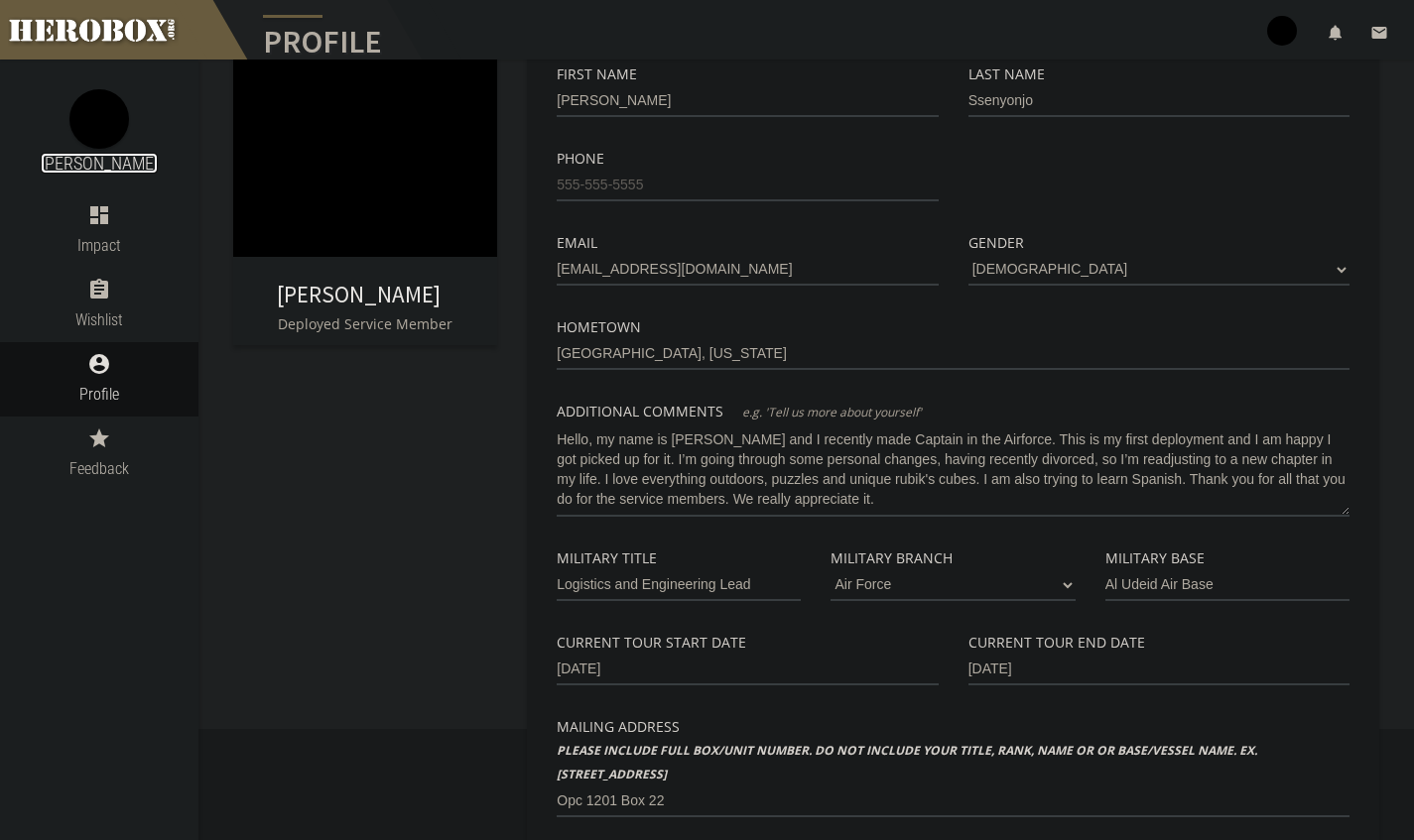 scroll, scrollTop: 0, scrollLeft: 0, axis: both 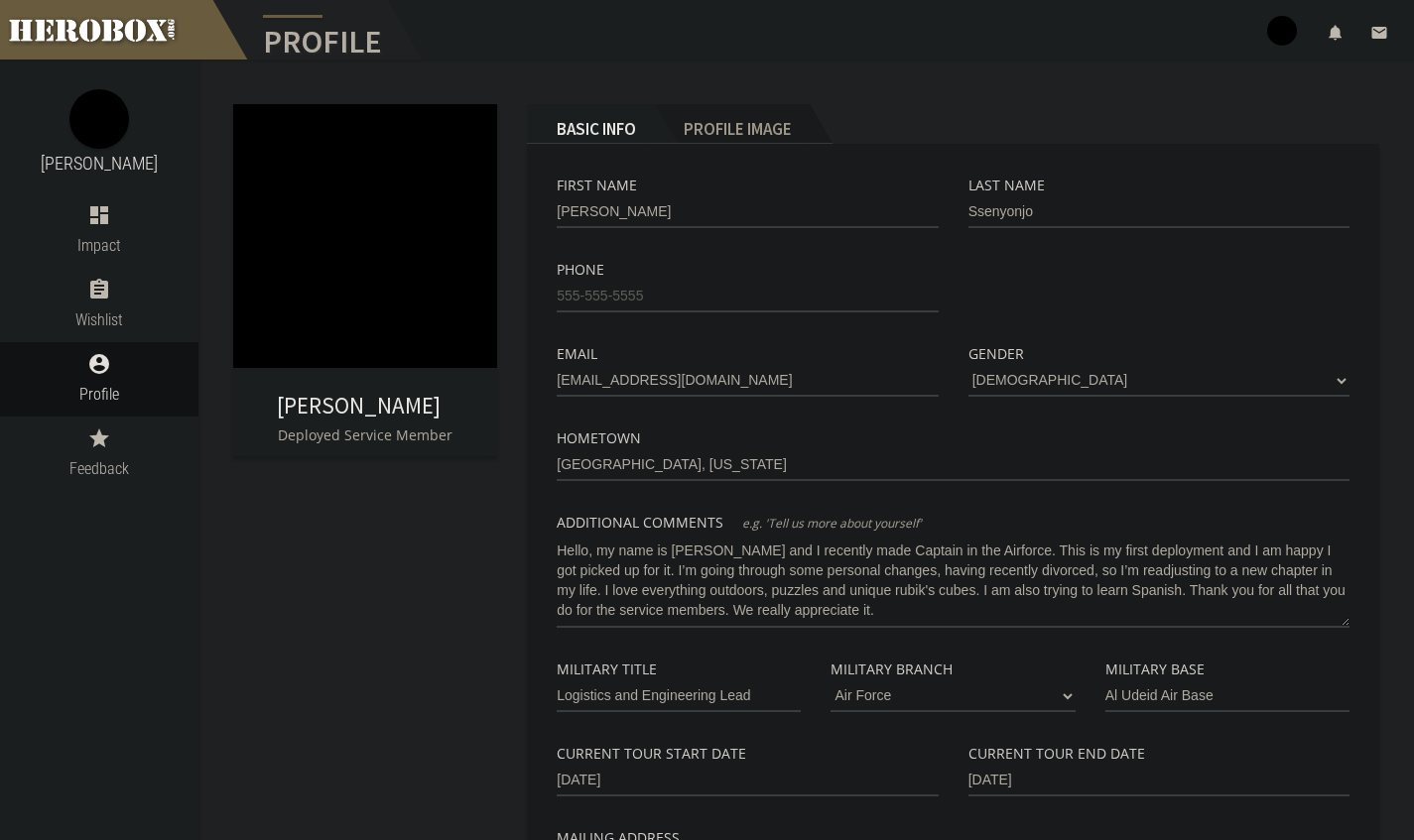 click at bounding box center (365, 236) 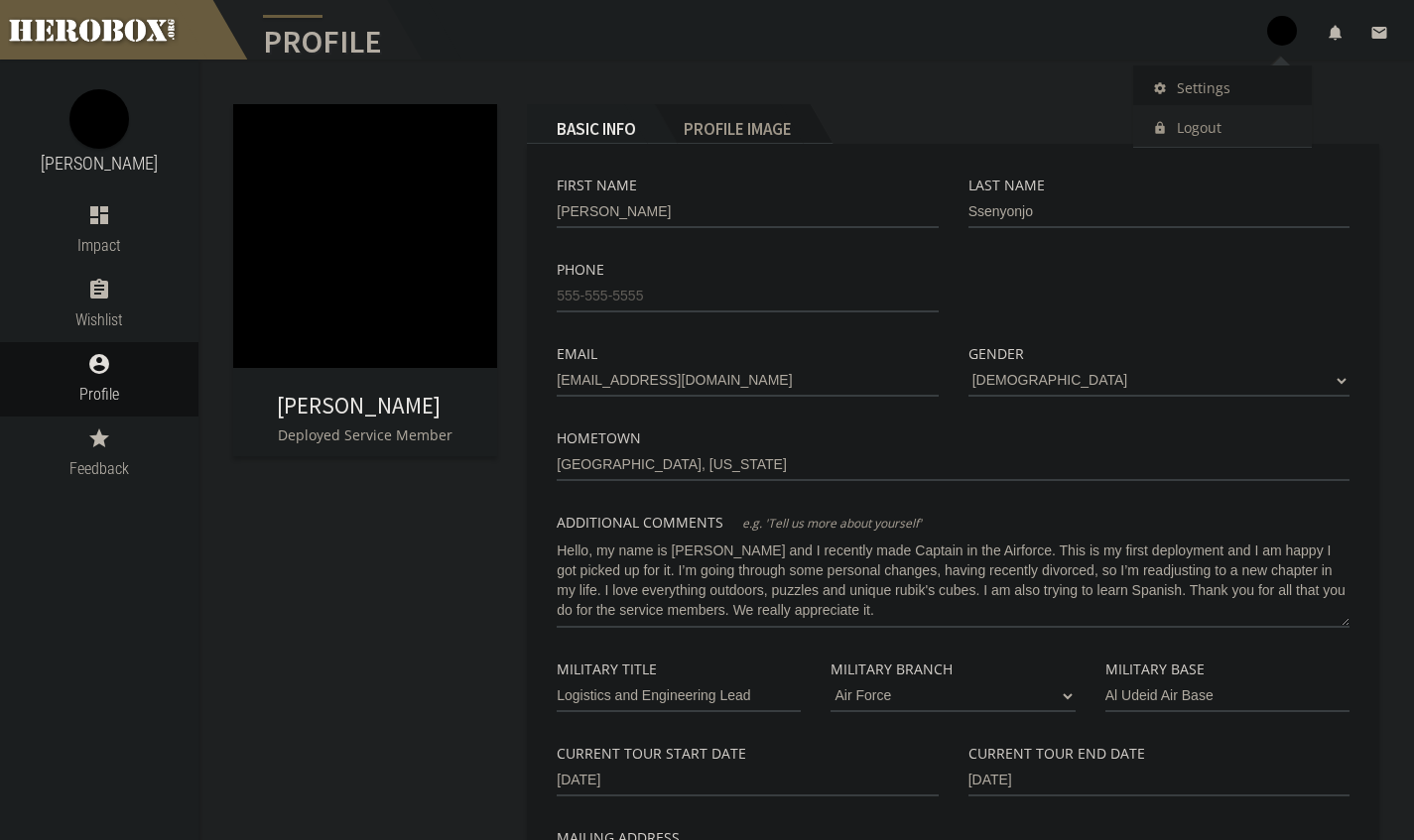 click on "Basic Info
Profile Image" at bounding box center [953, 124] 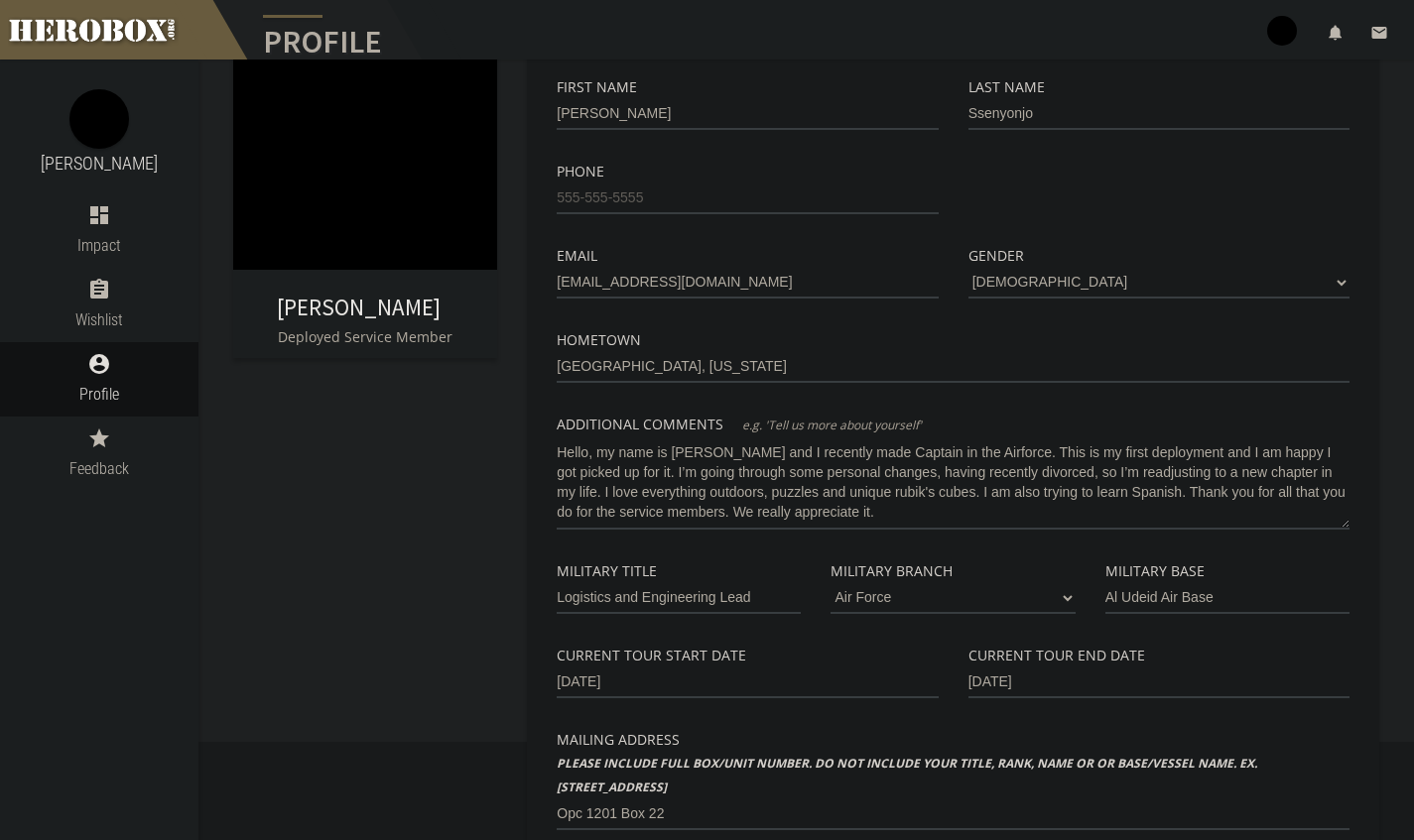 scroll, scrollTop: 0, scrollLeft: 0, axis: both 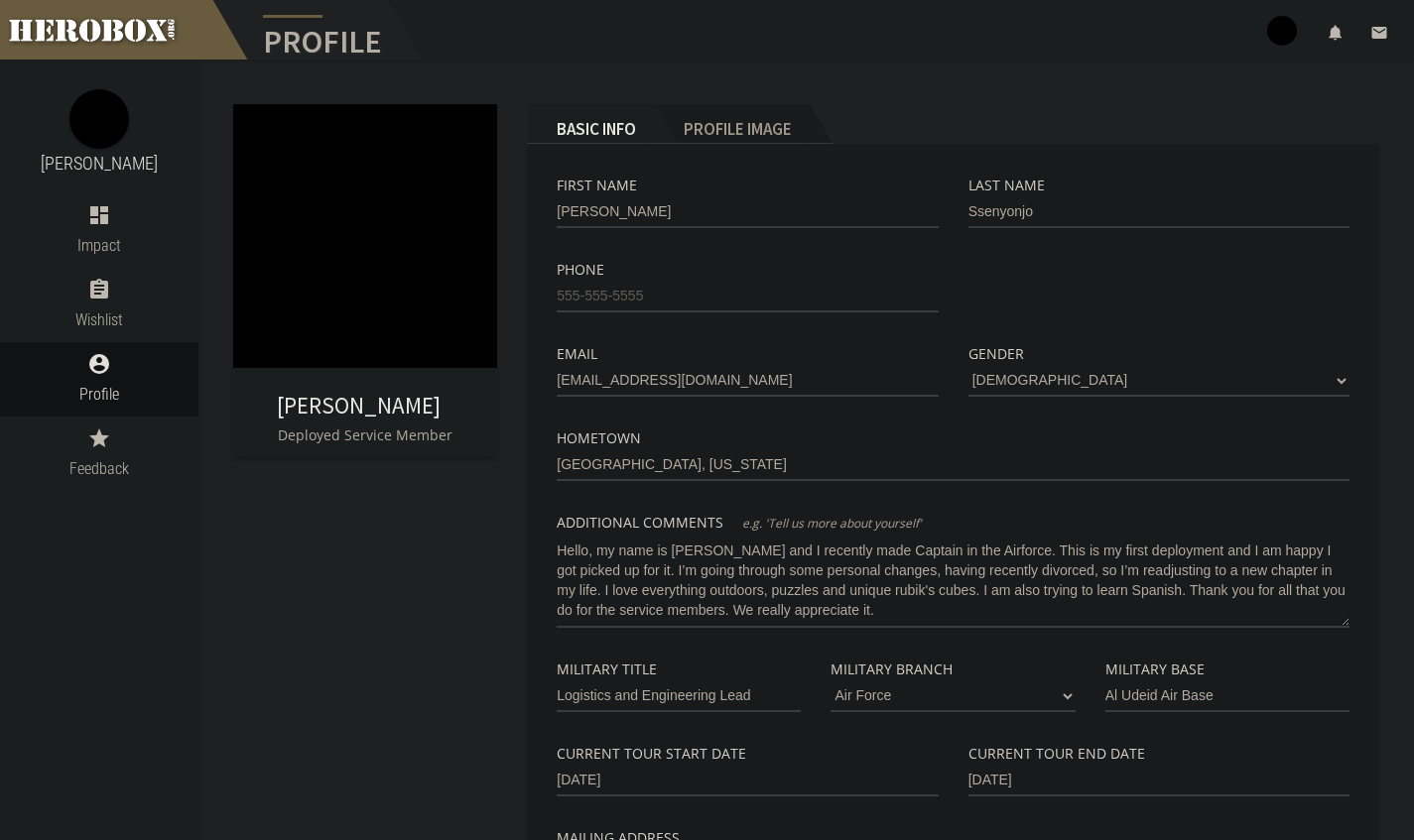 click on "Profile Image" at bounding box center (731, 124) 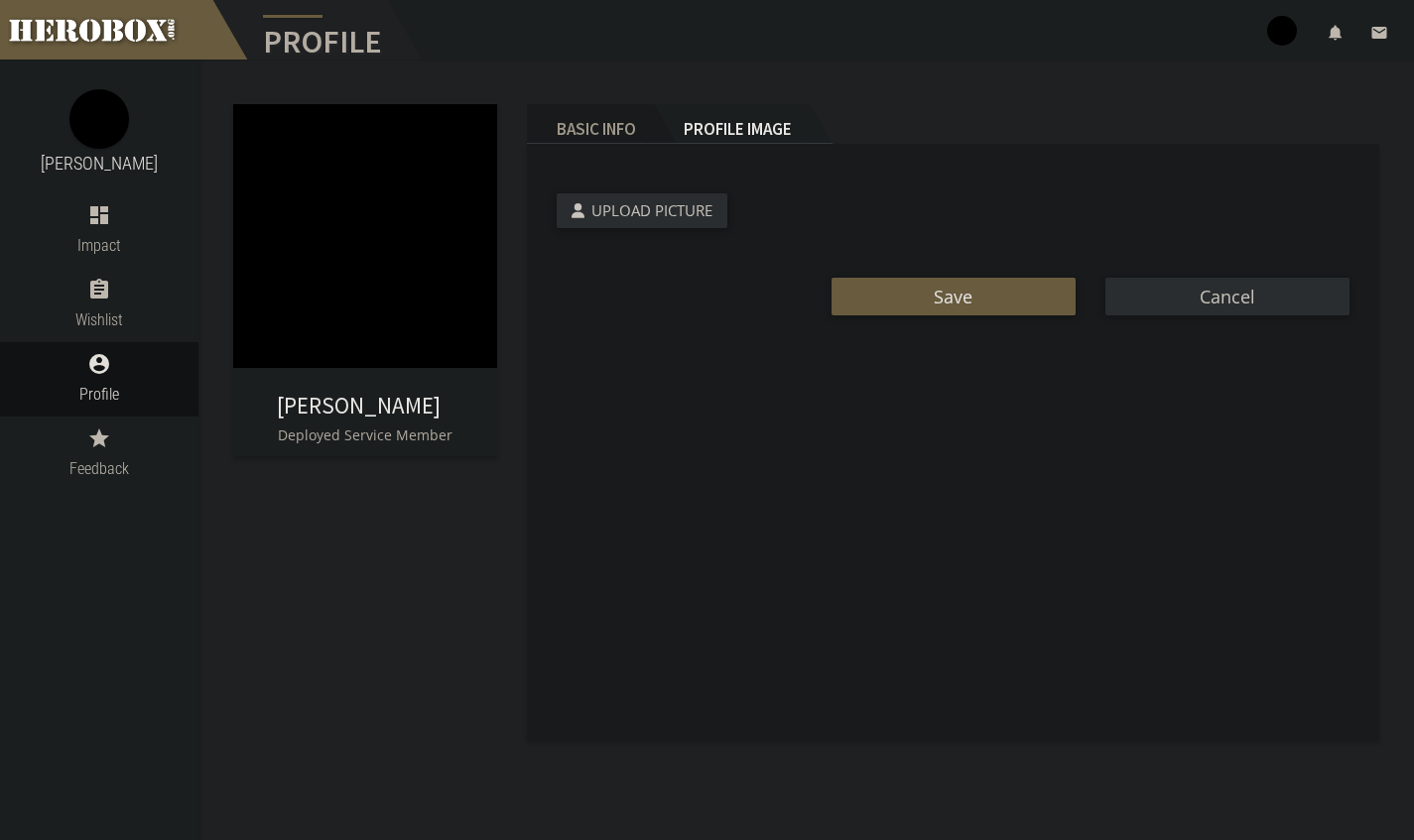 click on "Upload Picture" at bounding box center [652, 210] 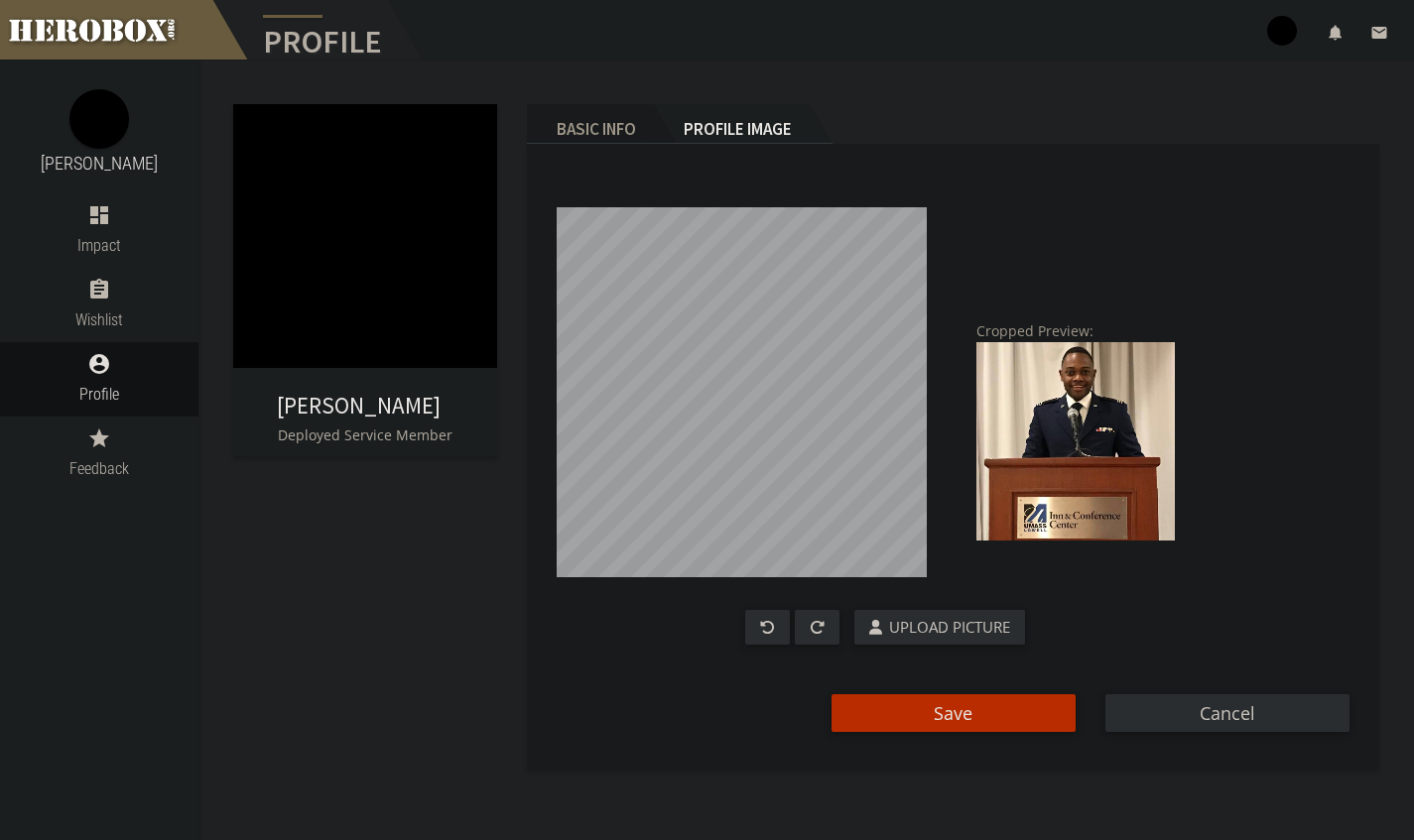 click on "Save" at bounding box center (954, 713) 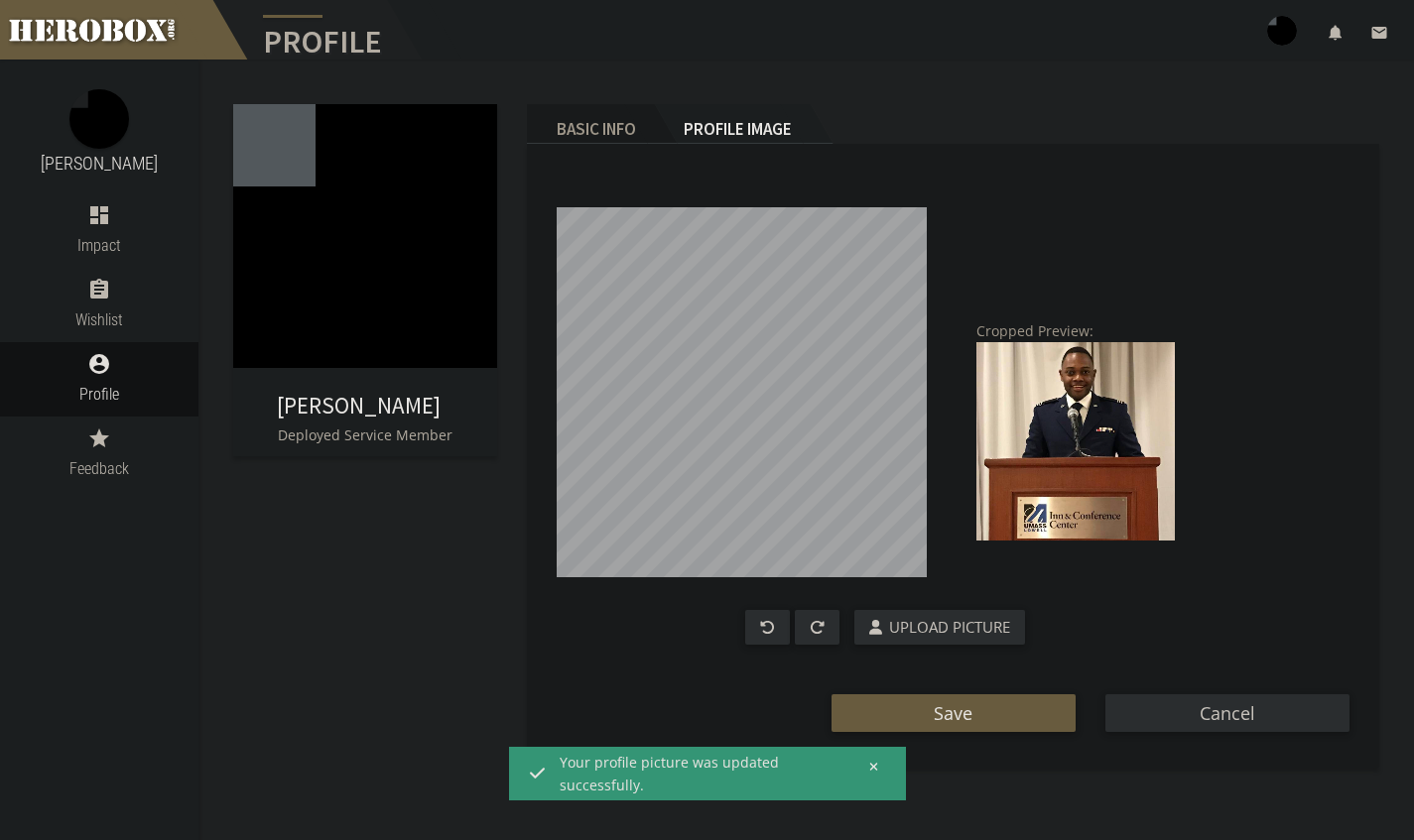 click on "[PERSON_NAME]
Deployed Service Member
Basic Info
Profile Image
Cropped Preview:
Upload Picture
Save
Cancel" at bounding box center [806, 420] 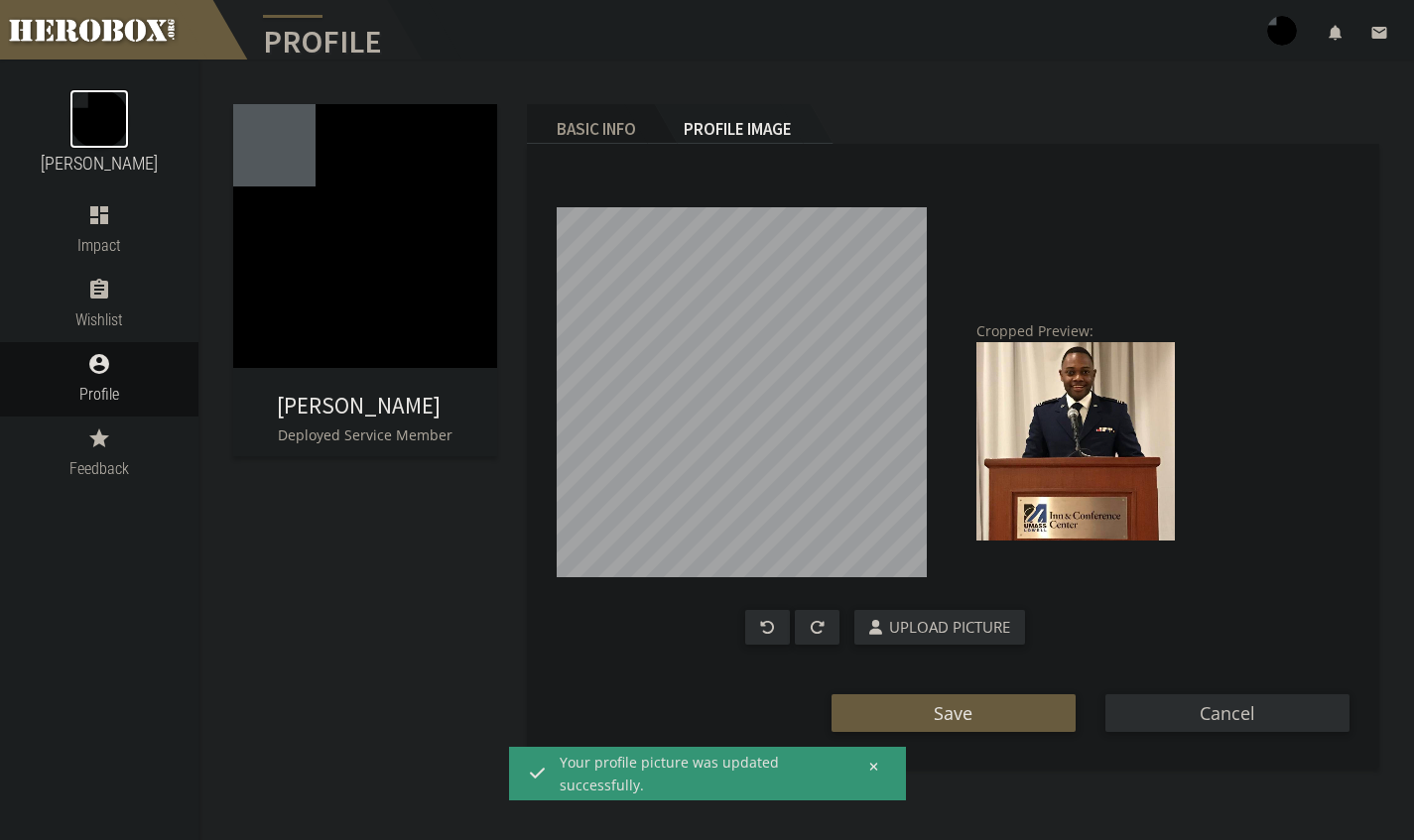click at bounding box center (99, 119) 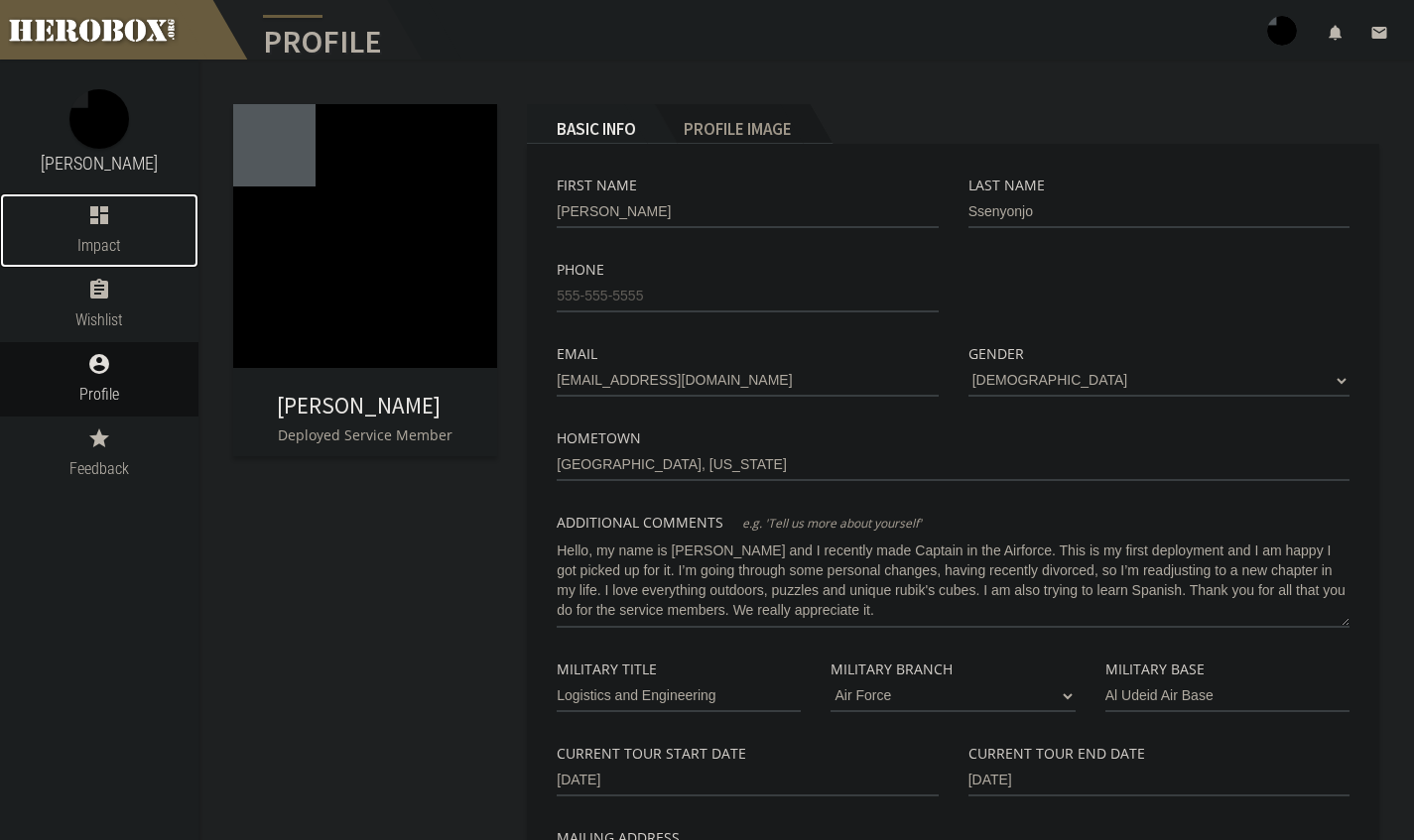 click on "dashboard" at bounding box center [99, 215] 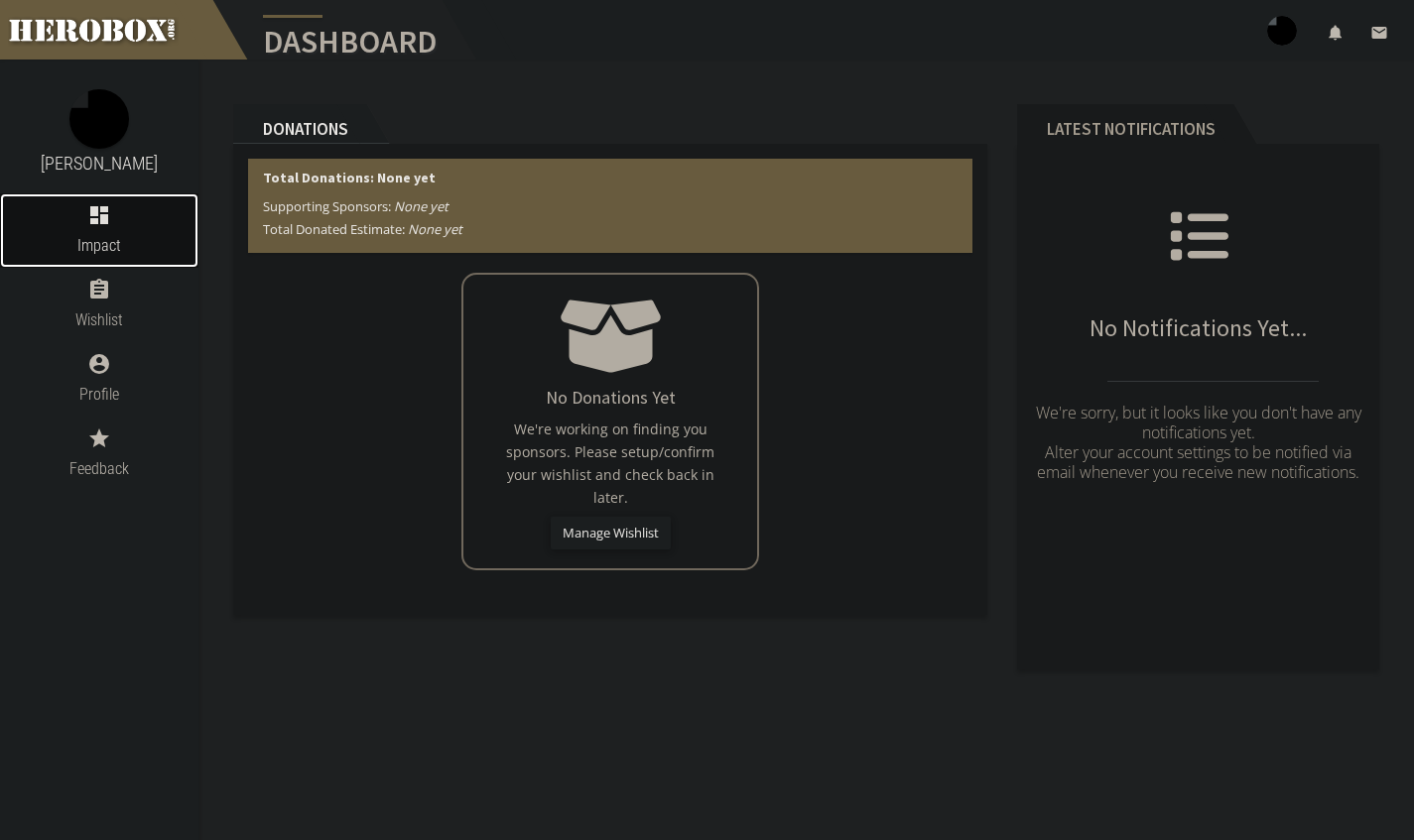 click at bounding box center (99, 119) 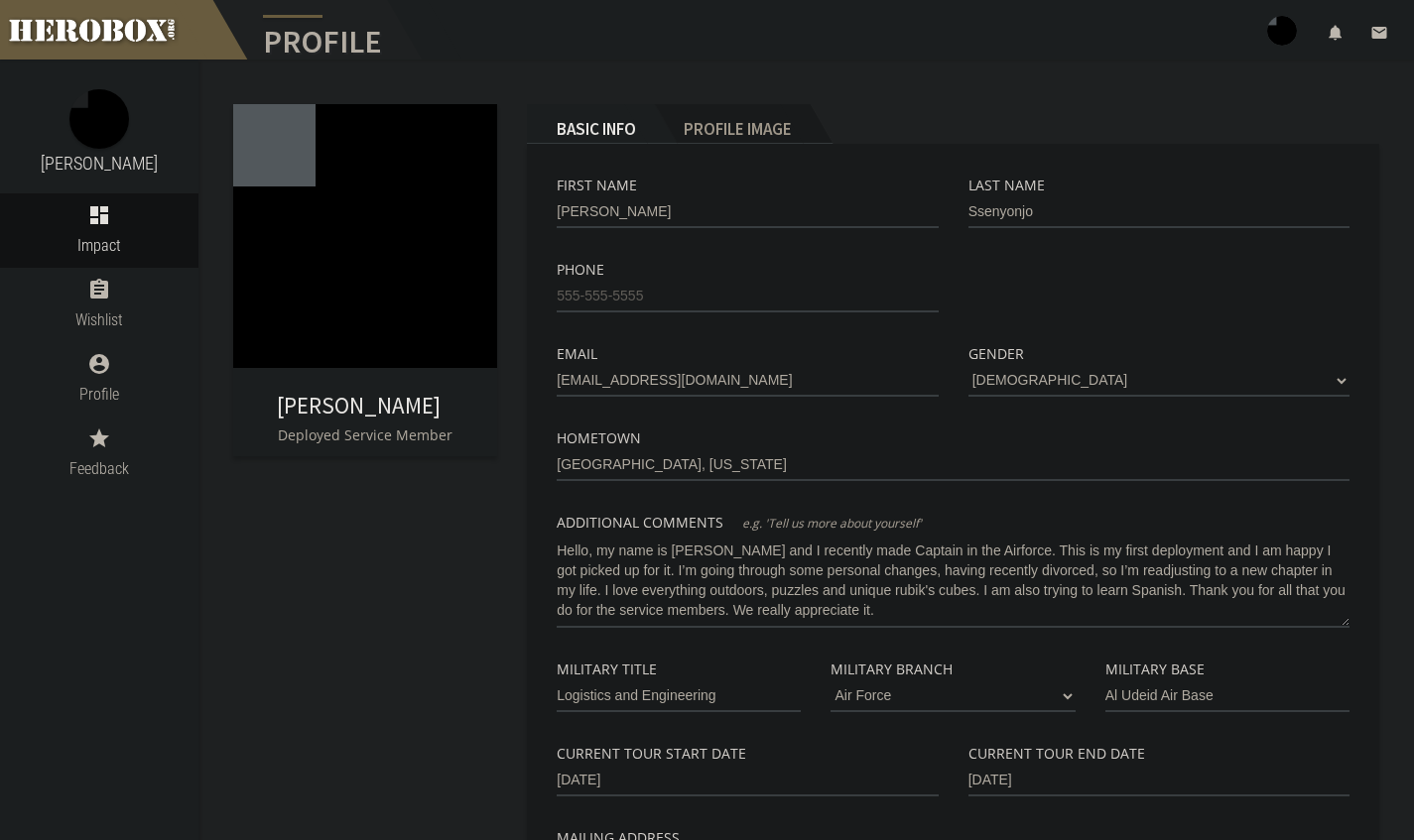 click at bounding box center [365, 236] 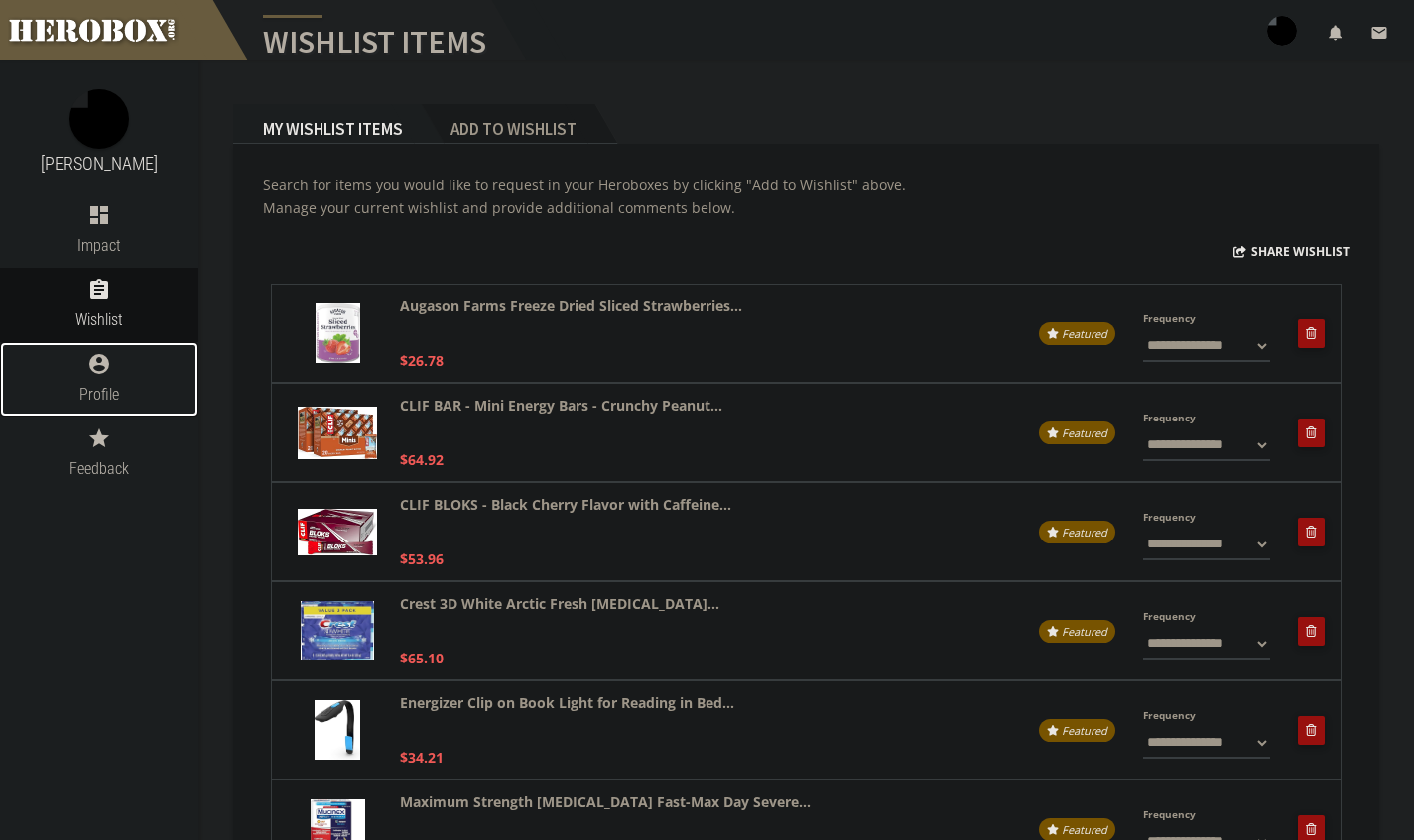click on "Profile" at bounding box center (99, 394) 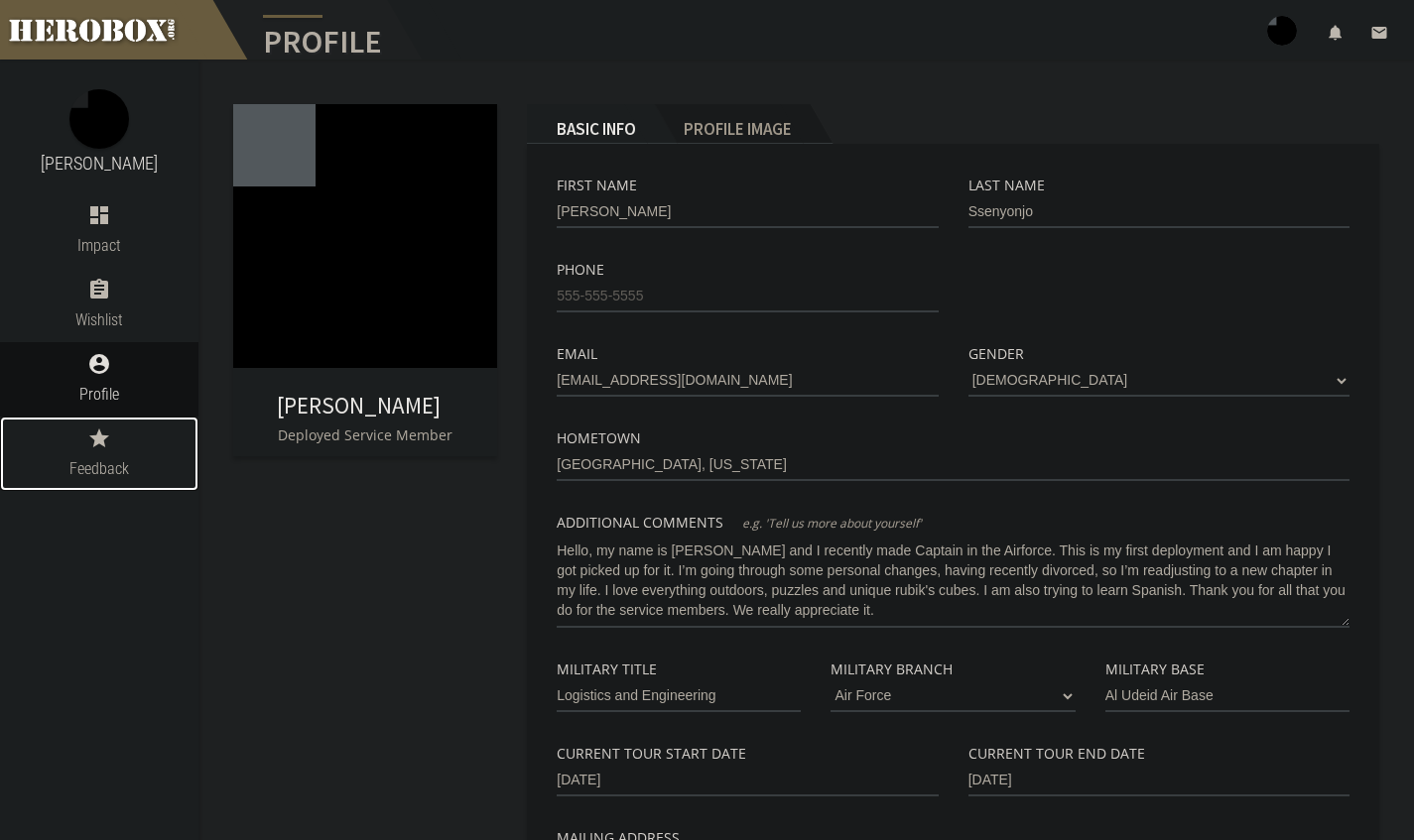 click on "grade" at bounding box center (99, 438) 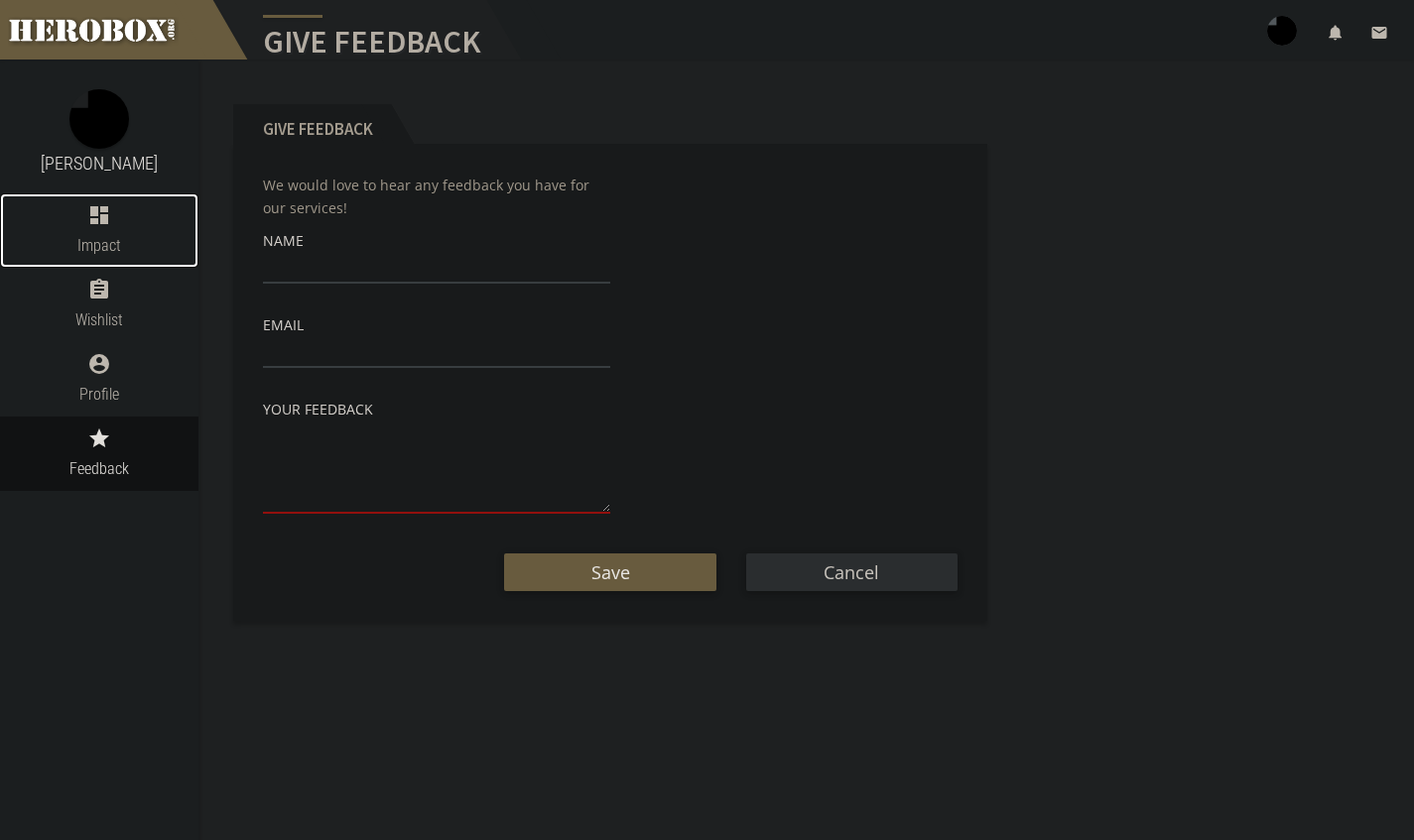 click on "dashboard
Impact" at bounding box center [99, 230] 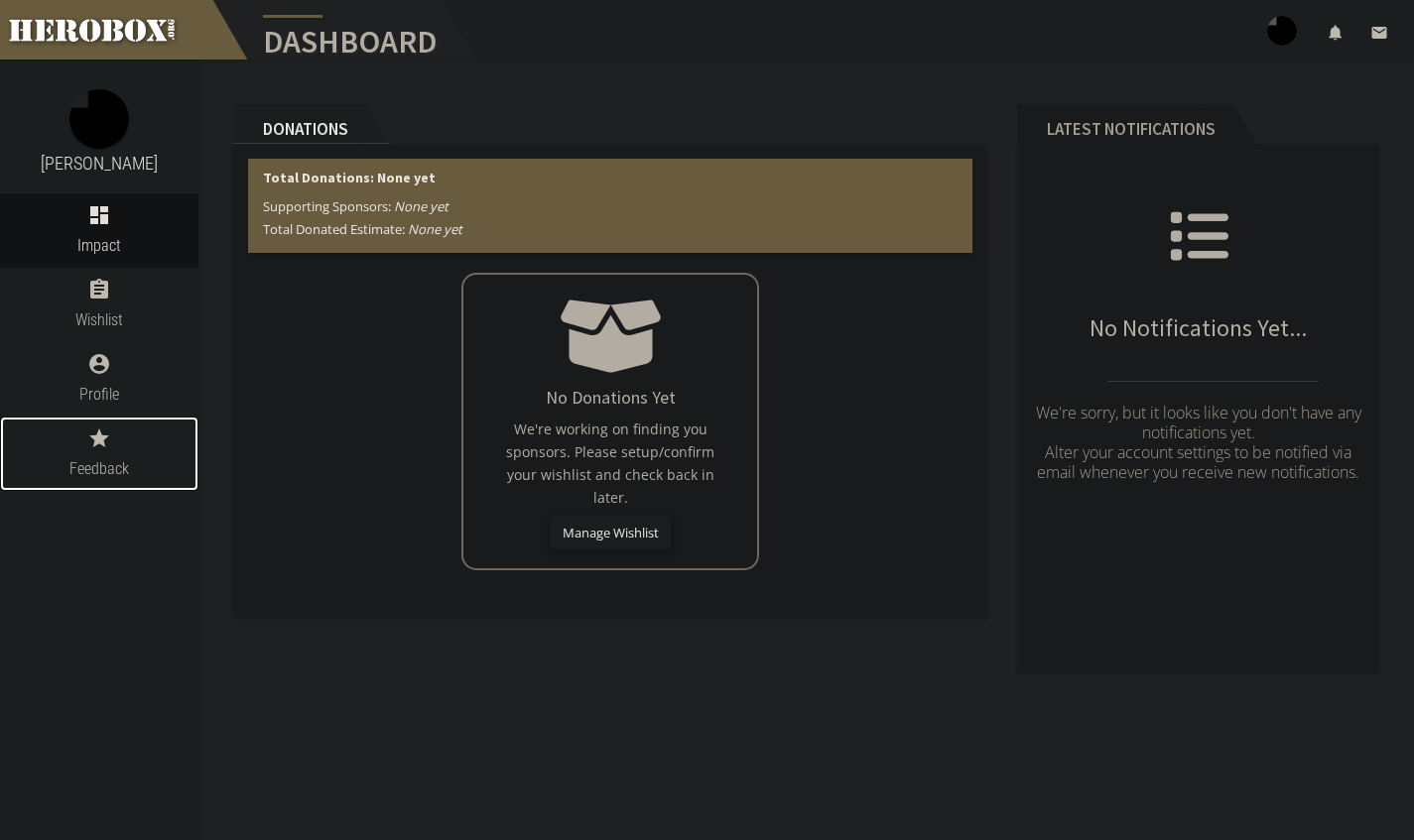 click on "grade" at bounding box center [99, 438] 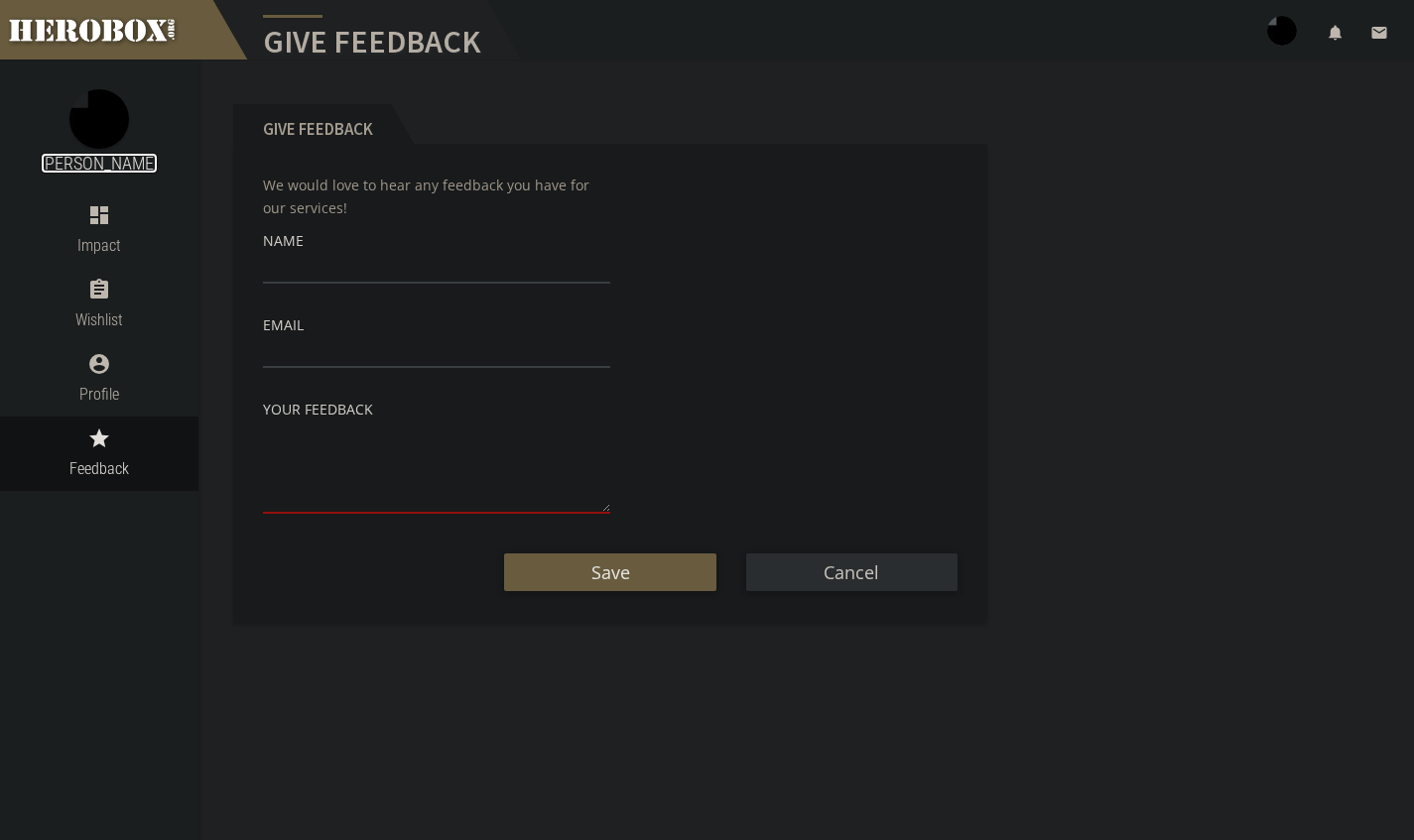 click on "[PERSON_NAME]" at bounding box center [99, 163] 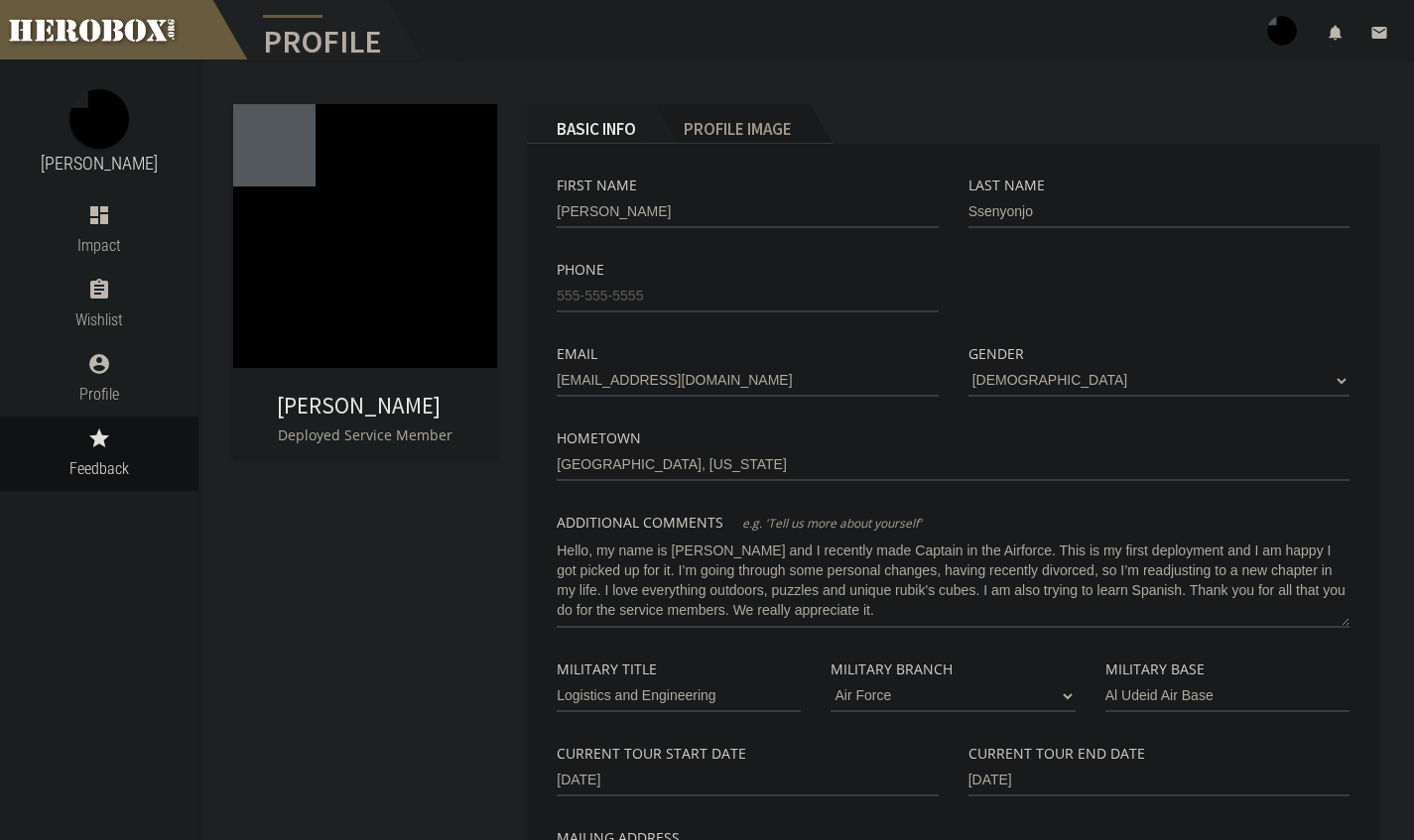 click on "Profile Image" at bounding box center (731, 124) 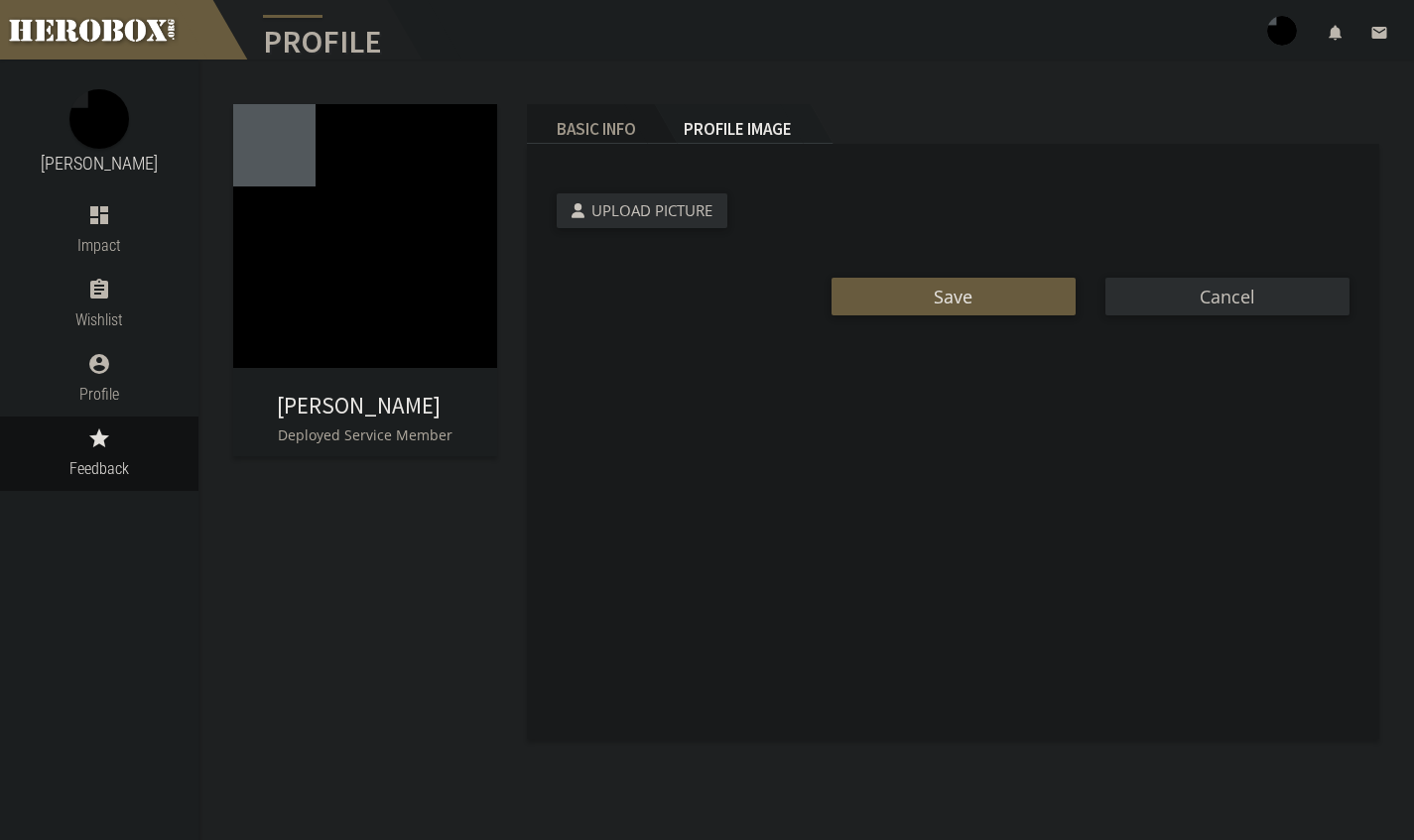 click on "Upload Picture" at bounding box center [652, 210] 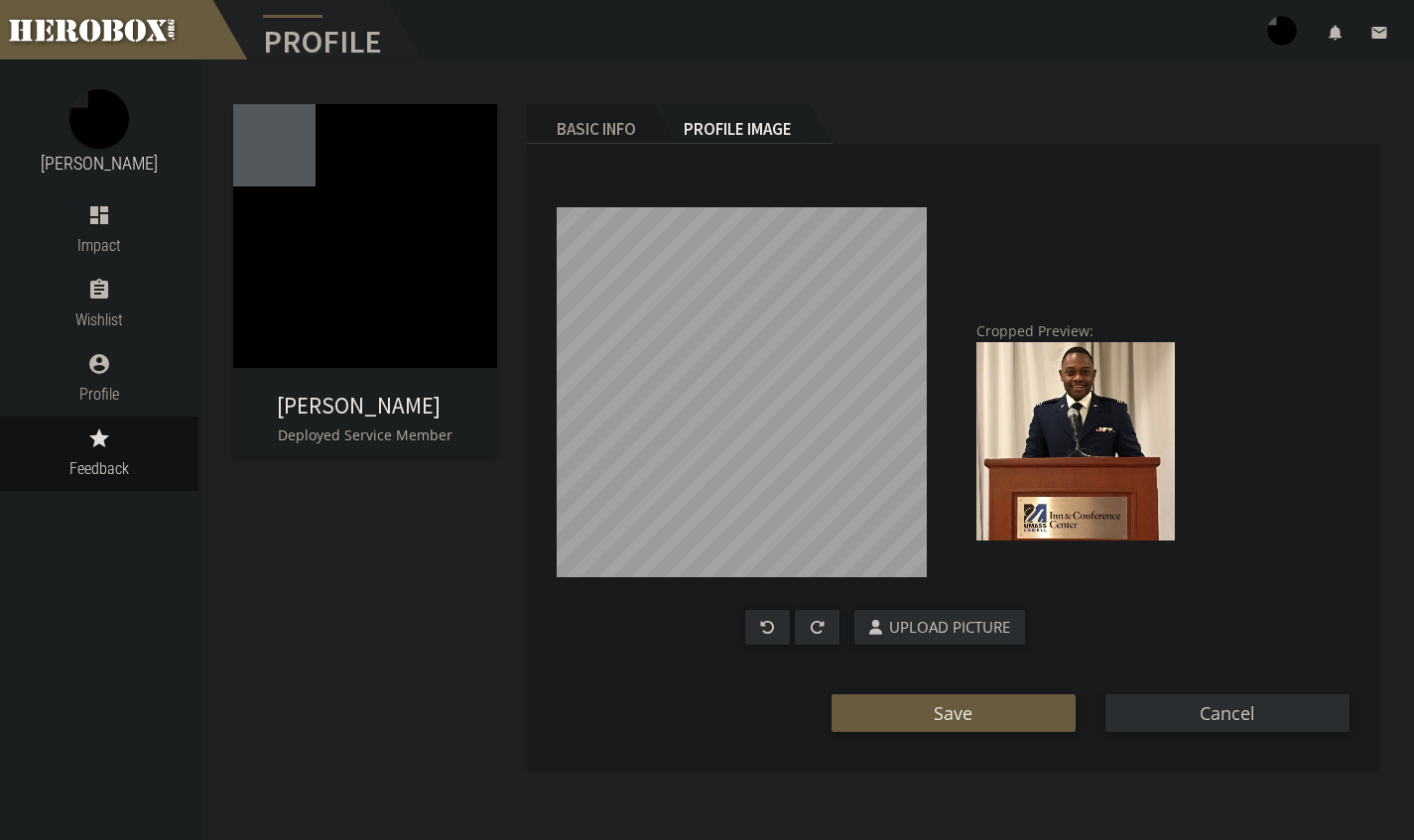 click at bounding box center (1076, 441) 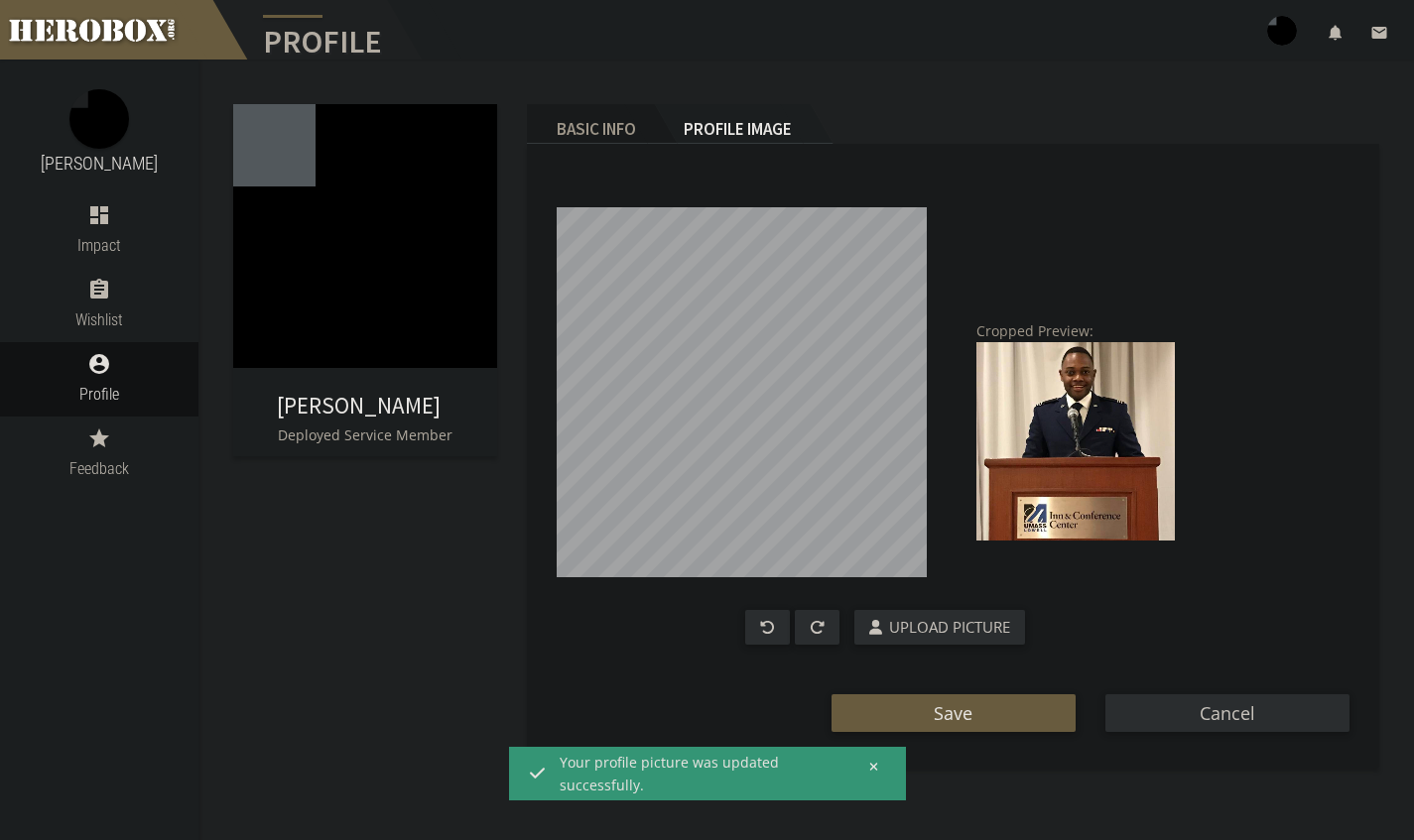 click on "Your profile picture was updated successfully." at bounding box center [707, 774] 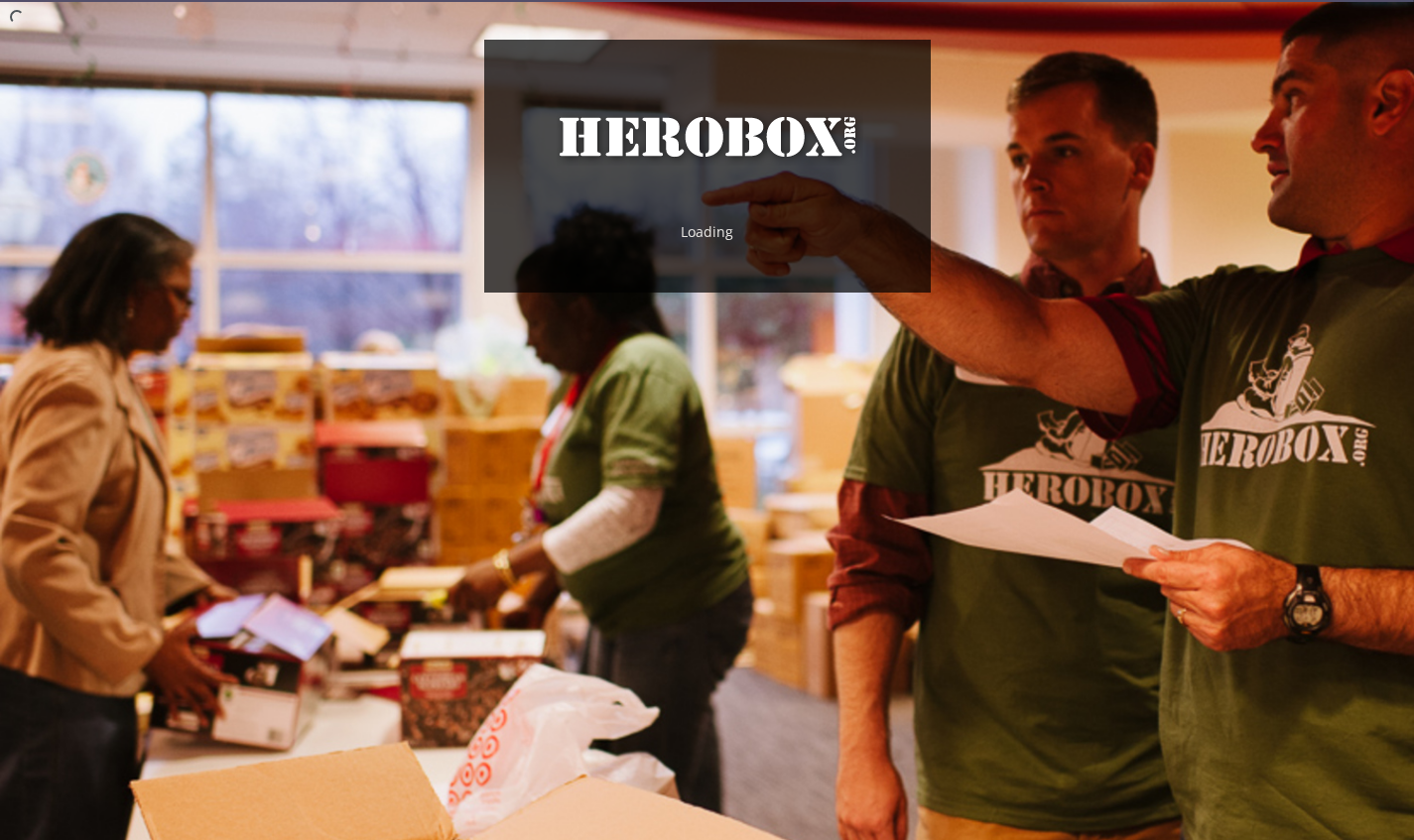 scroll, scrollTop: 0, scrollLeft: 0, axis: both 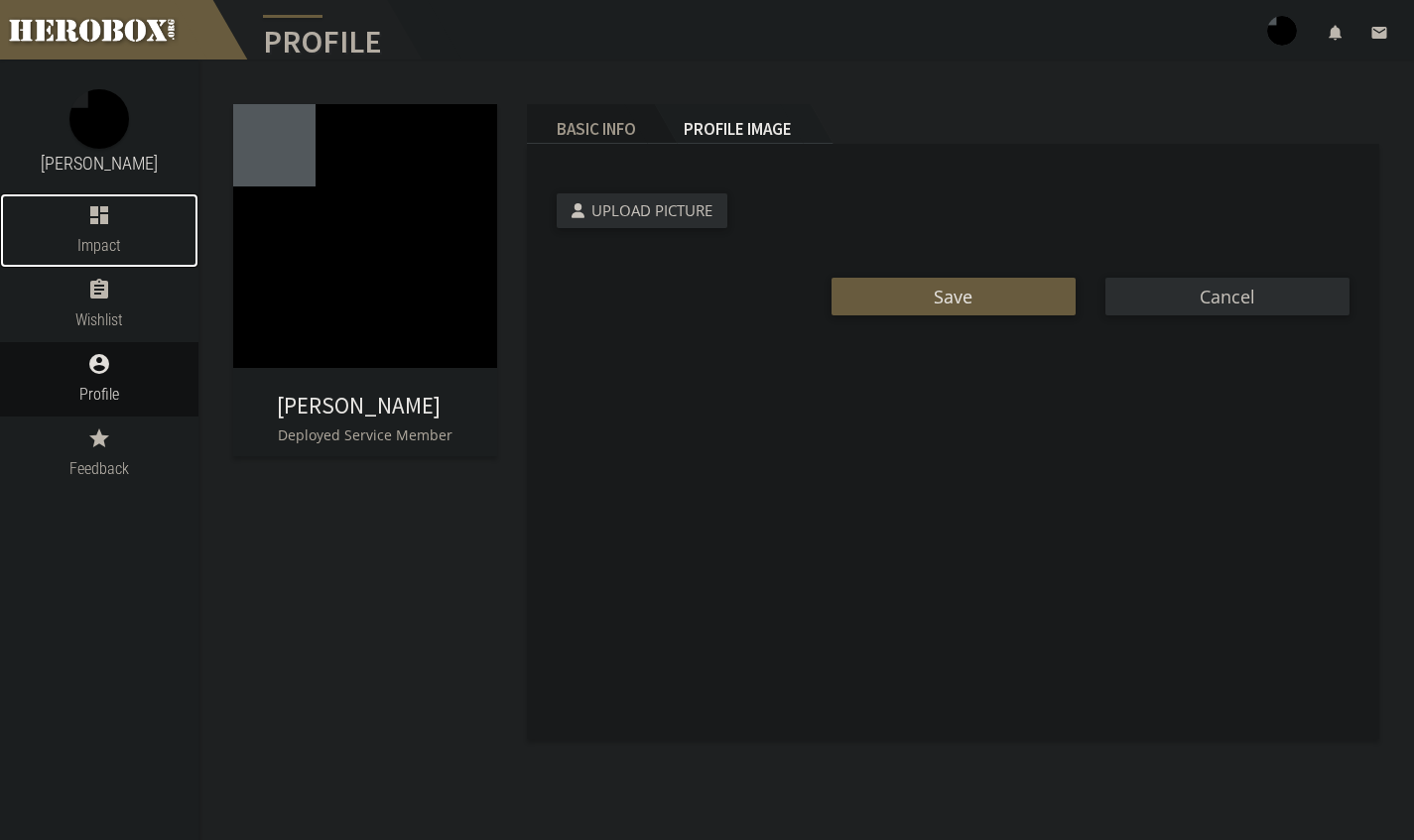click on "Impact" at bounding box center (99, 245) 